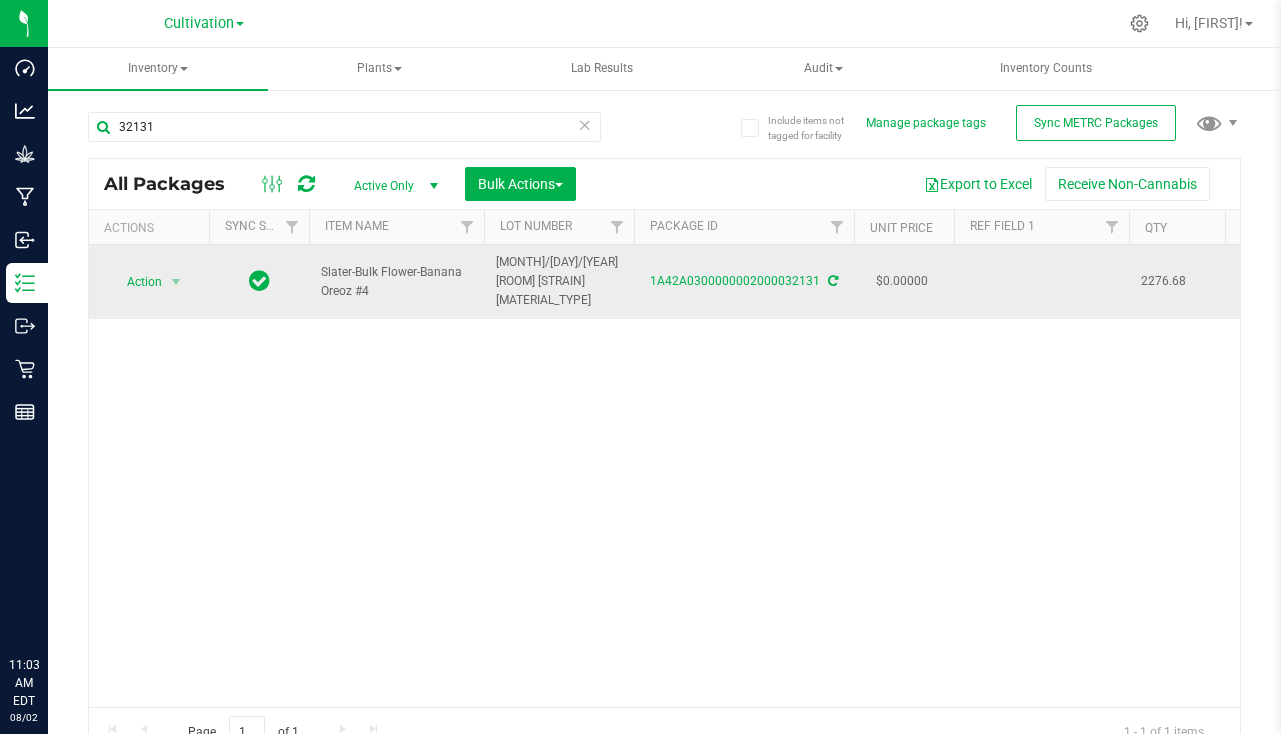 scroll, scrollTop: 0, scrollLeft: 0, axis: both 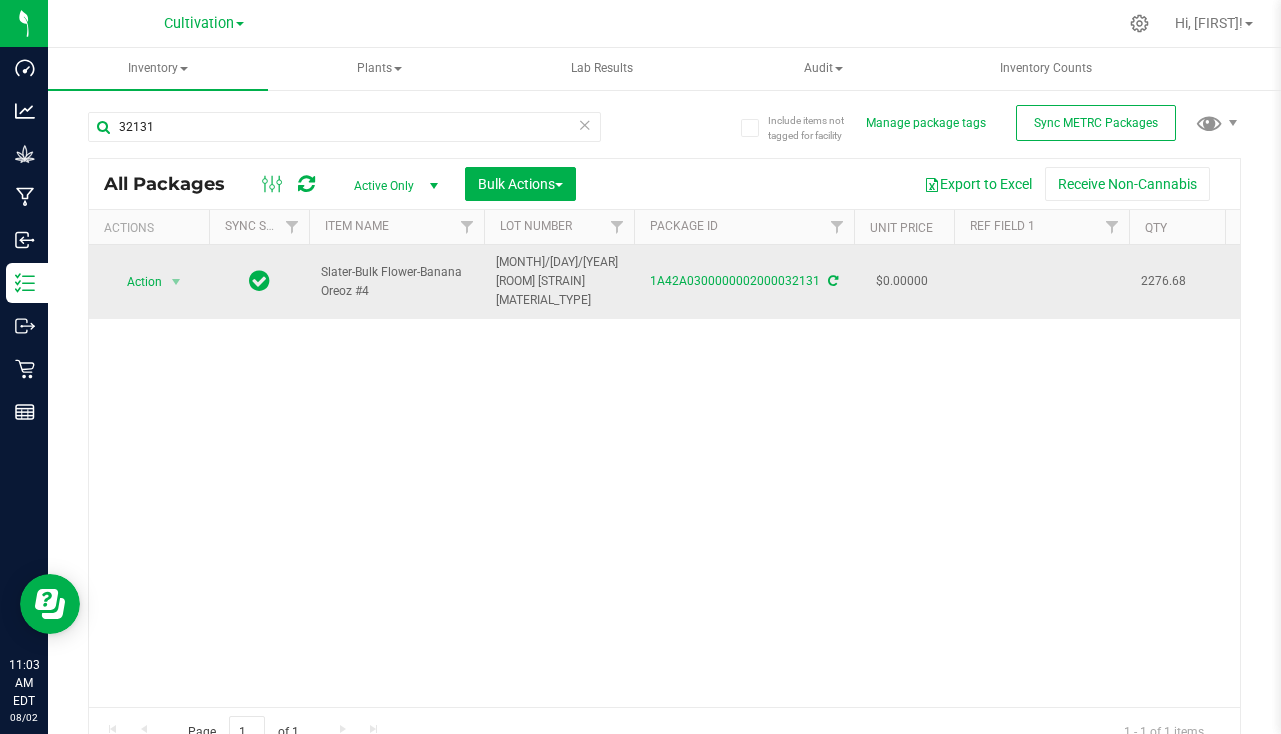 click at bounding box center [1041, 282] 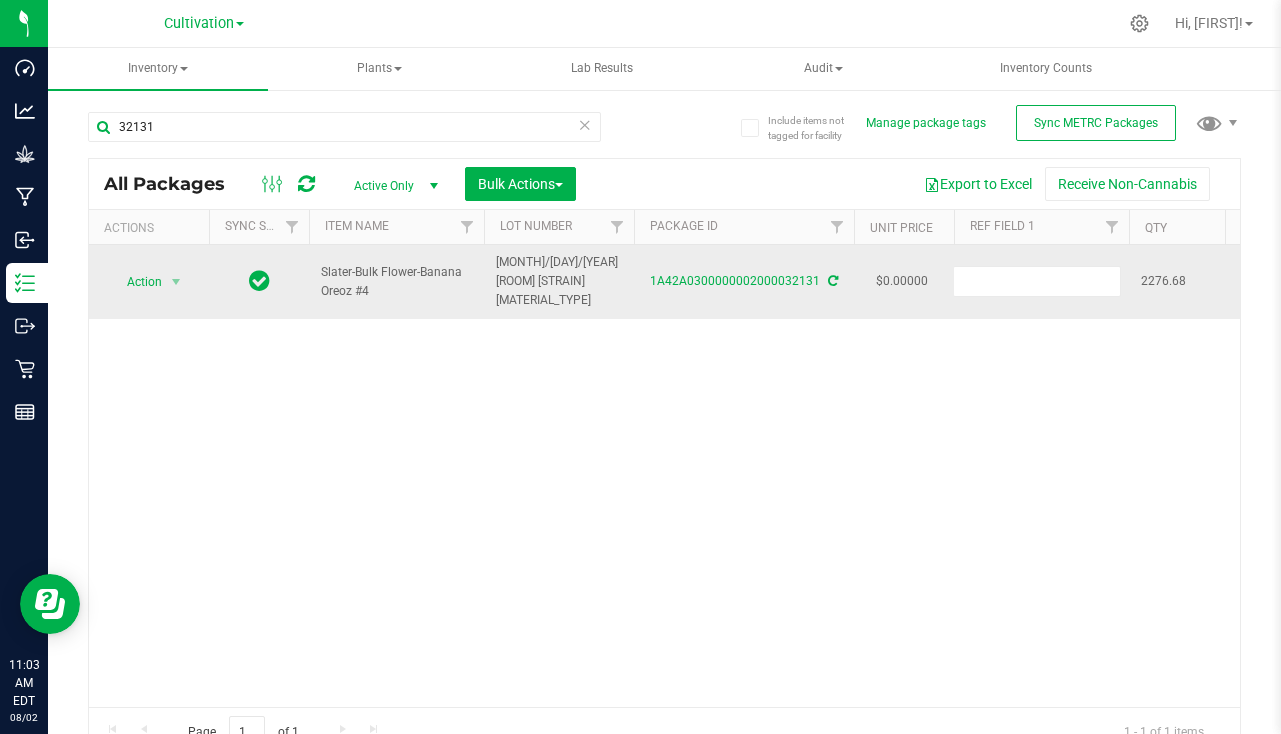 type on "6" 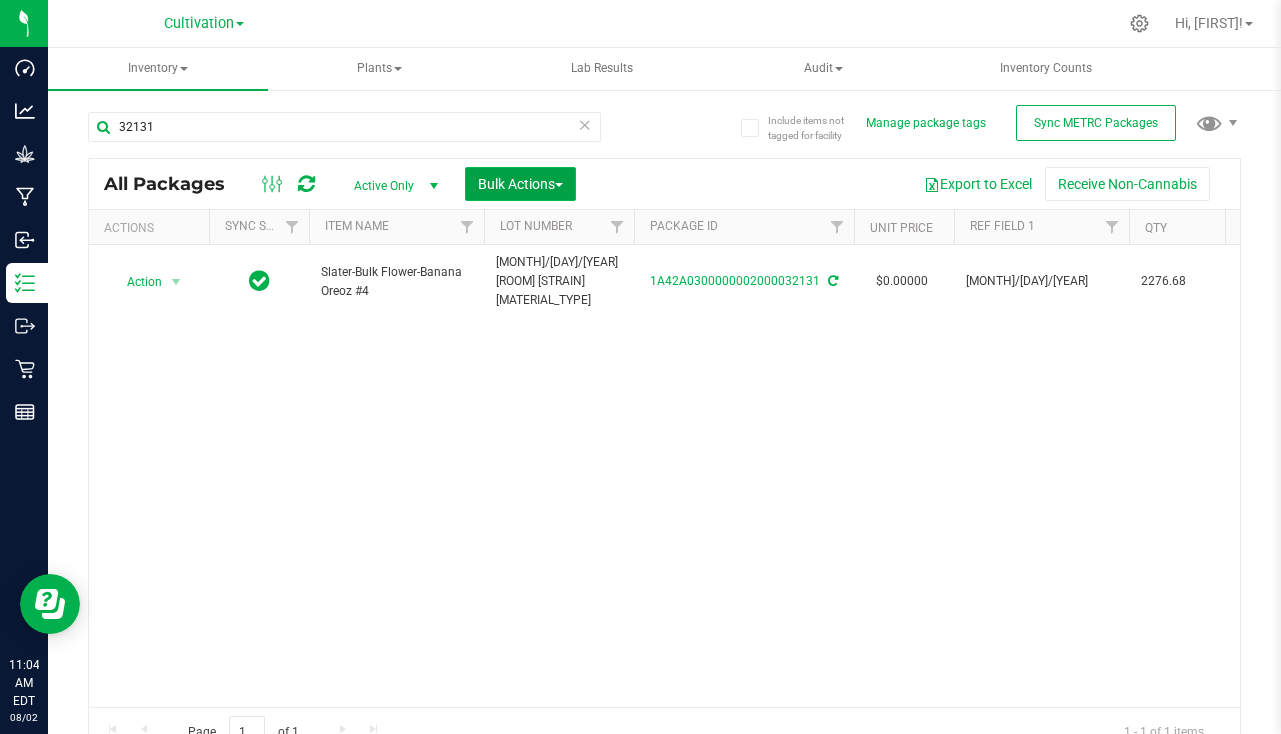 click on "Bulk Actions" at bounding box center (520, 184) 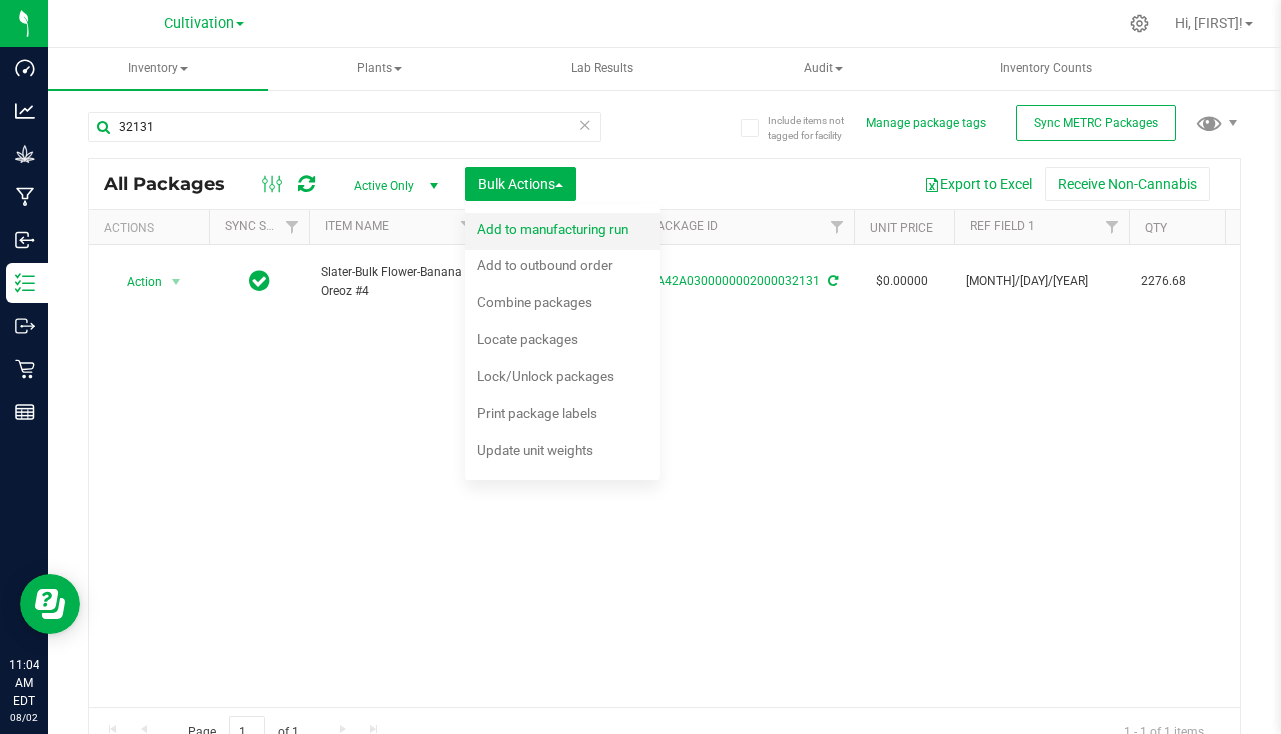 click on "Add to manufacturing run" at bounding box center [552, 229] 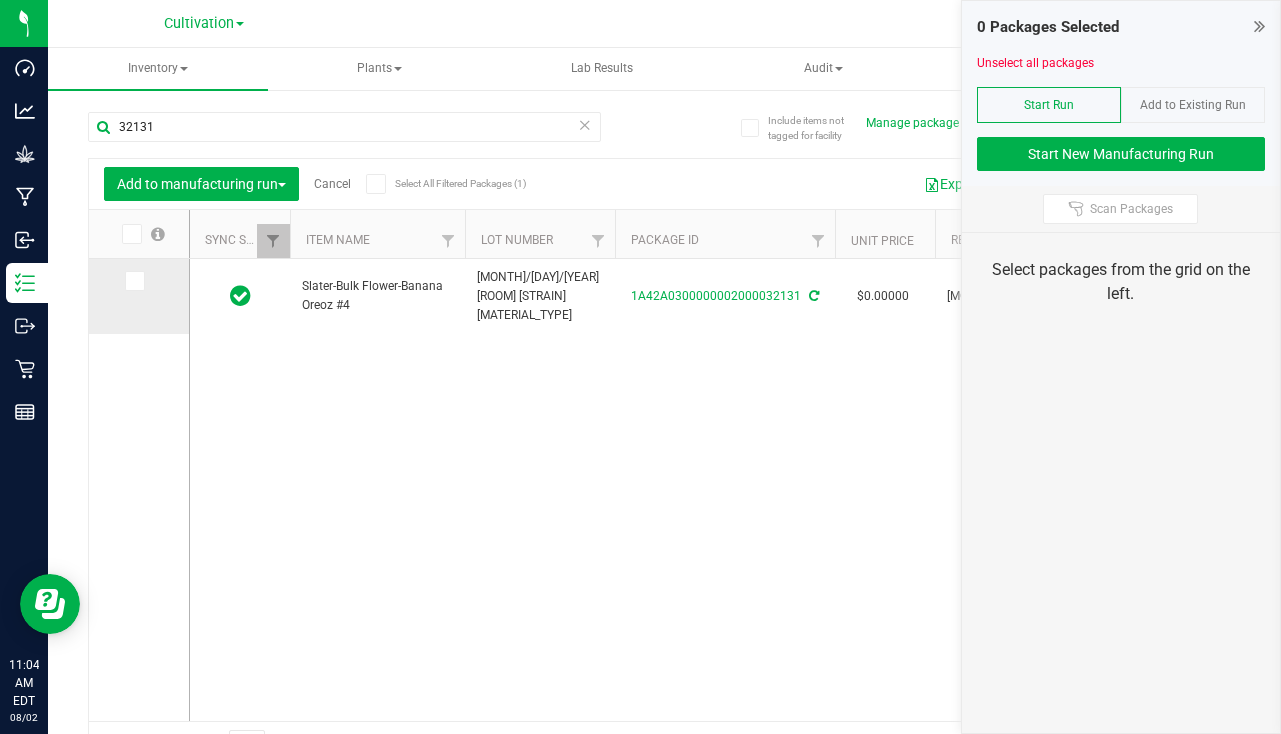 click at bounding box center [133, 281] 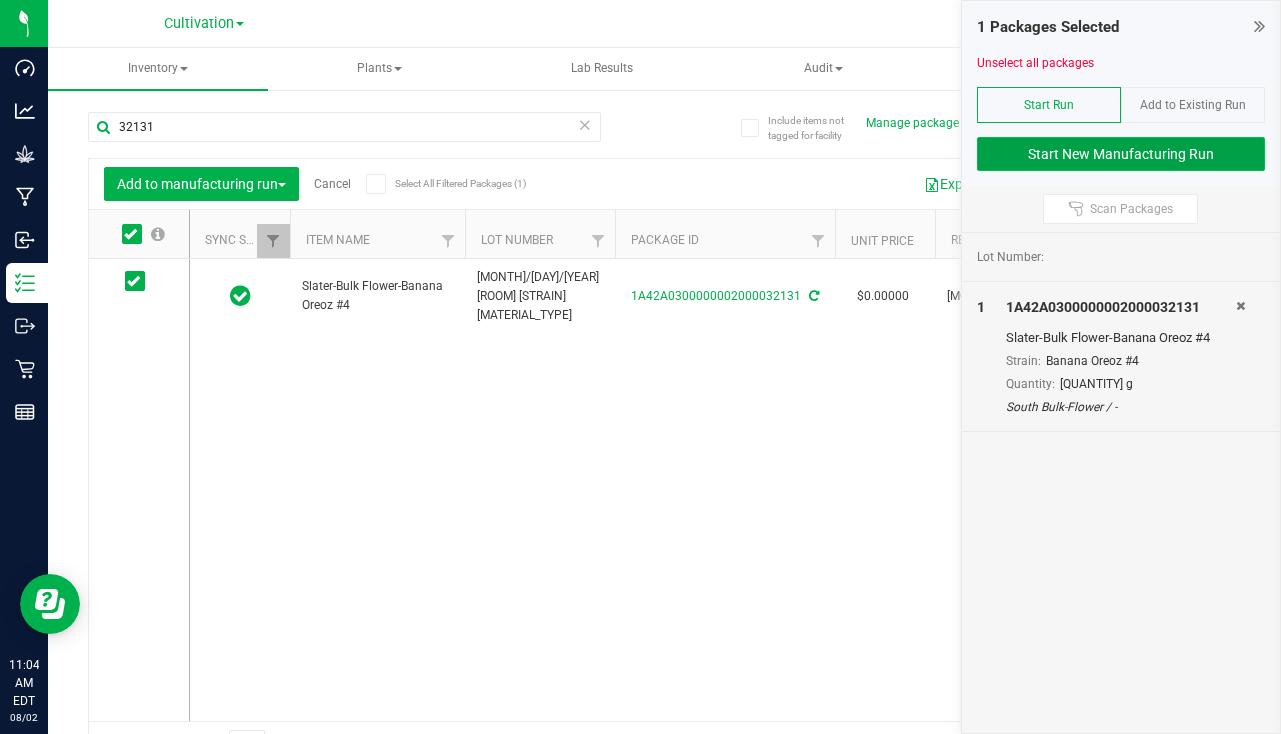click on "Start New Manufacturing Run" at bounding box center [1121, 154] 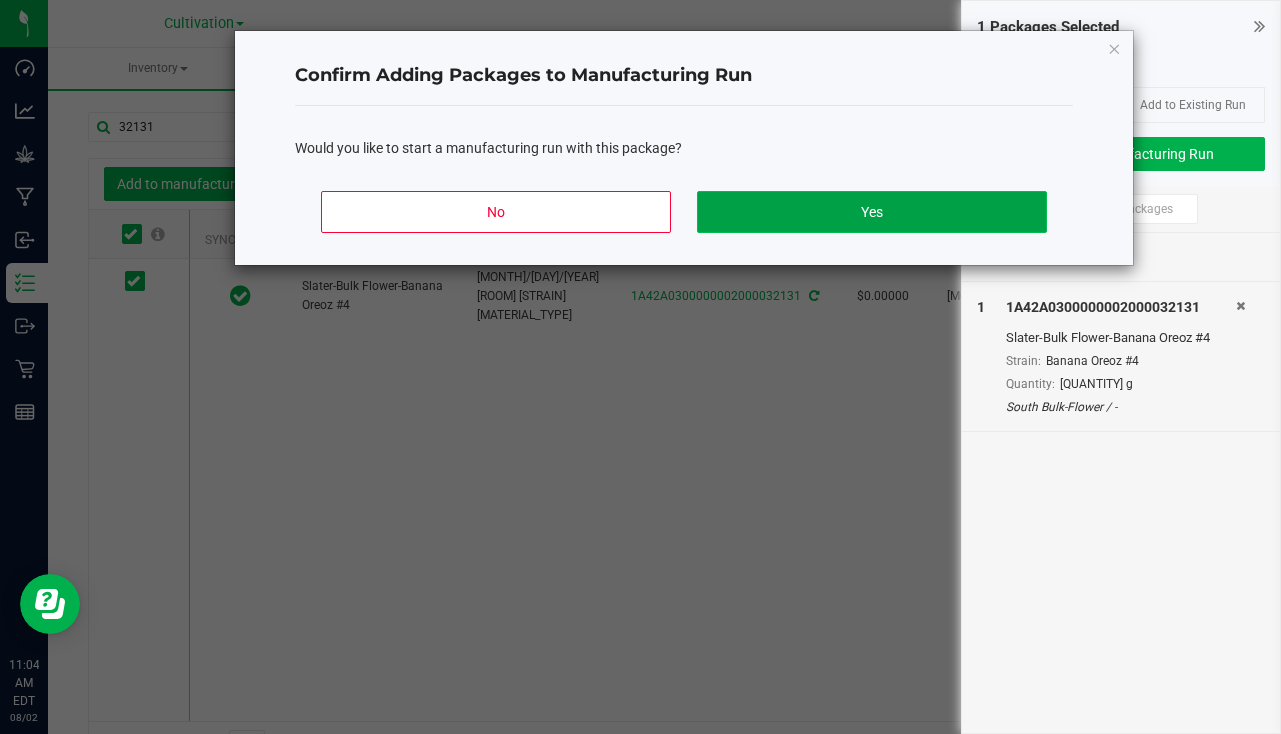 click on "Yes" 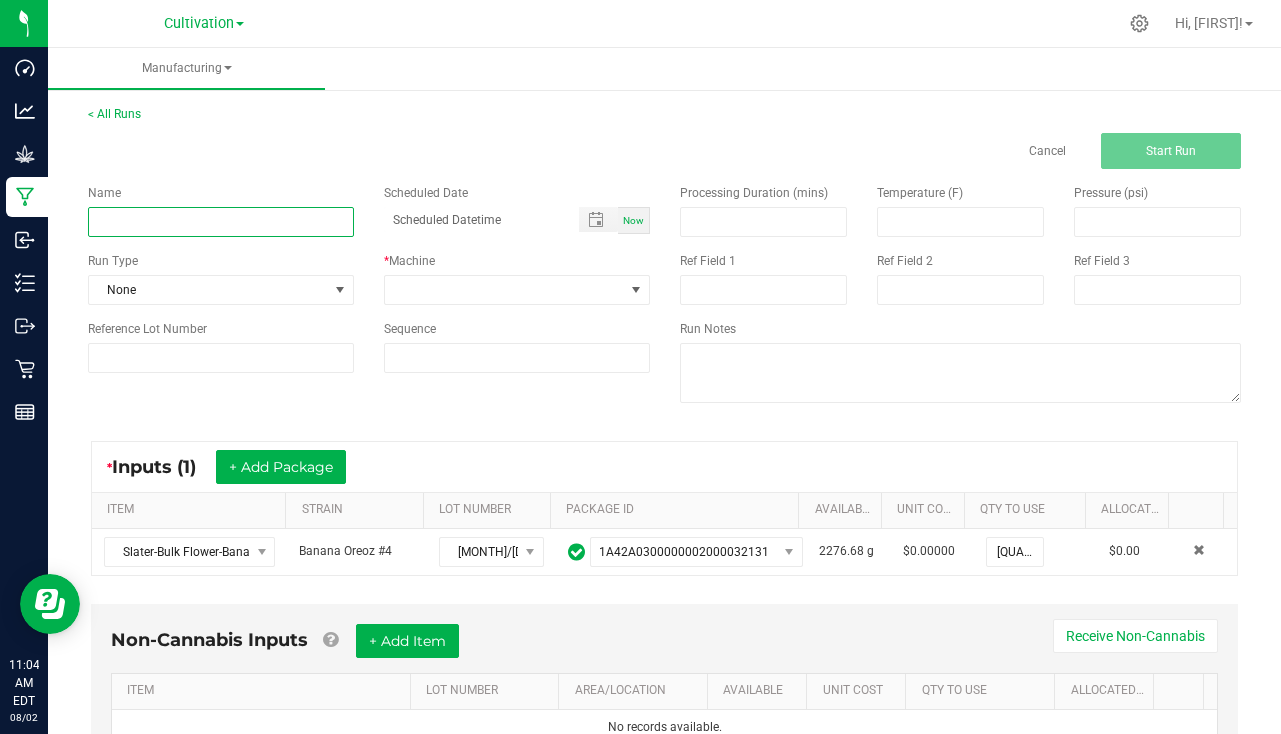 click at bounding box center (221, 222) 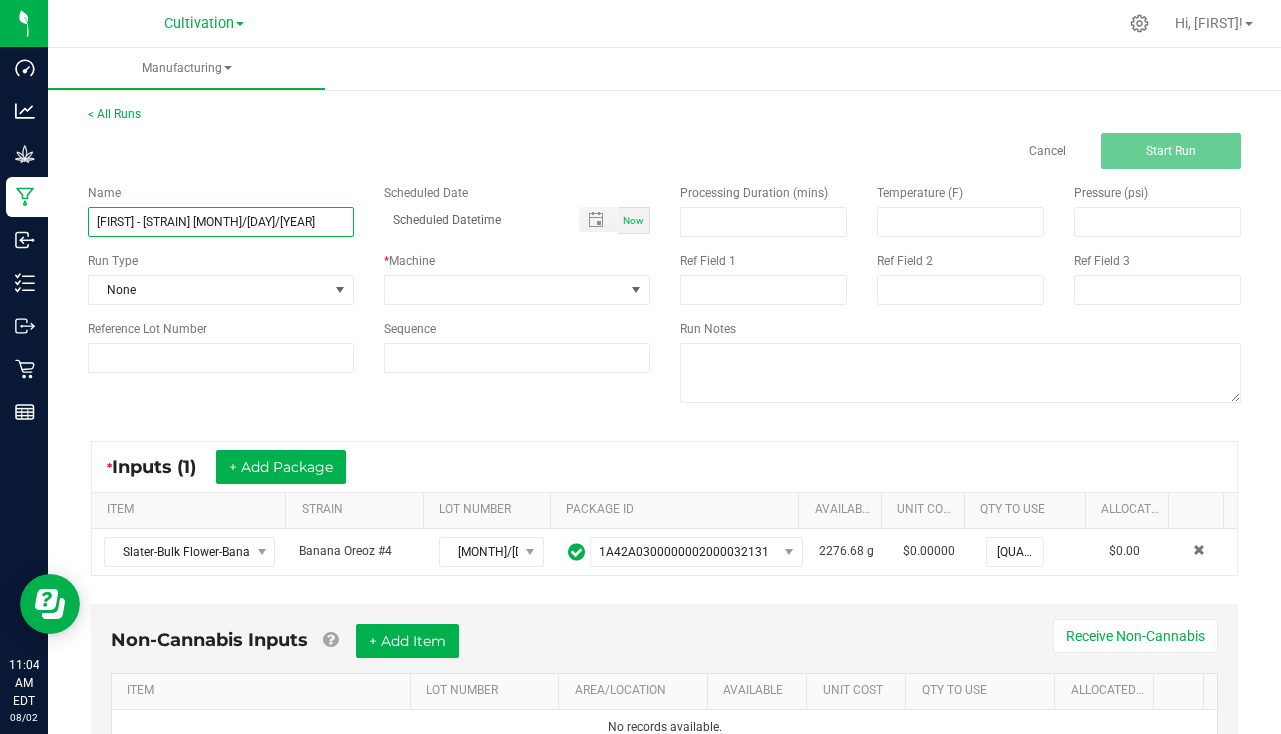 type on "[FIRST] - [STRAIN] [MONTH]/[DAY]/[YEAR]" 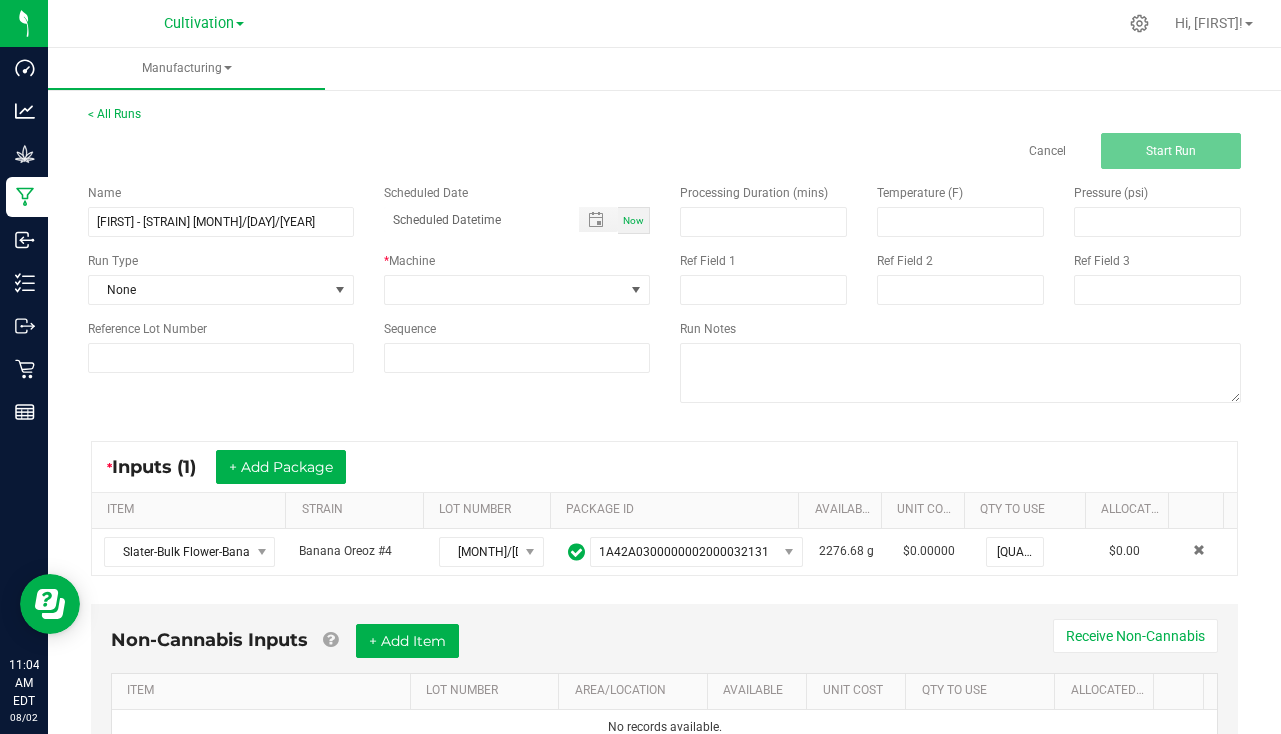 click on "Now" at bounding box center [634, 220] 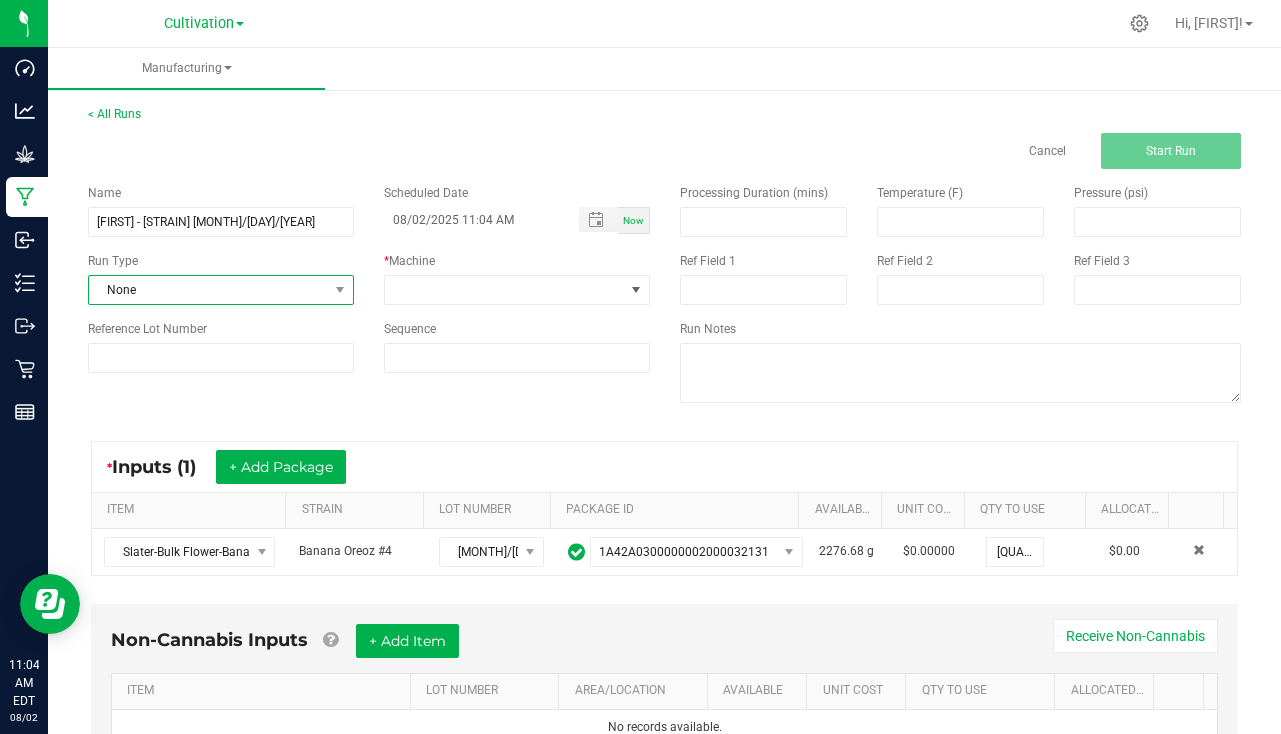 click on "None" at bounding box center (208, 290) 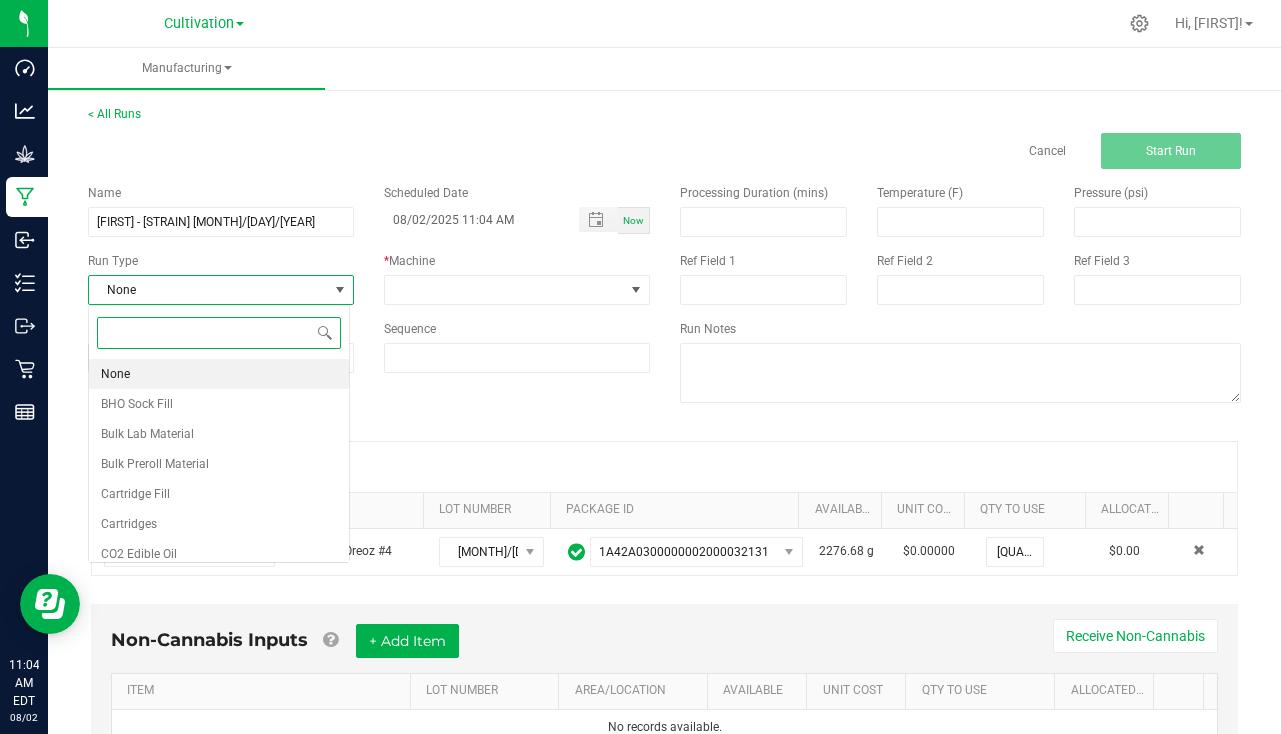 scroll, scrollTop: 99970, scrollLeft: 99738, axis: both 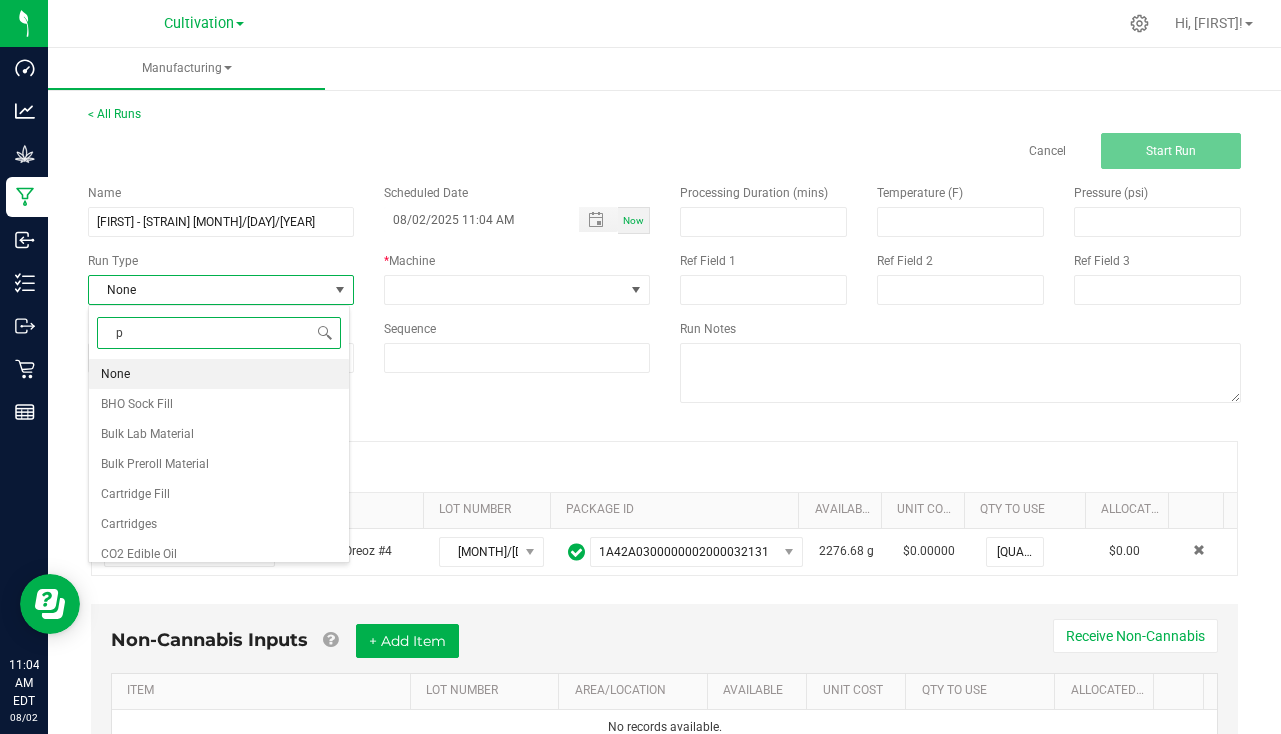 type on "pa" 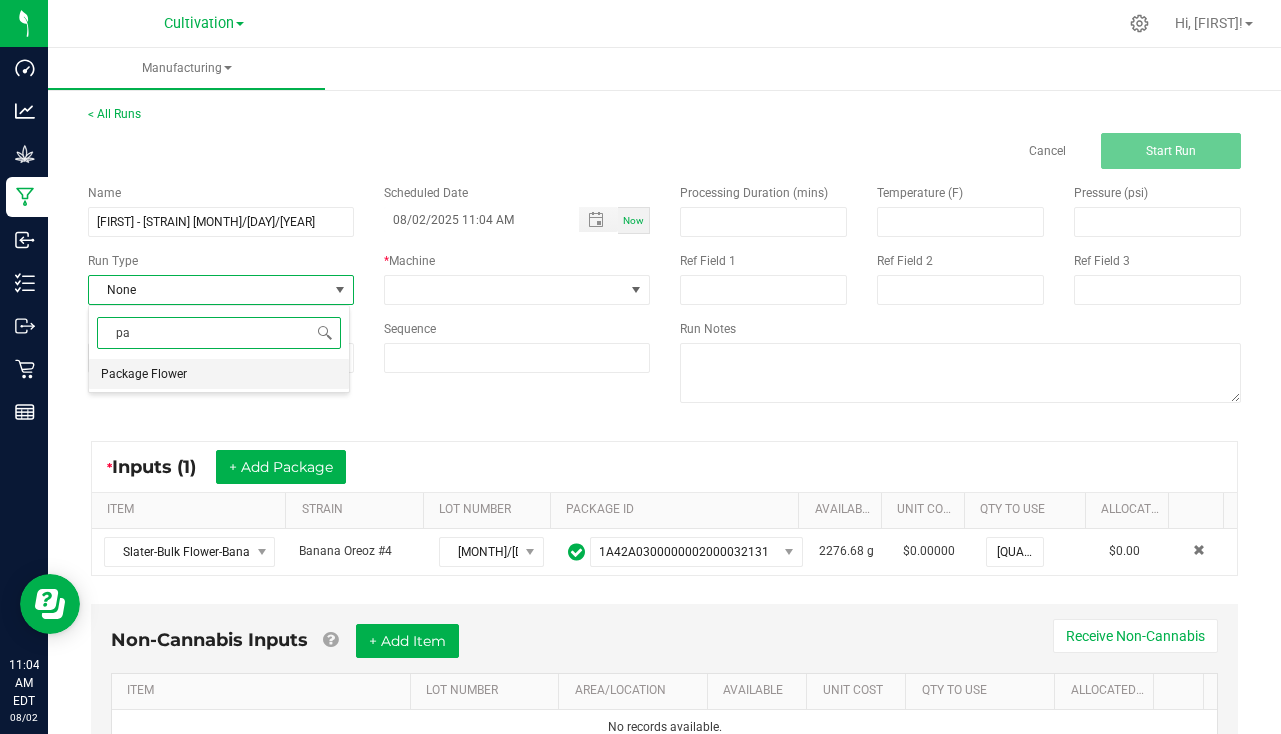 click on "Package Flower" at bounding box center (144, 374) 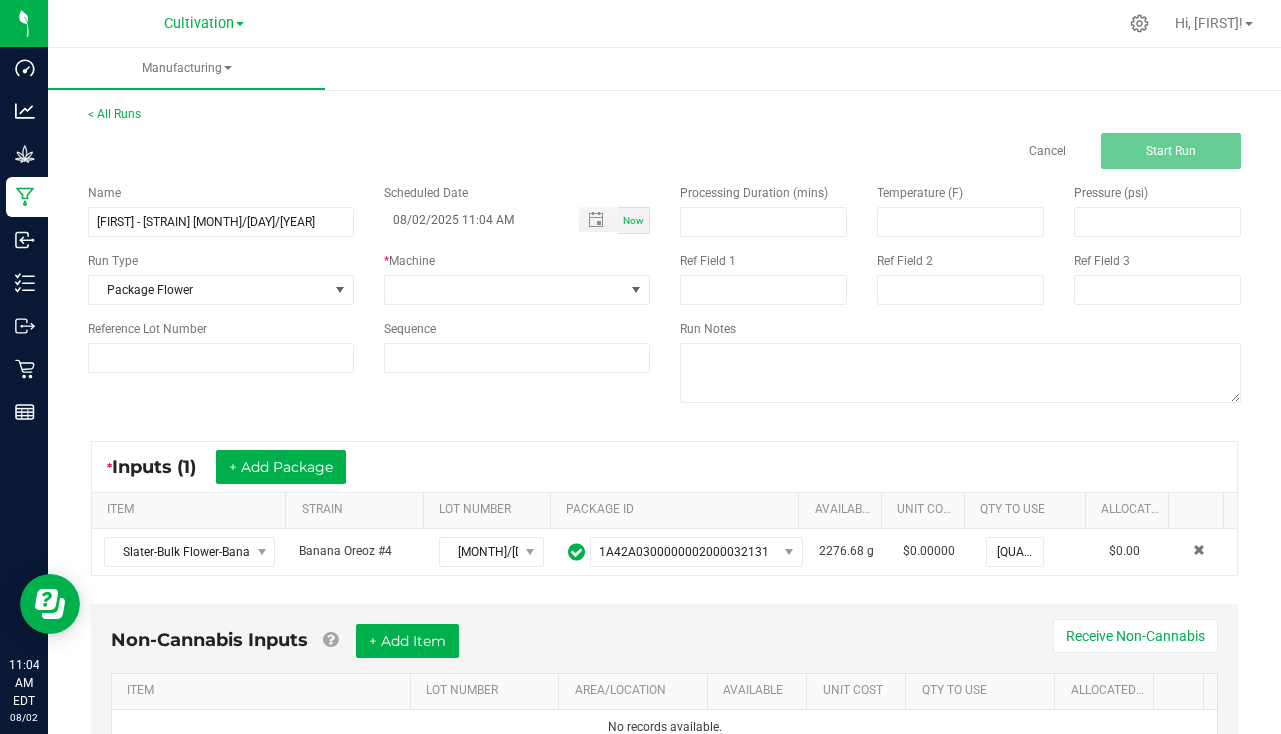 click on "Name  [FIRST] - [STRAIN] [MONTH]/[DAY]/[YEAR]  Scheduled Date  [MONTH]/[DAY]/[YEAR] [HOUR]:[MINUTE] [AM/PM] Now  Run Type  Package Flower  *   Machine   Reference Lot Number   Sequence" at bounding box center (369, 278) 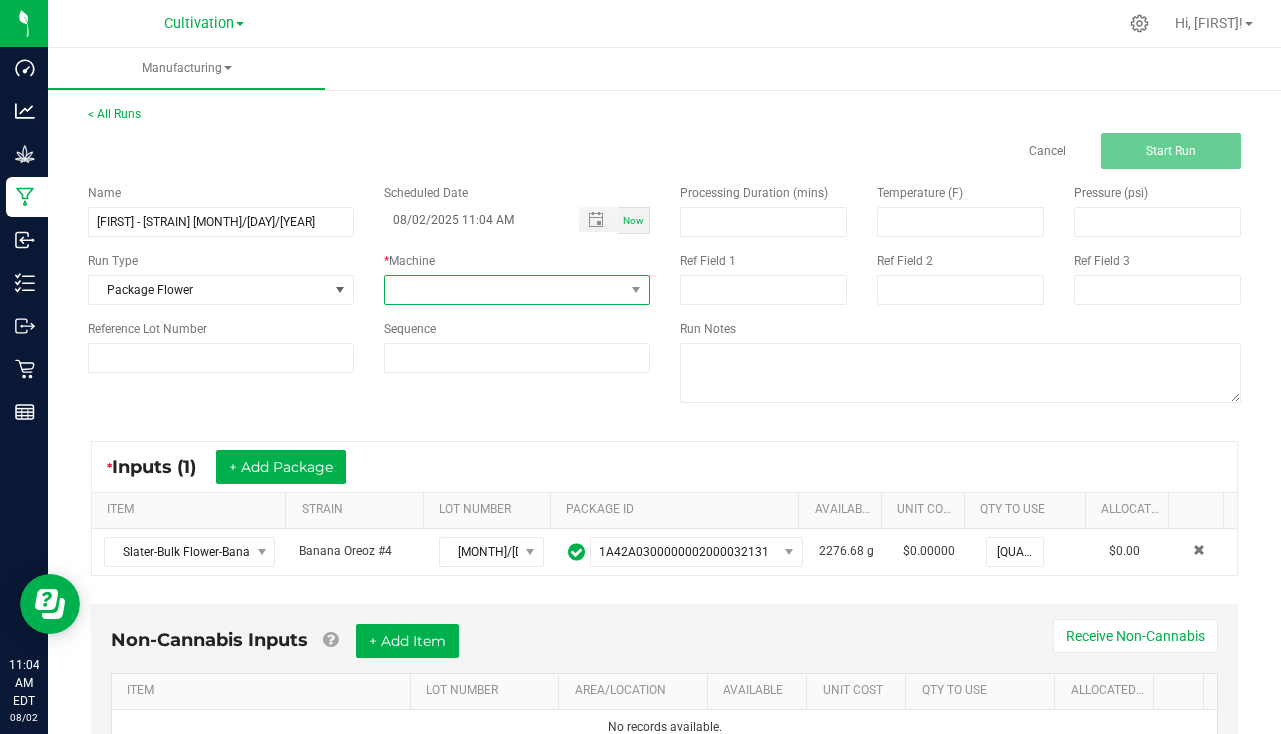 click at bounding box center (504, 290) 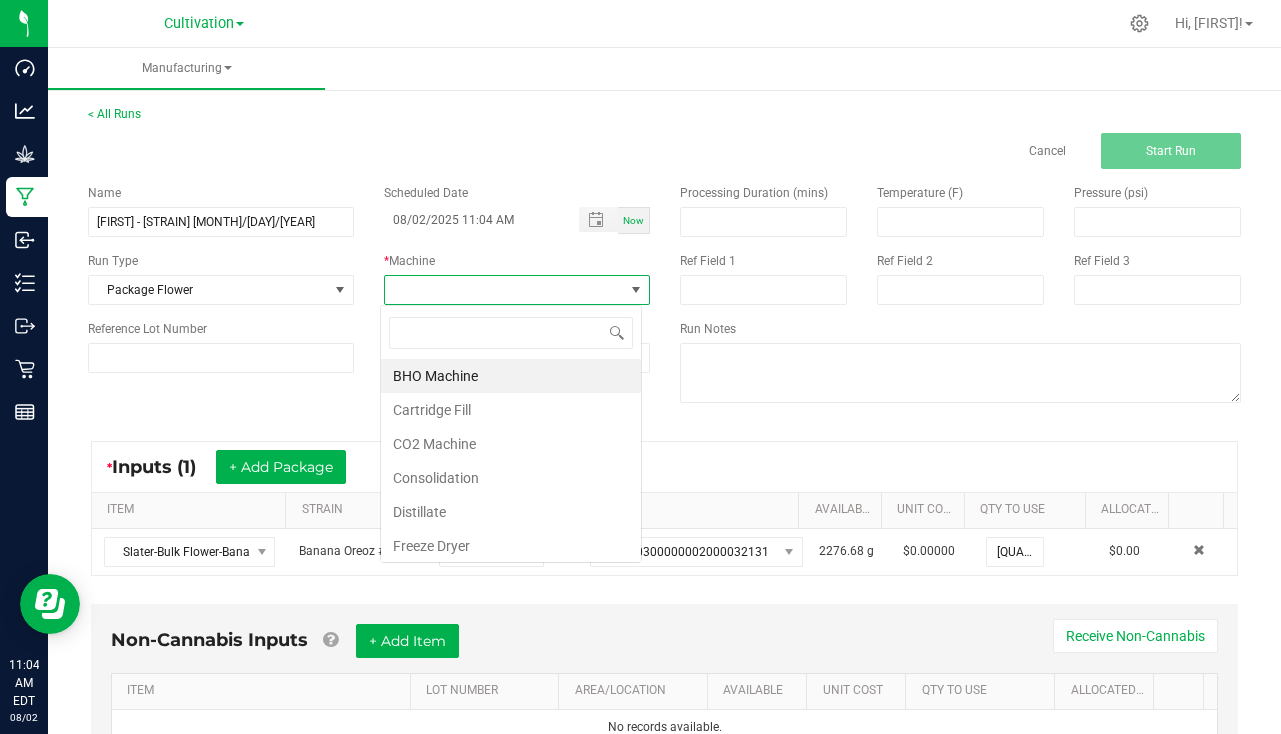 scroll, scrollTop: 99970, scrollLeft: 99738, axis: both 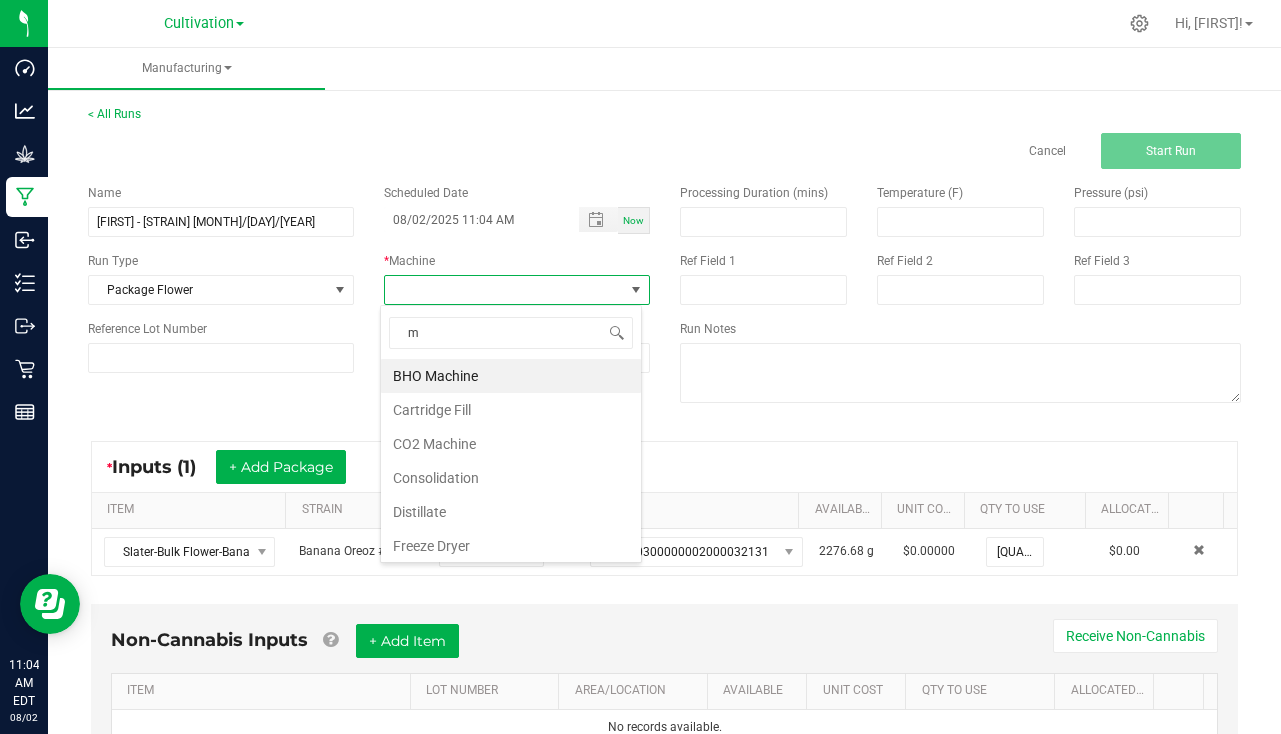type on "ma" 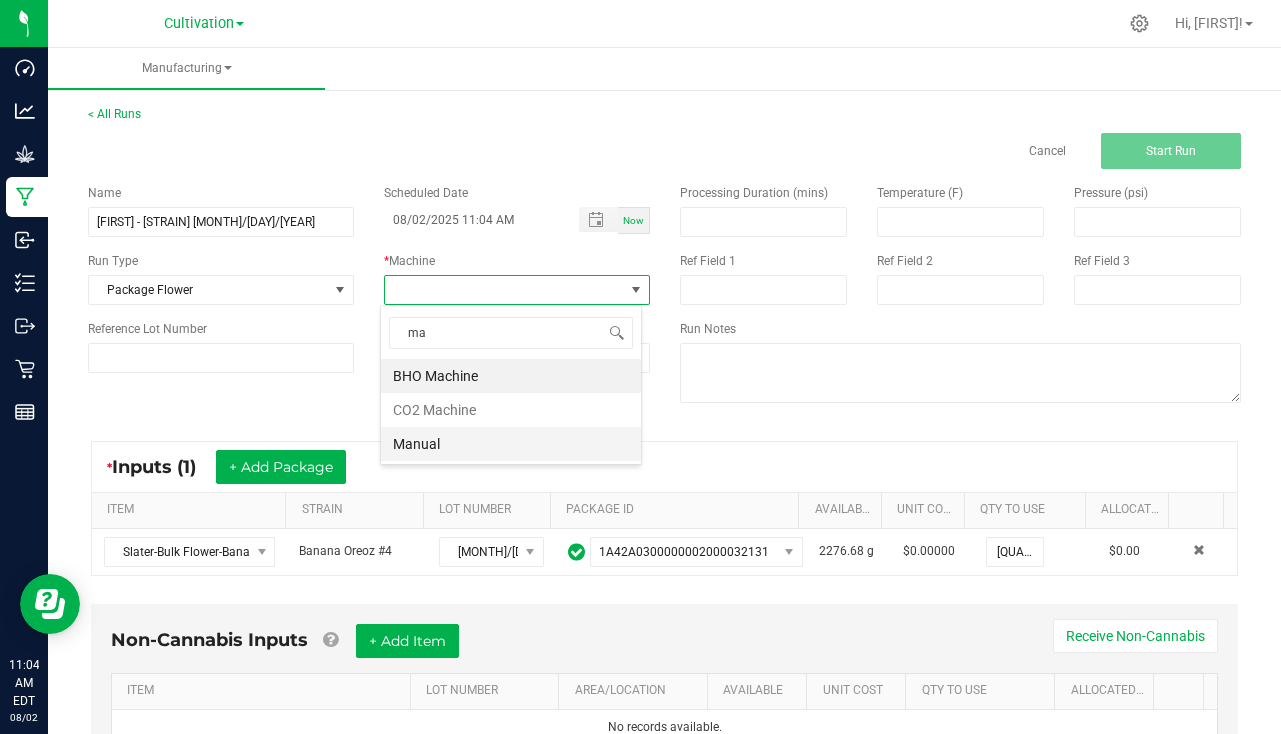 click on "Manual" at bounding box center (511, 444) 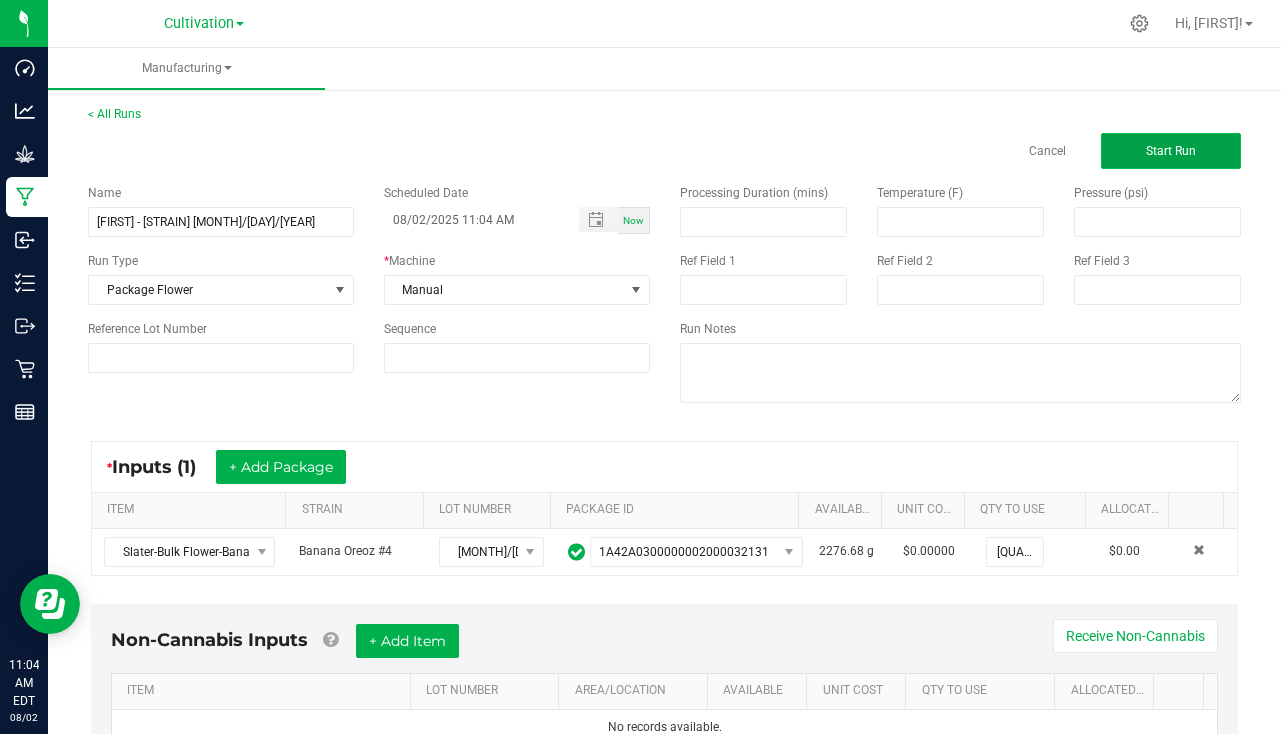 click on "Start Run" 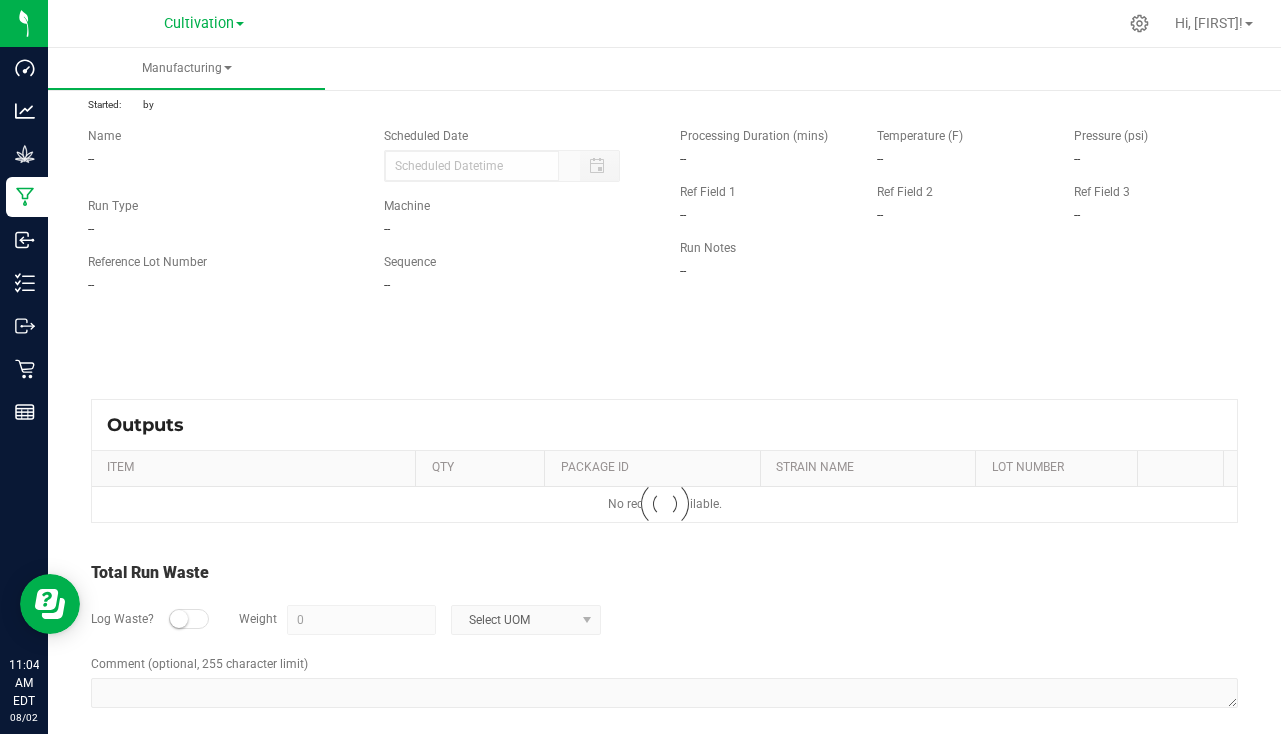 type on "08/02/2025 11:04 AM" 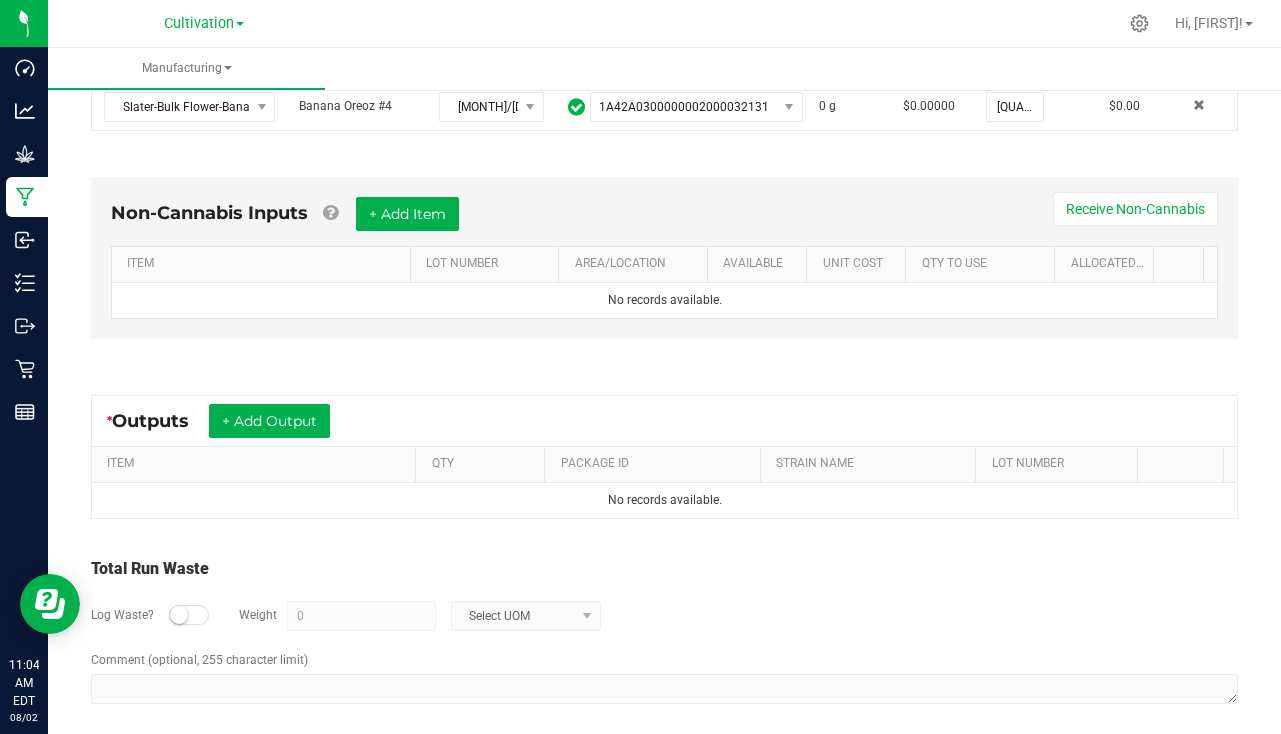 scroll, scrollTop: 484, scrollLeft: 0, axis: vertical 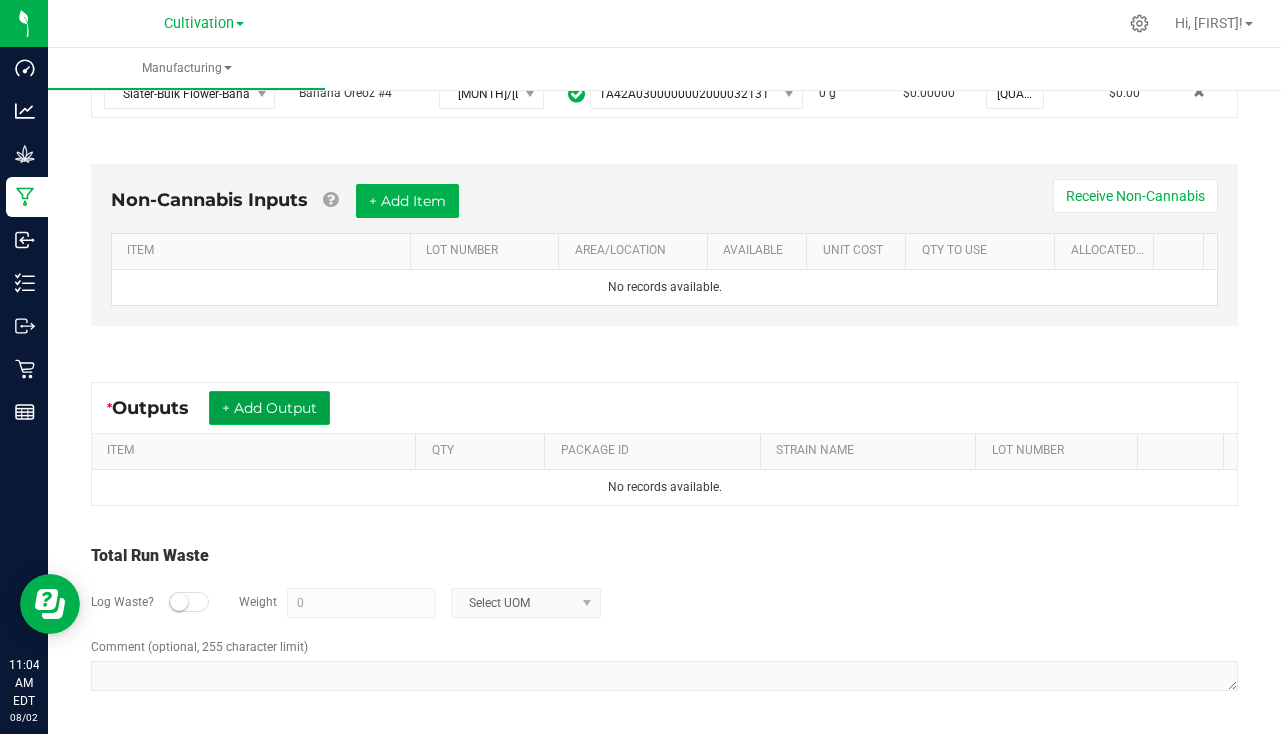click on "+ Add Output" at bounding box center [269, 408] 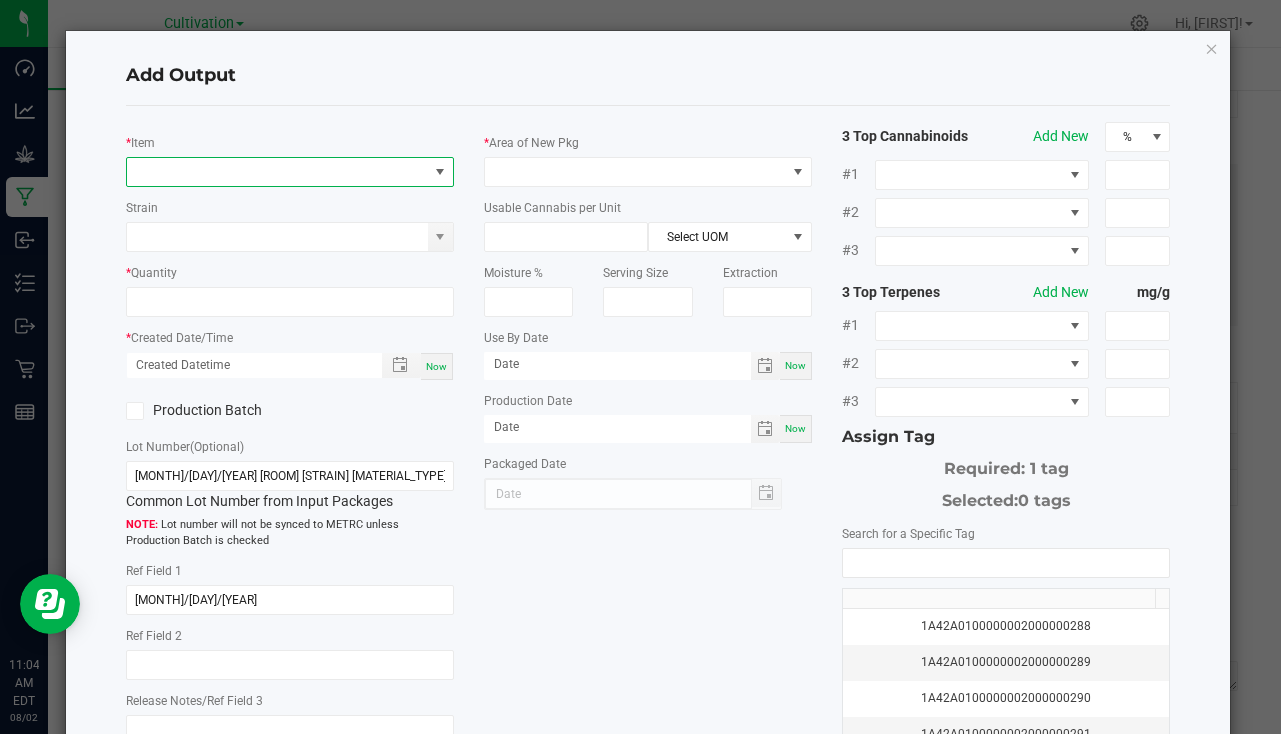 click at bounding box center (277, 172) 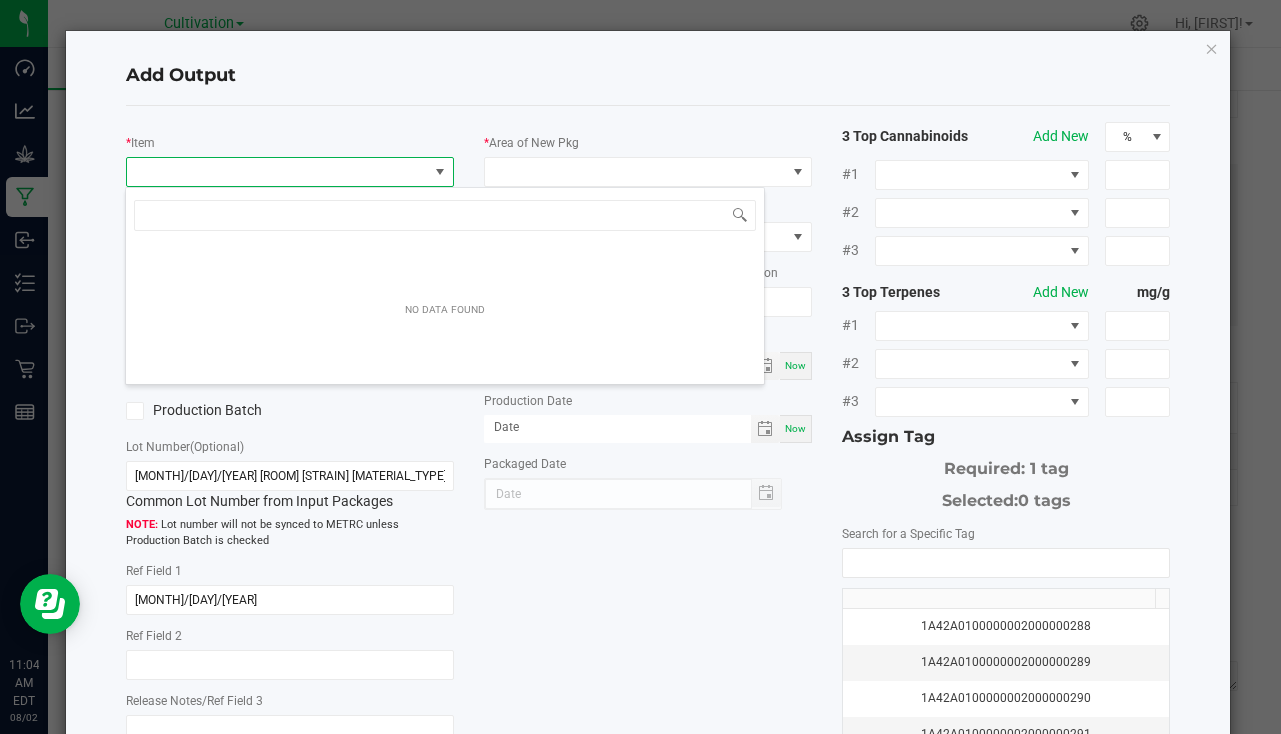 scroll, scrollTop: 99970, scrollLeft: 99676, axis: both 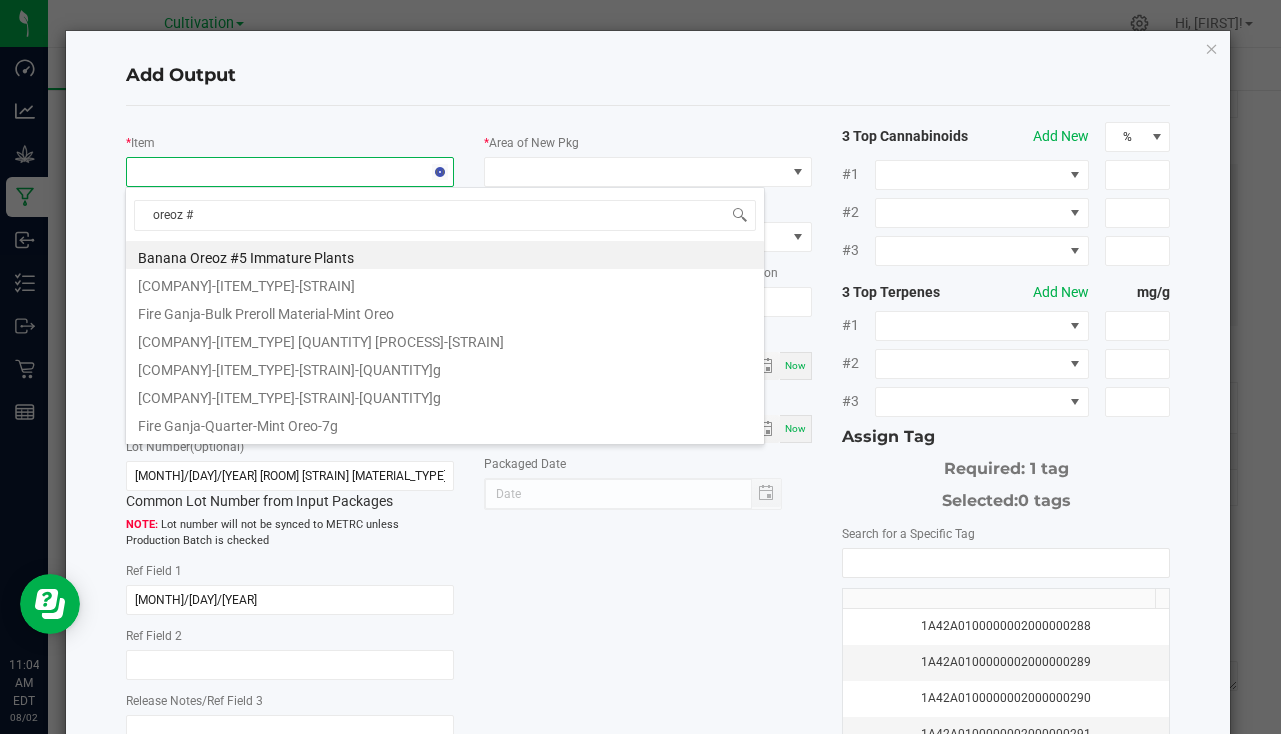 type on "oreoz #4" 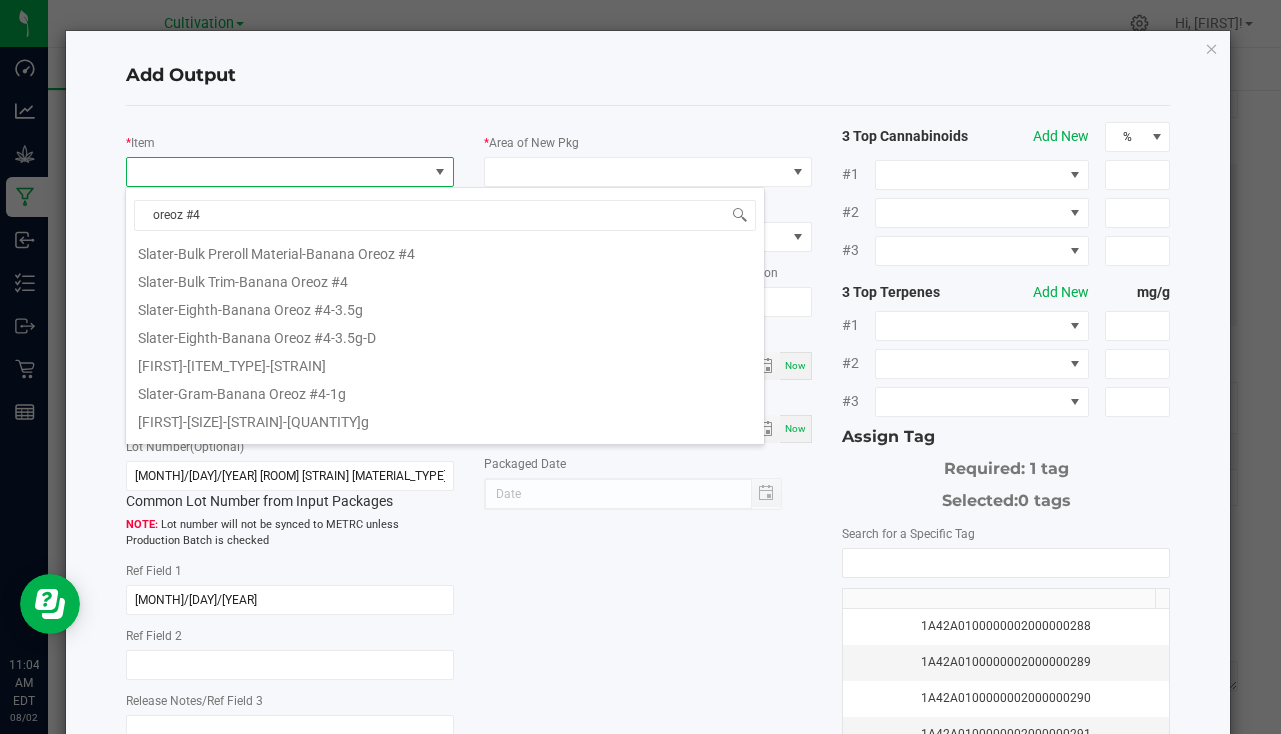 scroll, scrollTop: 220, scrollLeft: 0, axis: vertical 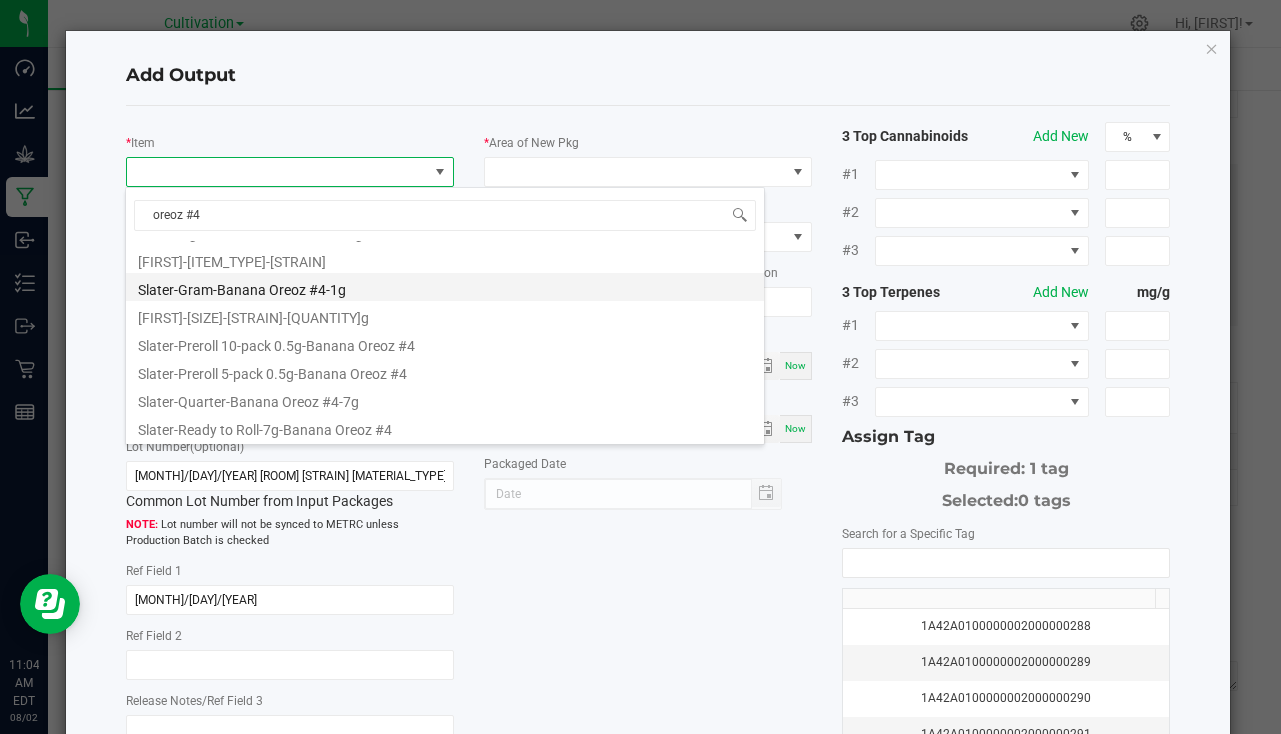 click on "Slater-Gram-Banana Oreoz #4-1g" at bounding box center [445, 287] 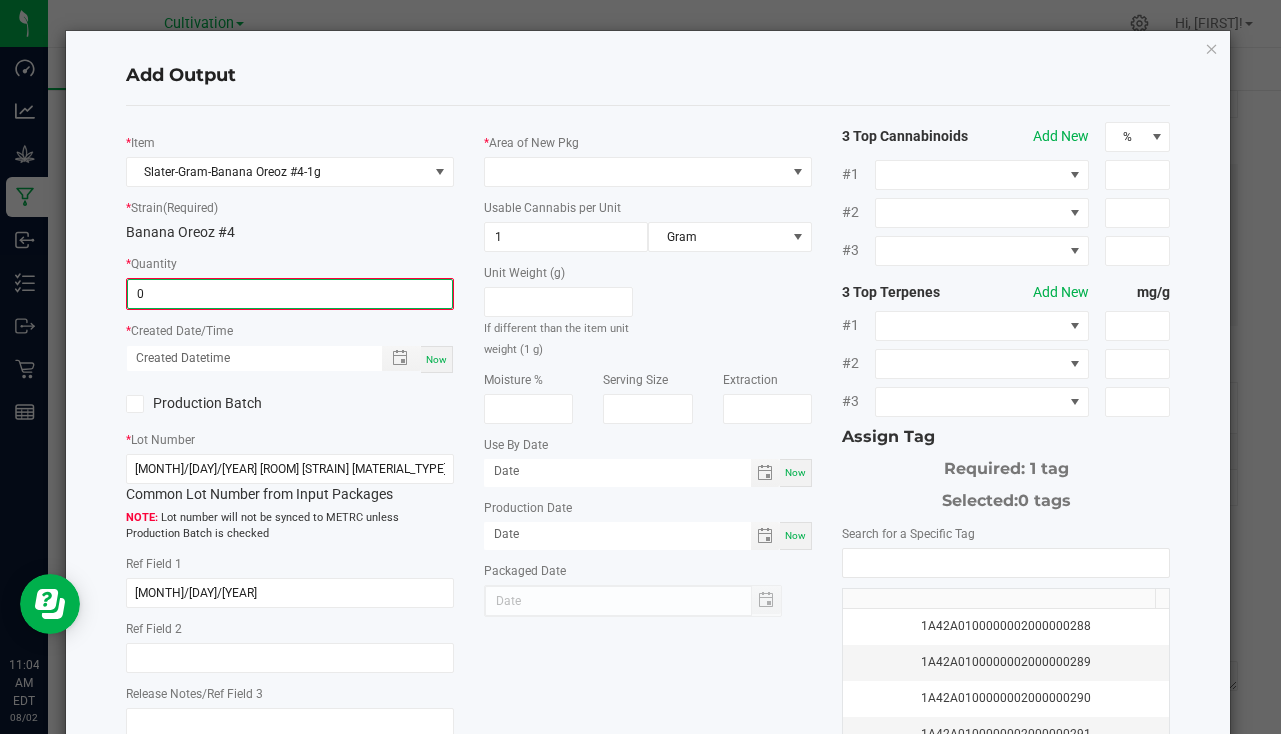 click on "0" at bounding box center [290, 294] 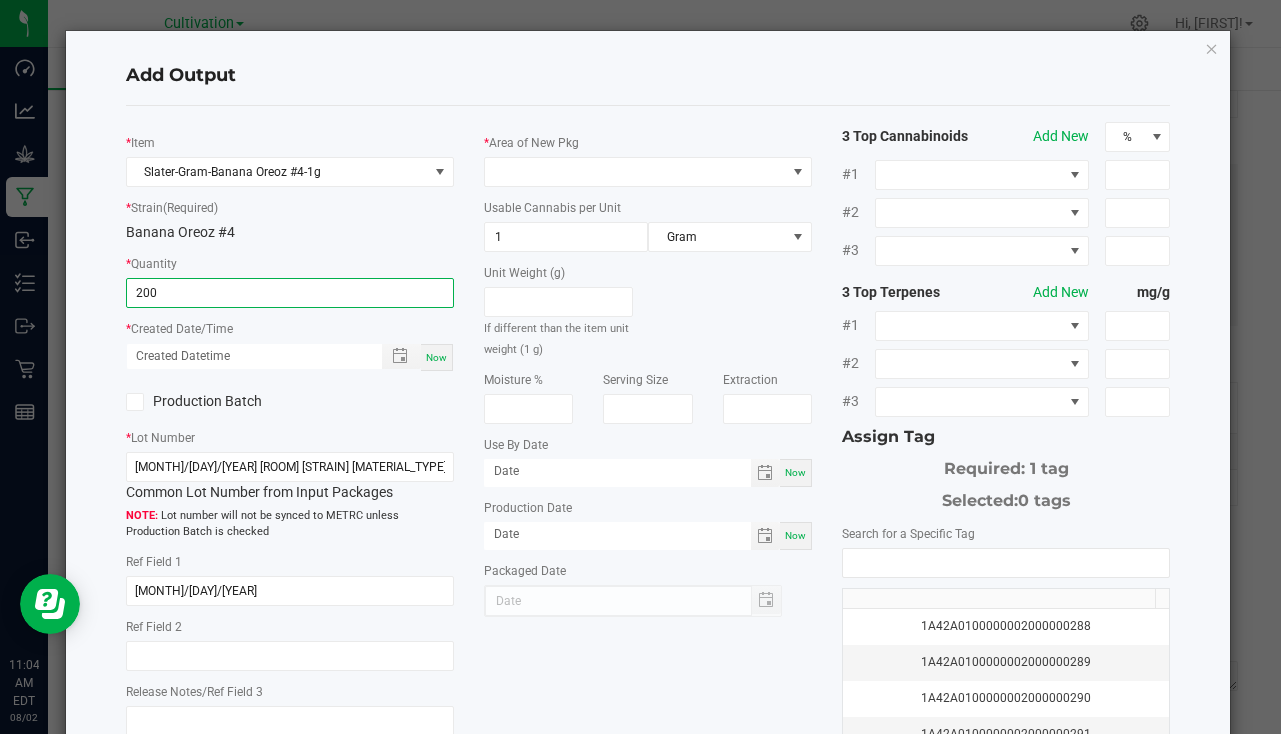 type on "200 ea" 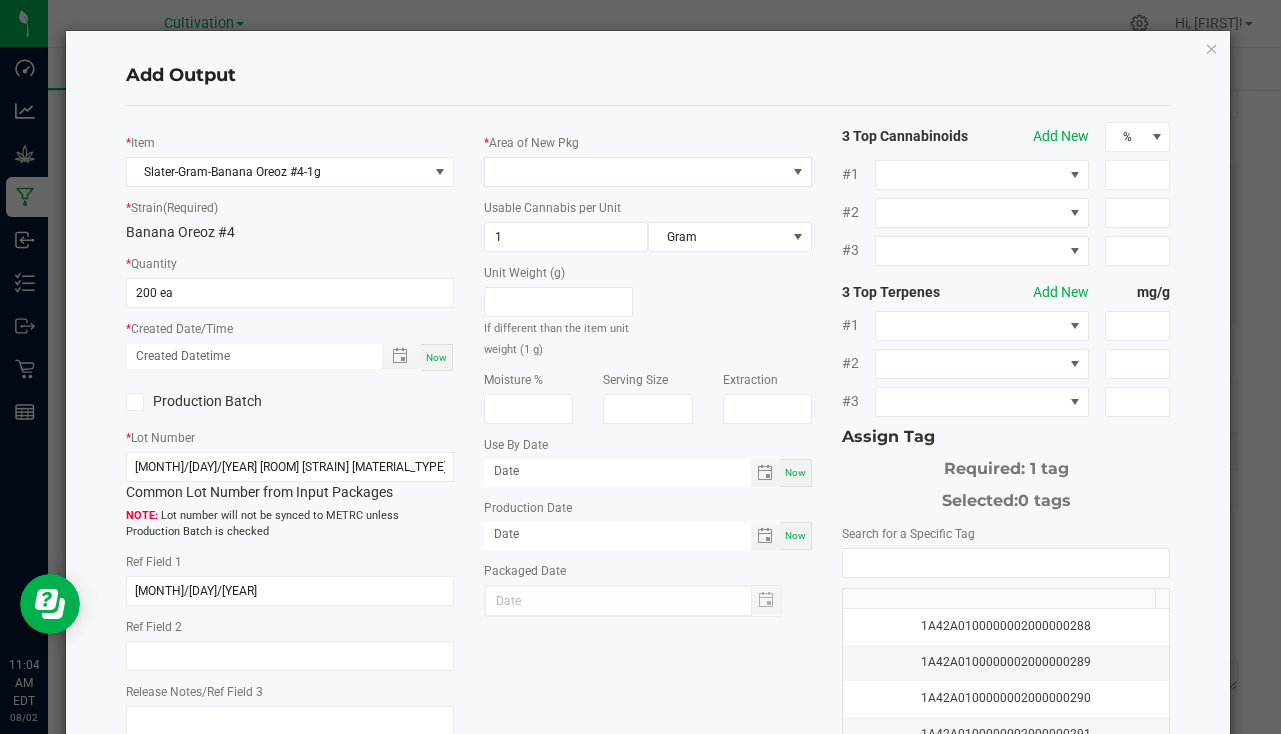 drag, startPoint x: 427, startPoint y: 363, endPoint x: 466, endPoint y: 285, distance: 87.20665 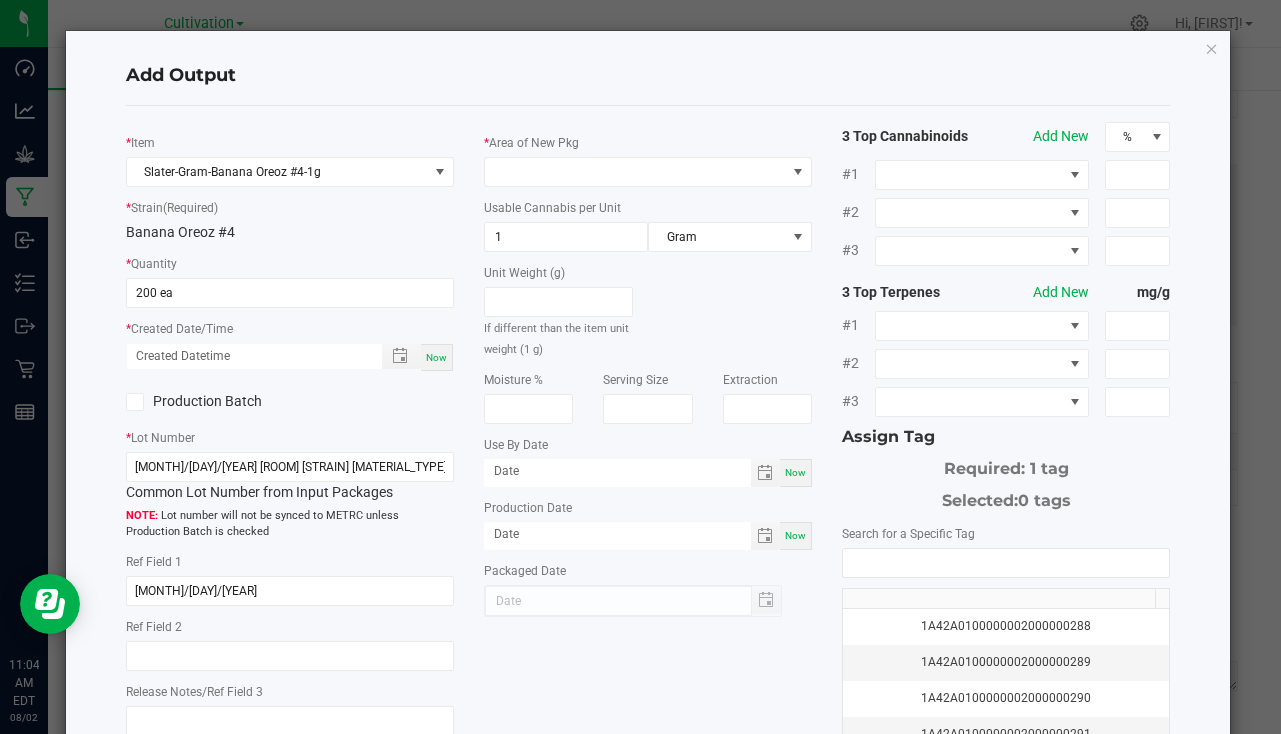 click on "Now" at bounding box center [436, 357] 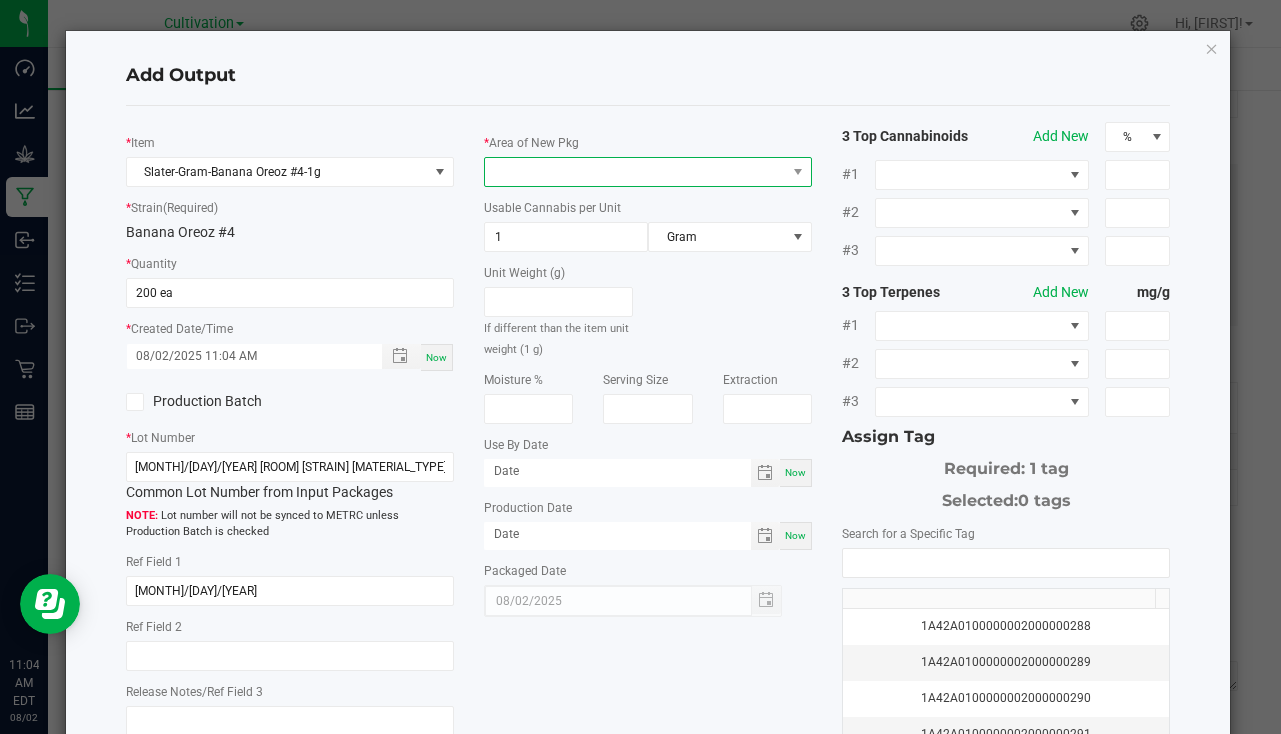 click at bounding box center [635, 172] 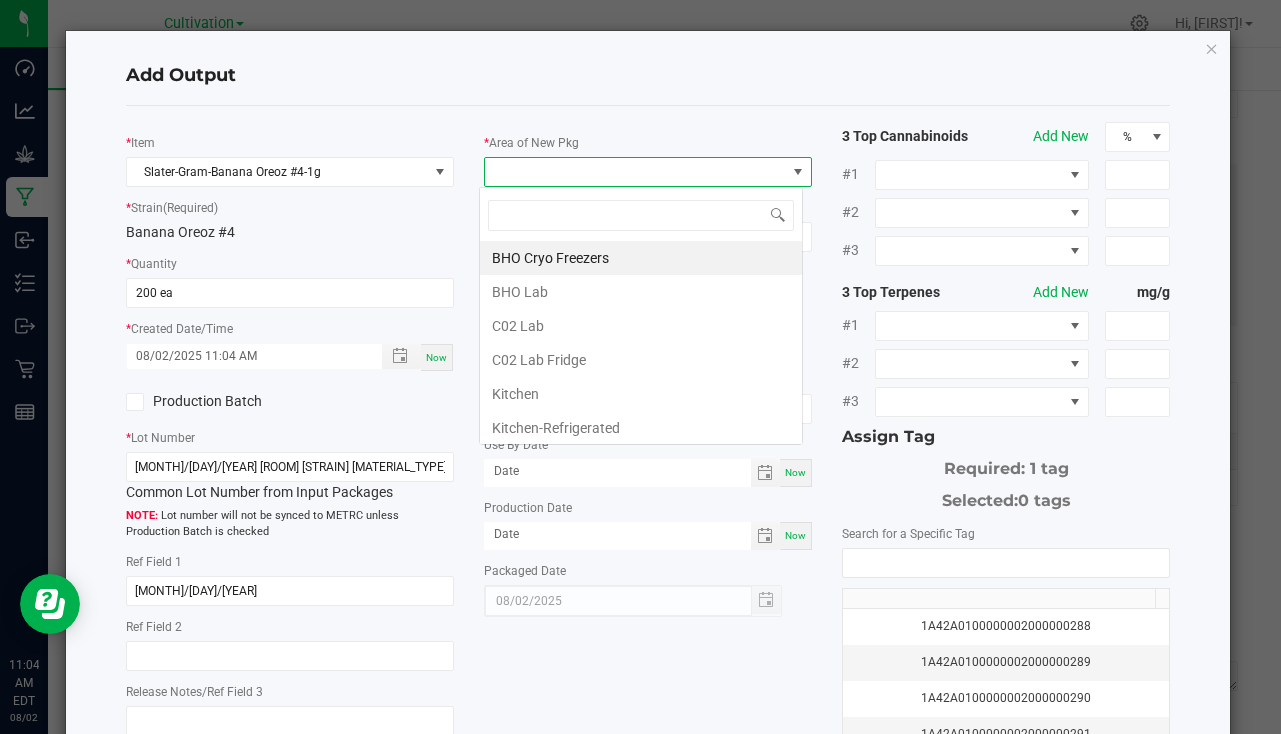 scroll, scrollTop: 99970, scrollLeft: 99676, axis: both 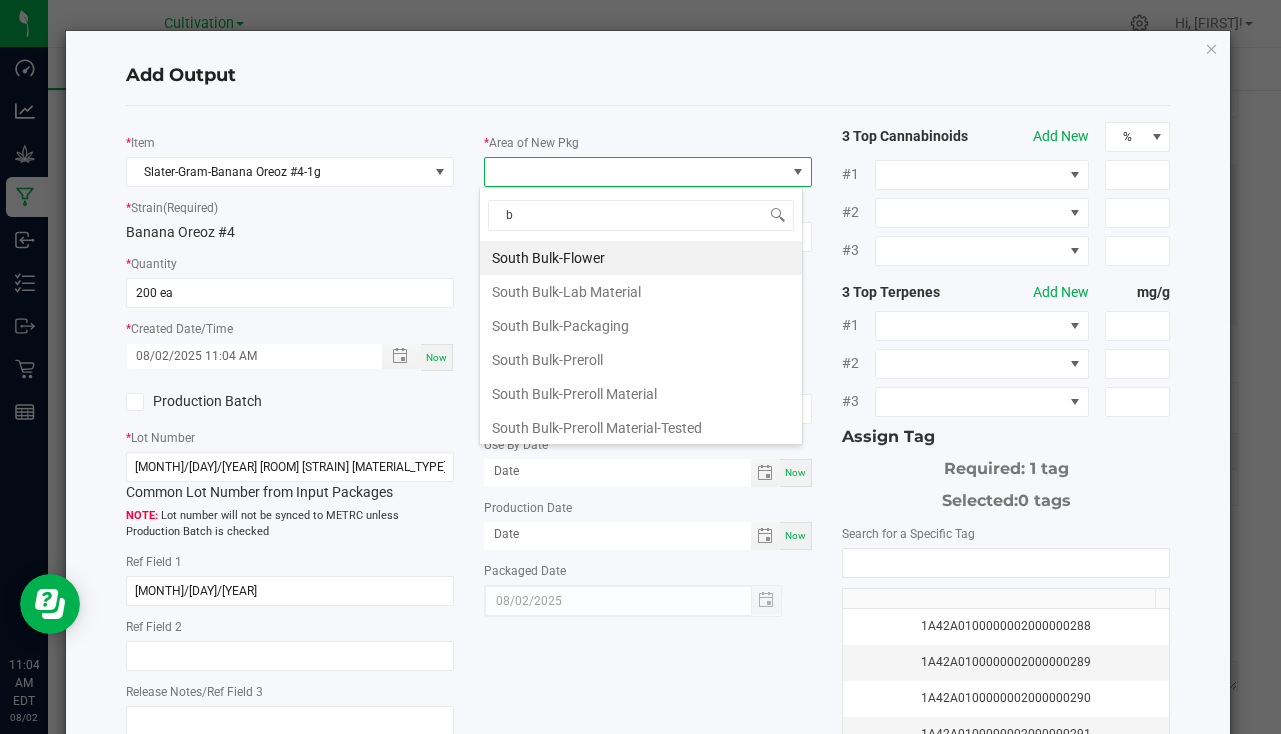 type on "bu" 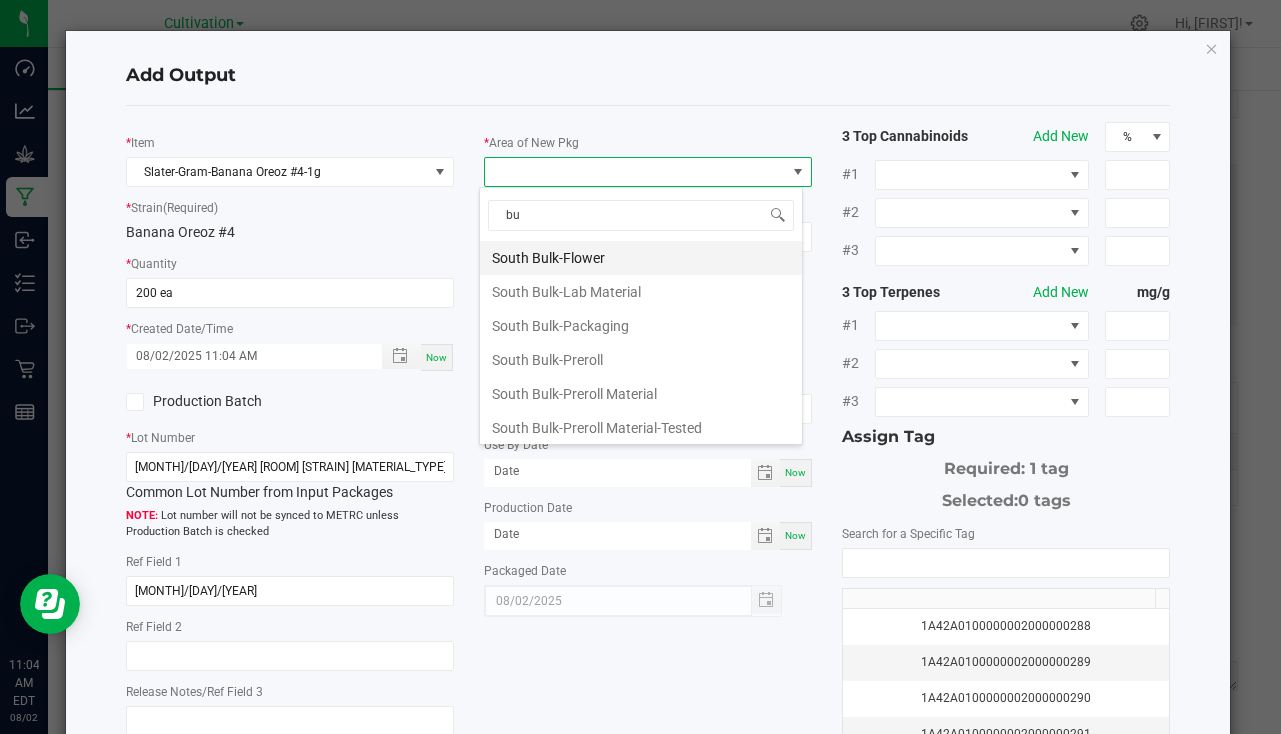 click on "South Bulk-Flower" at bounding box center (641, 258) 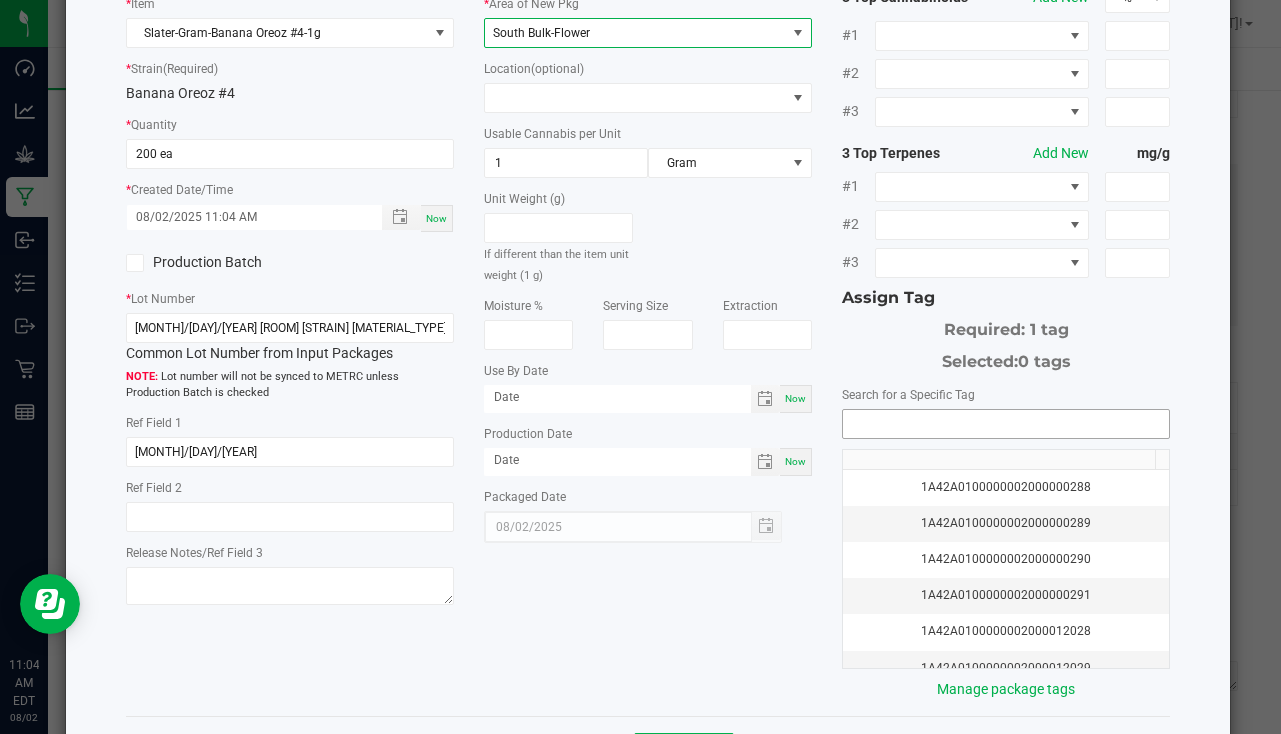 scroll, scrollTop: 221, scrollLeft: 0, axis: vertical 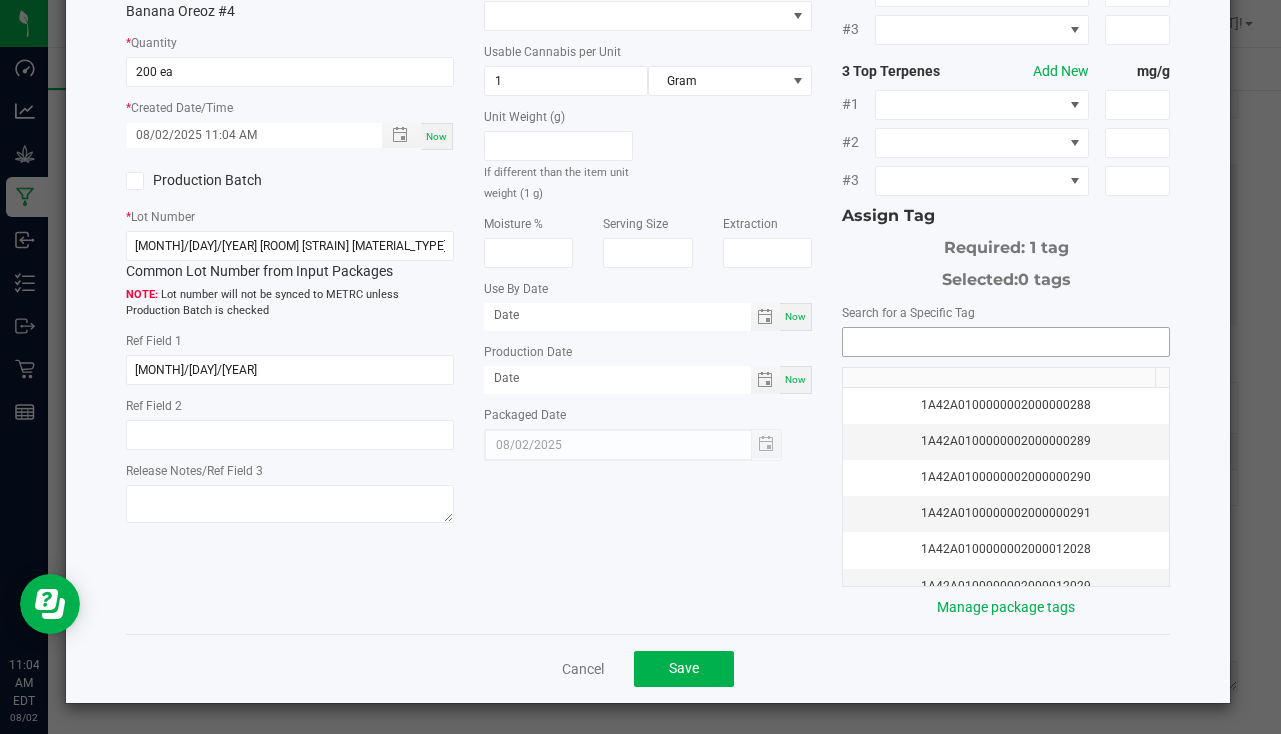 click at bounding box center (1006, 342) 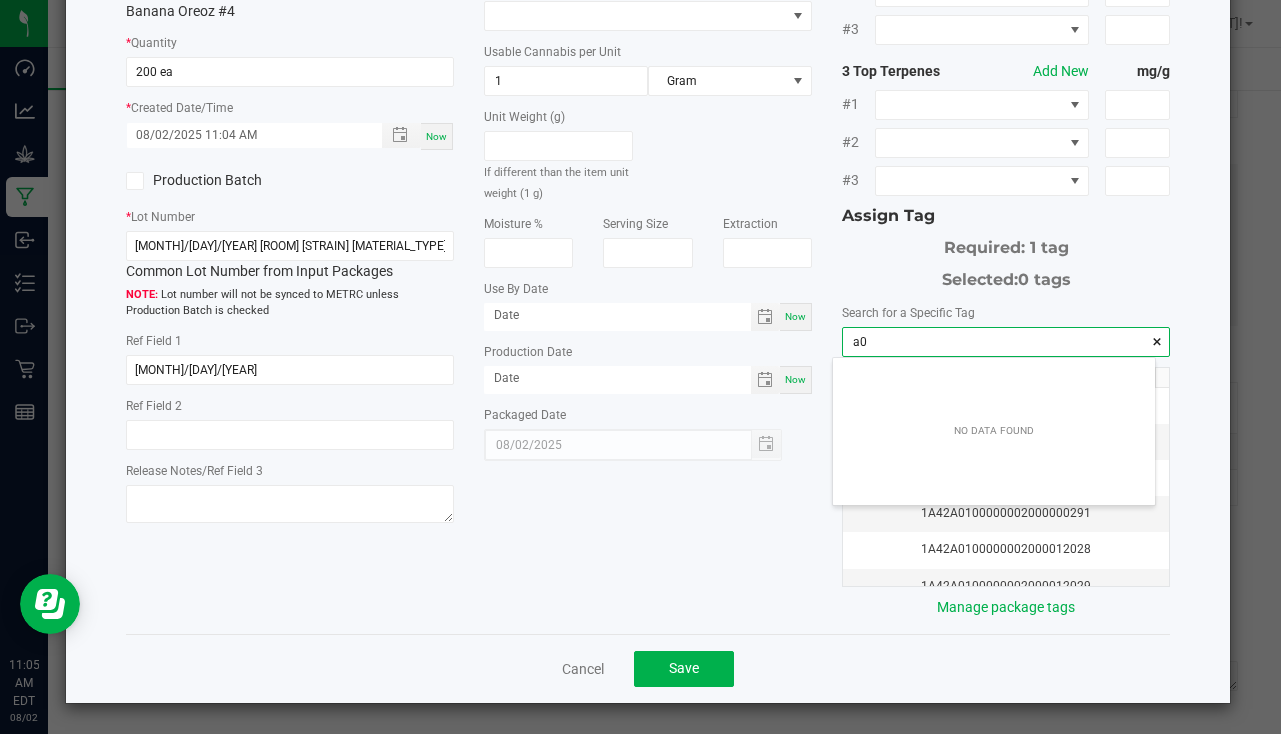 scroll, scrollTop: 99972, scrollLeft: 99678, axis: both 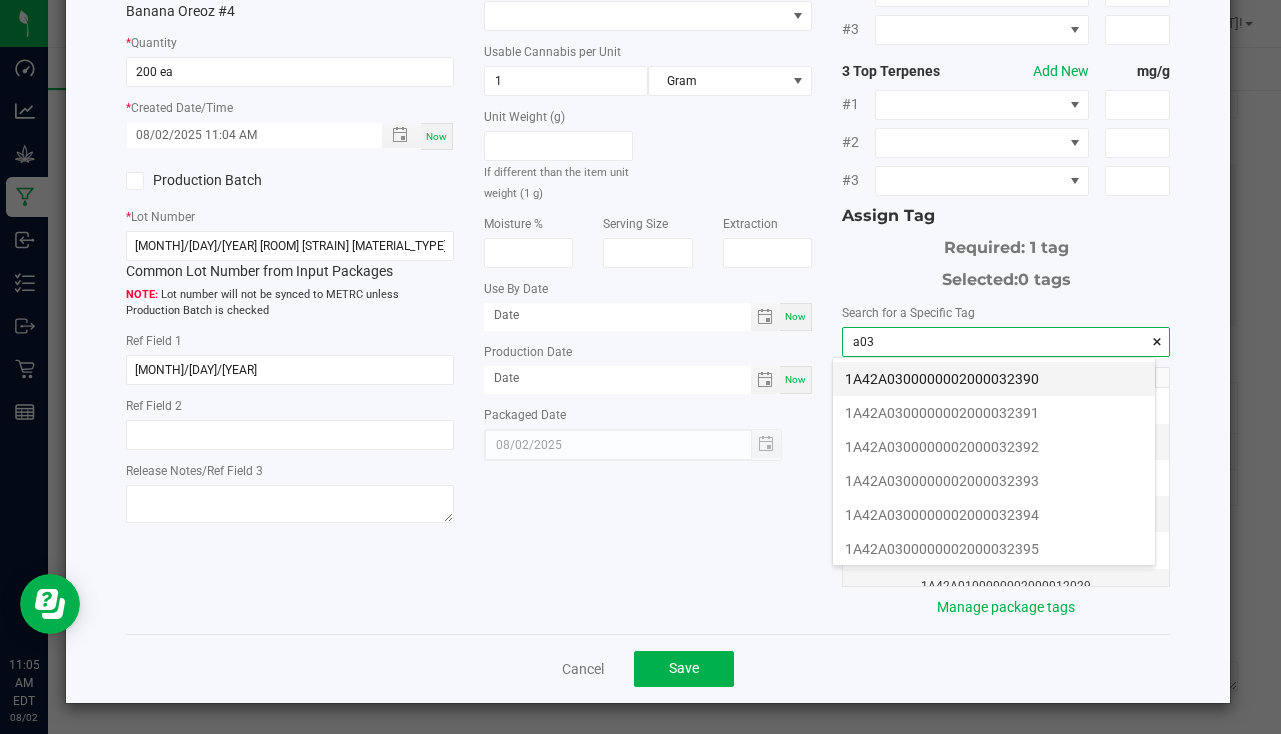 click on "1A42A0300000002000032390" at bounding box center (994, 379) 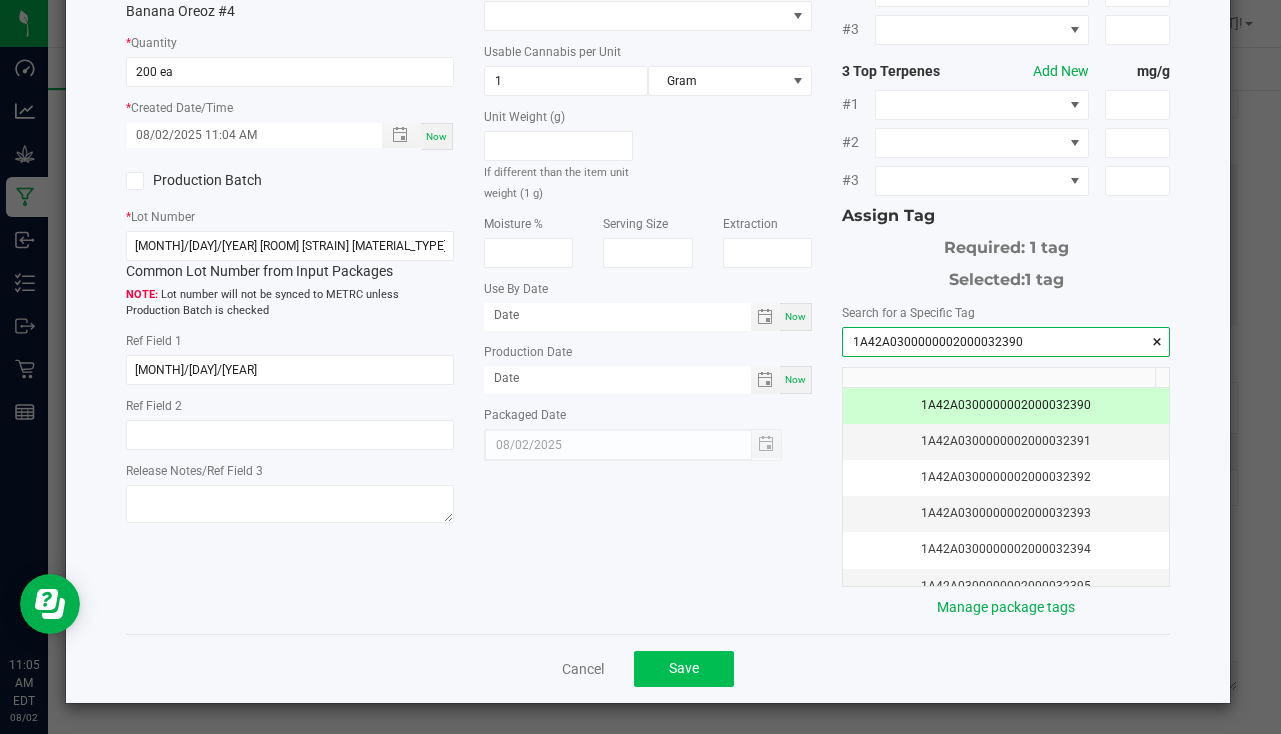 type on "1A42A0300000002000032390" 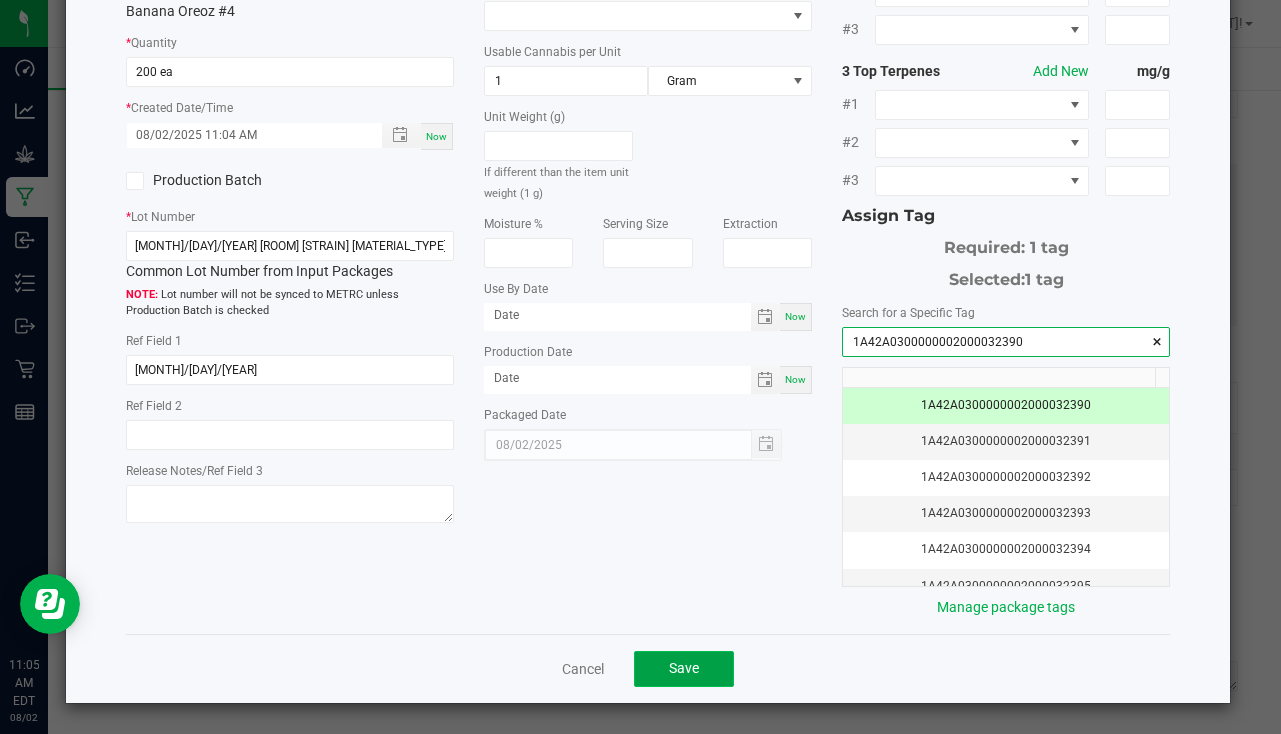 click on "Save" 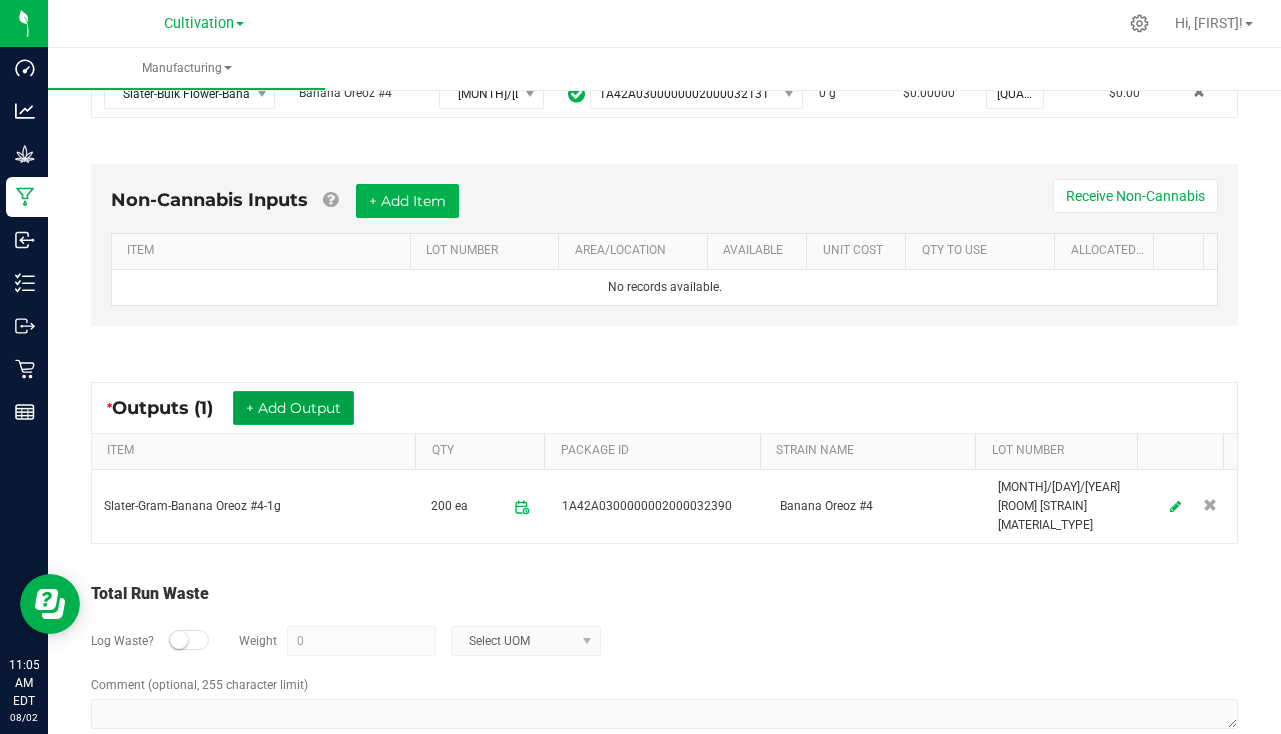 click on "+ Add Output" at bounding box center [293, 408] 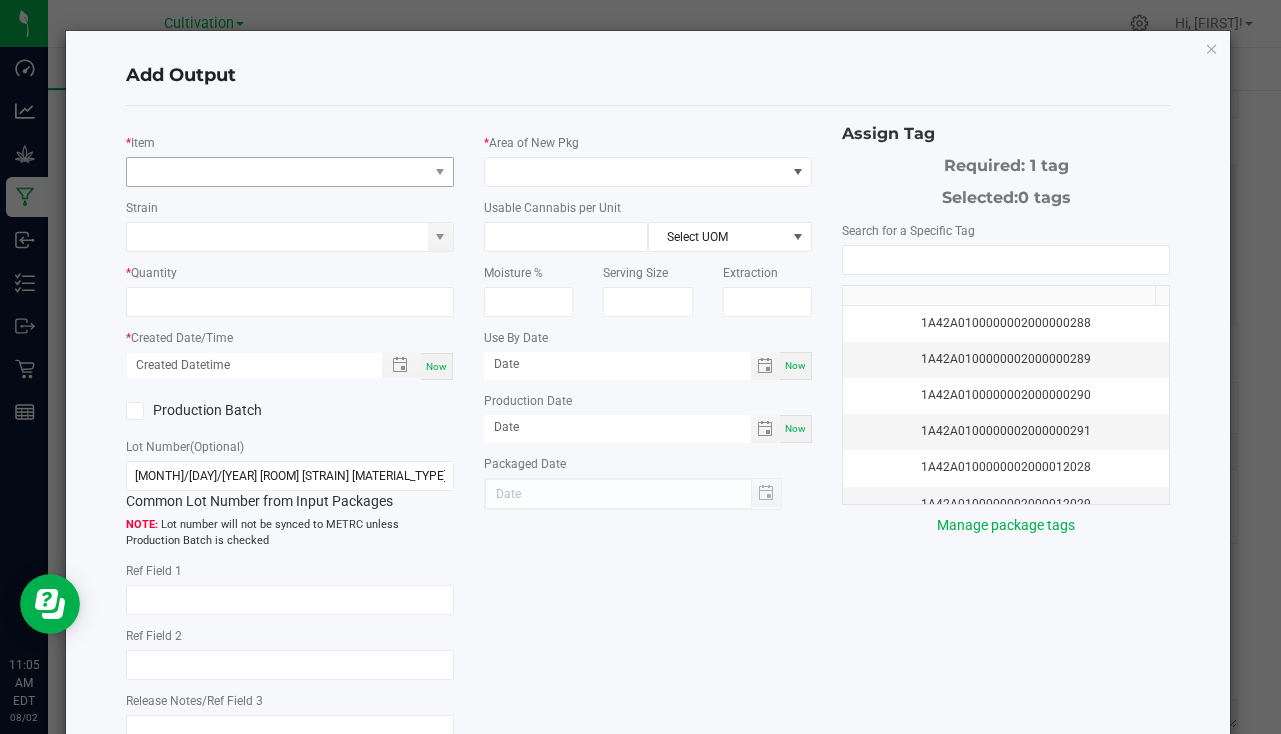 type on "[MONTH]/[DAY]/[YEAR]" 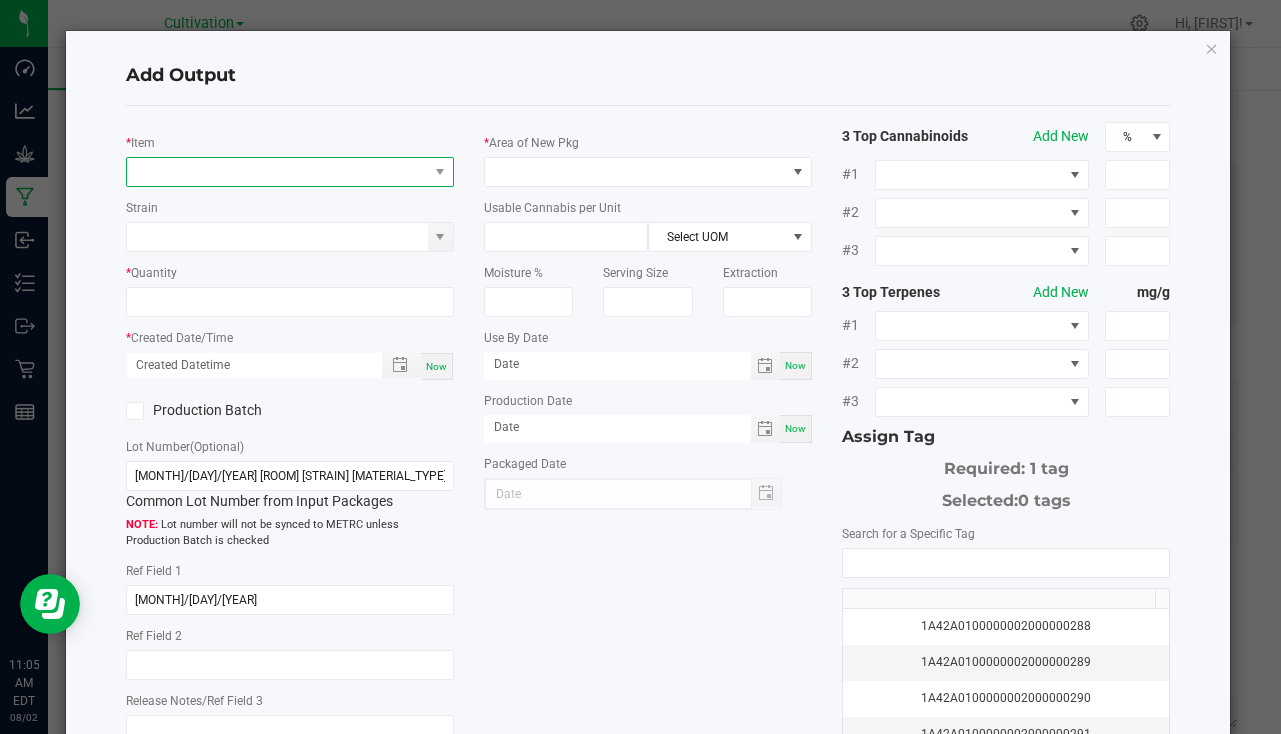 click at bounding box center (277, 172) 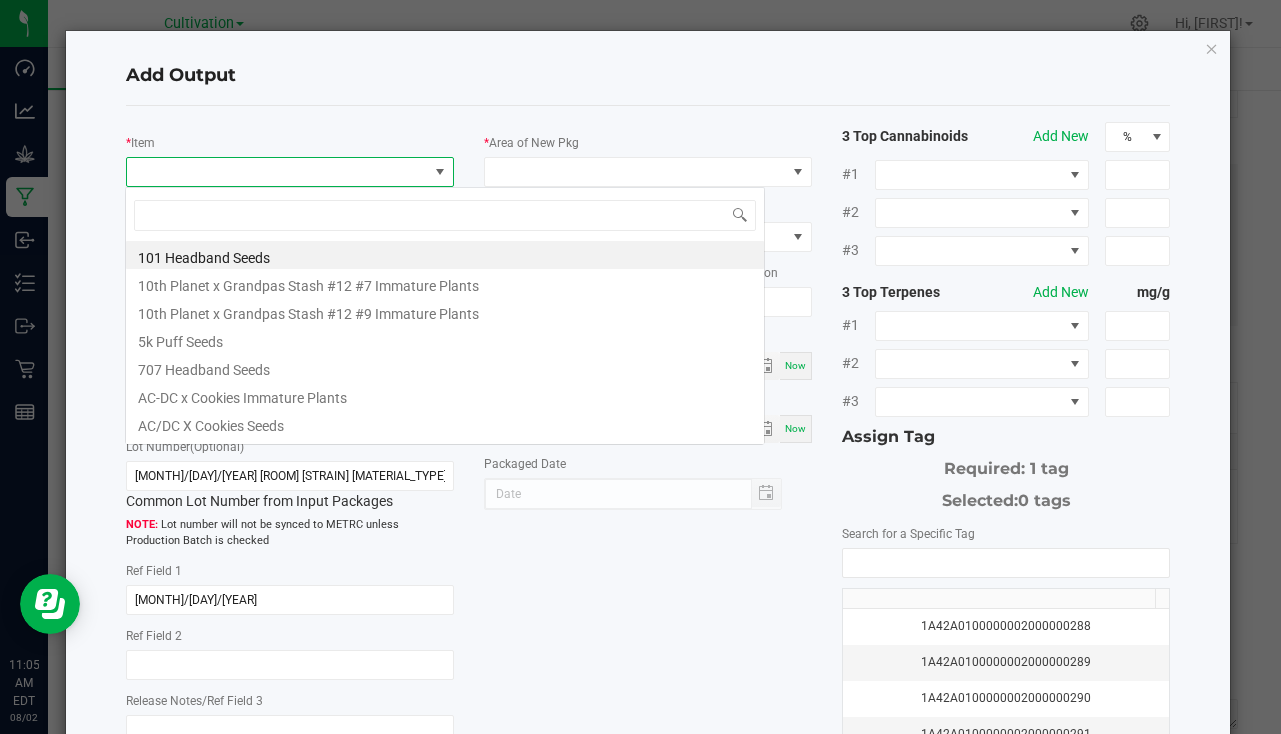 scroll, scrollTop: 99970, scrollLeft: 99676, axis: both 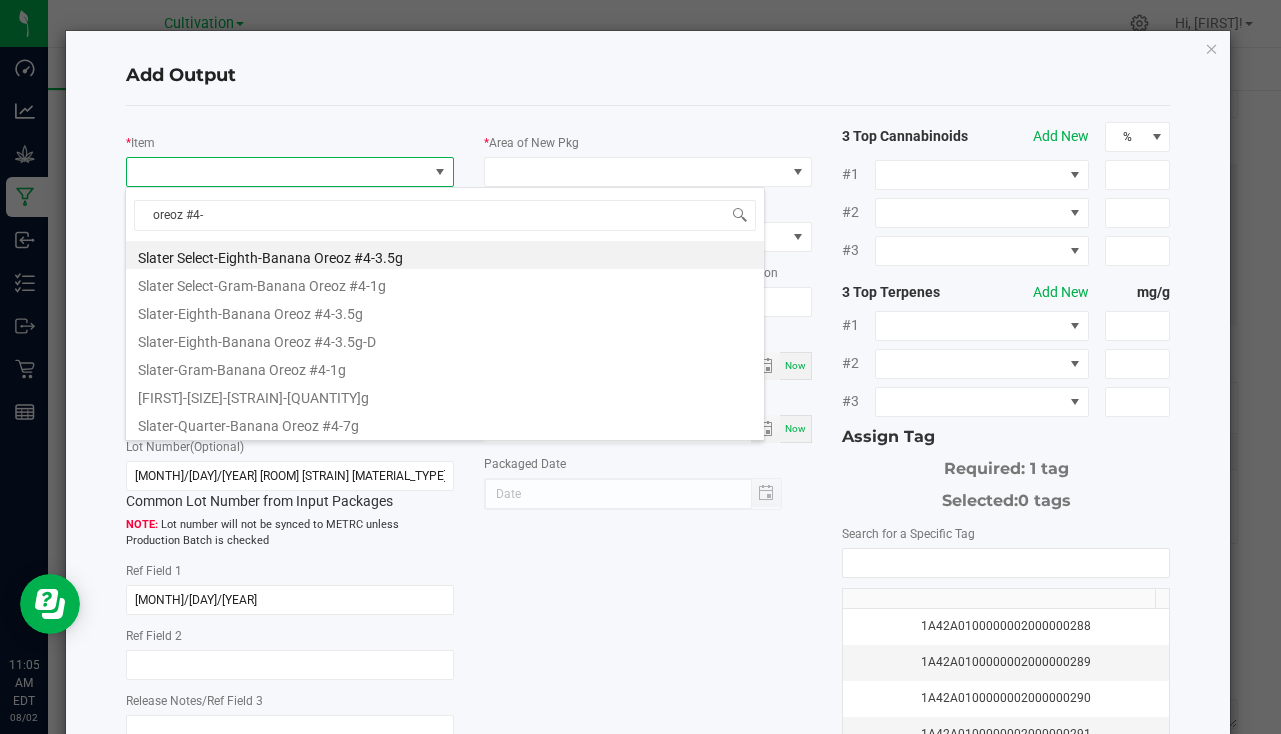 type on "oreoz #4-3" 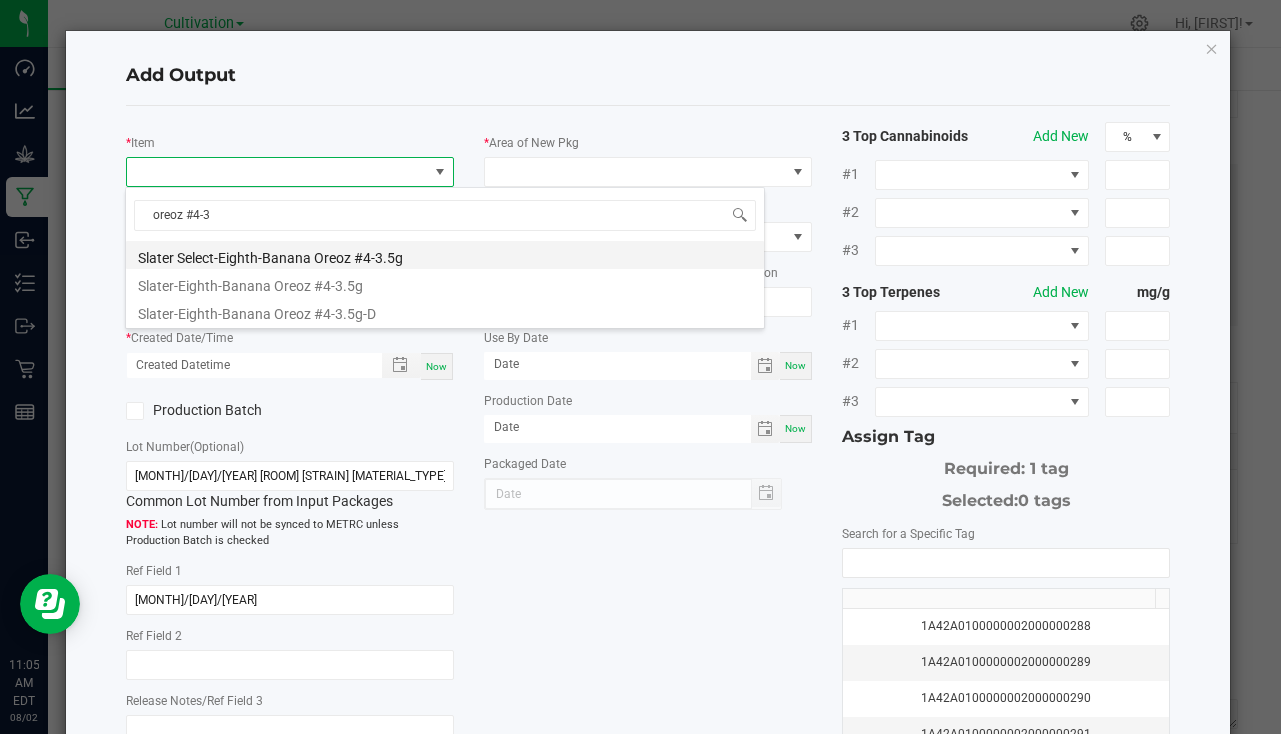 click on "Slater Select-Eighth-Banana Oreoz #4-3.5g" at bounding box center [445, 255] 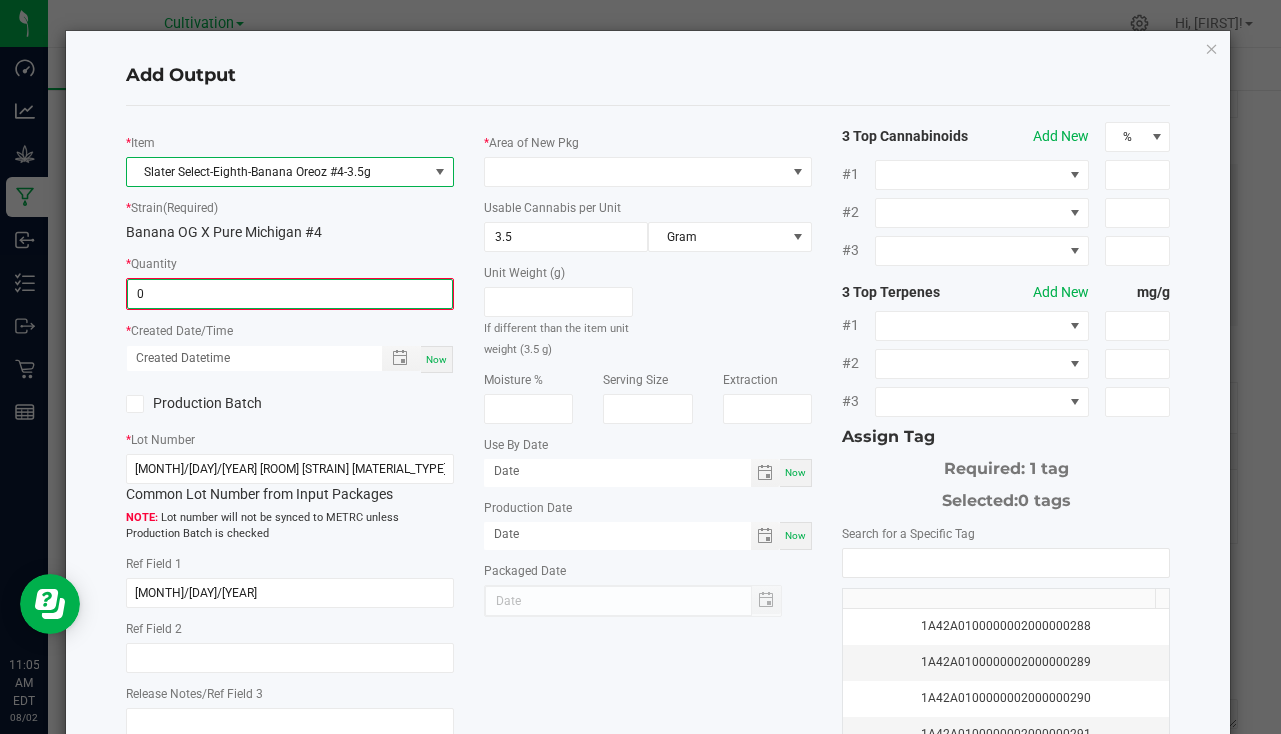 click on "0" at bounding box center [290, 294] 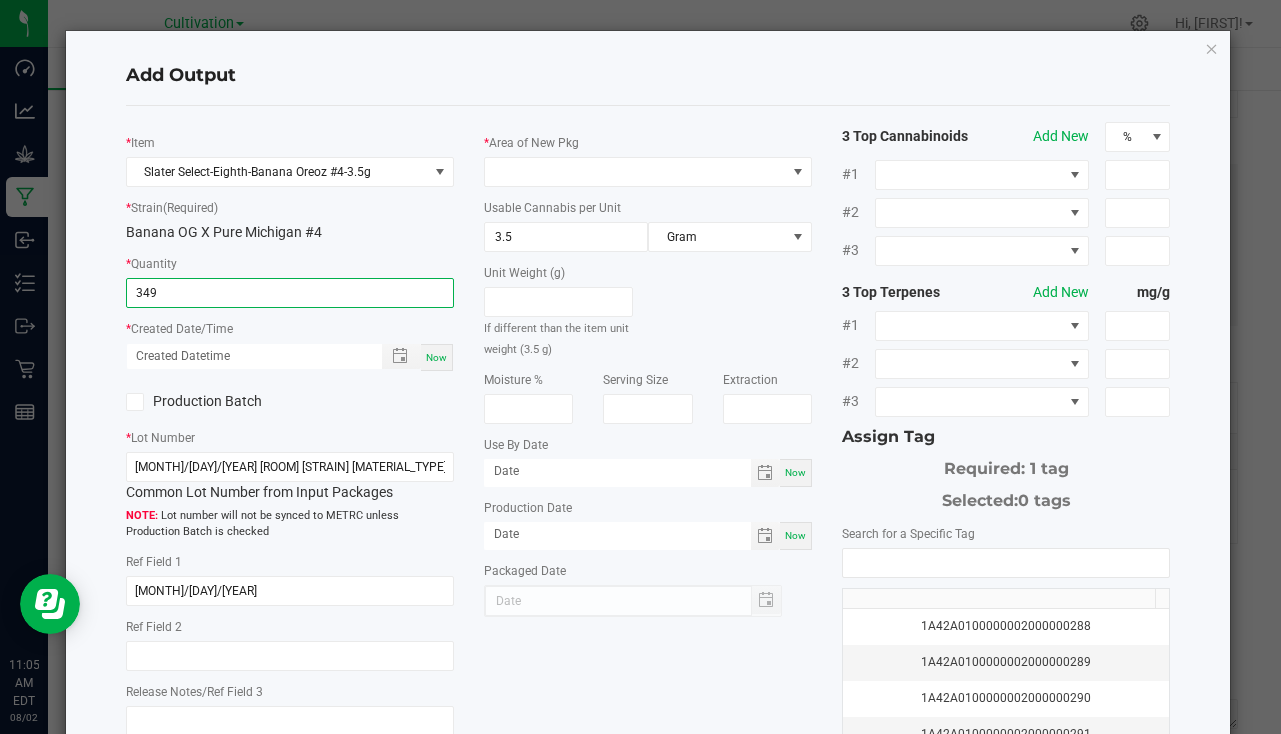 type on "349 ea" 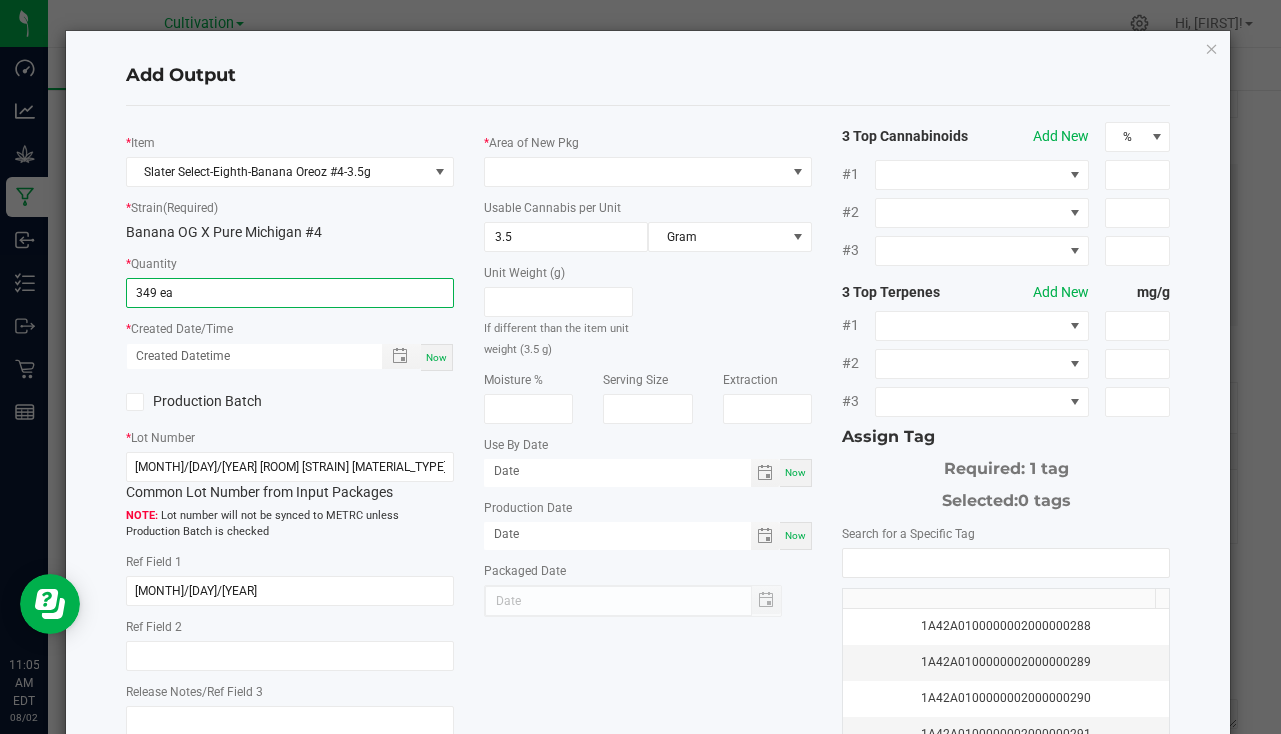 click on "Now" at bounding box center [437, 357] 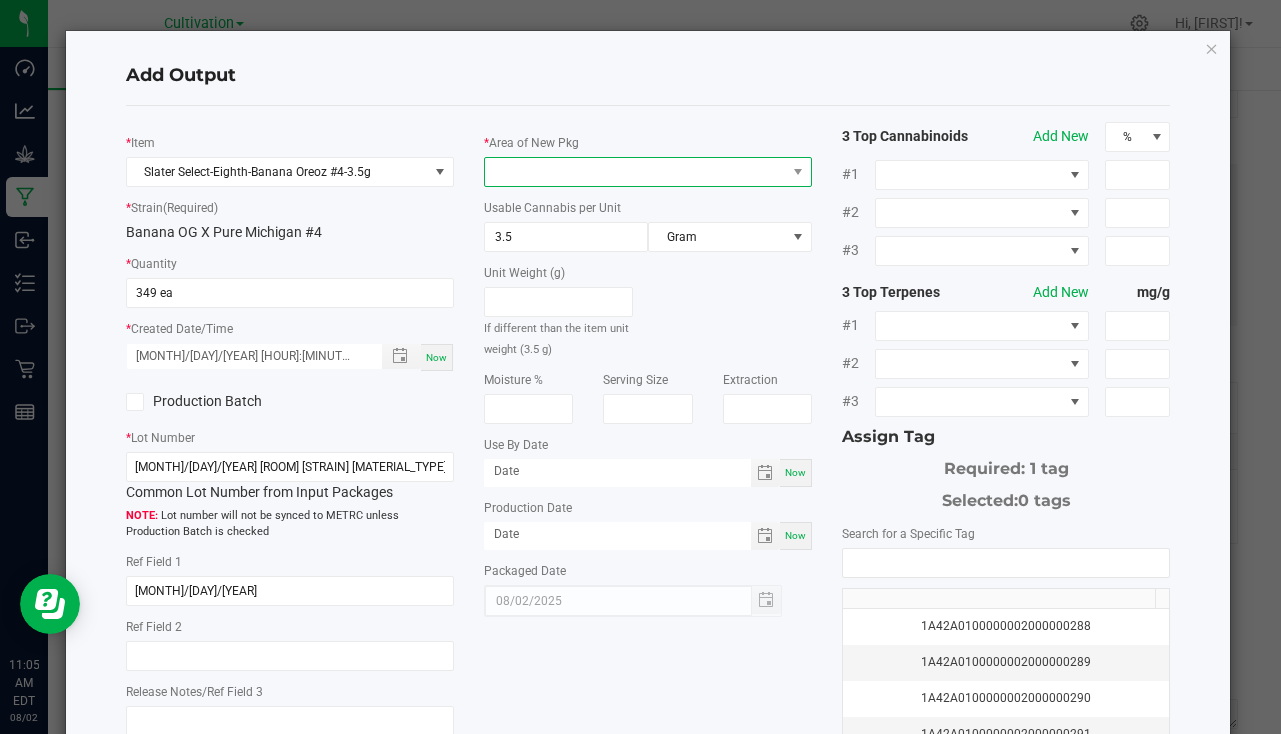 click at bounding box center (635, 172) 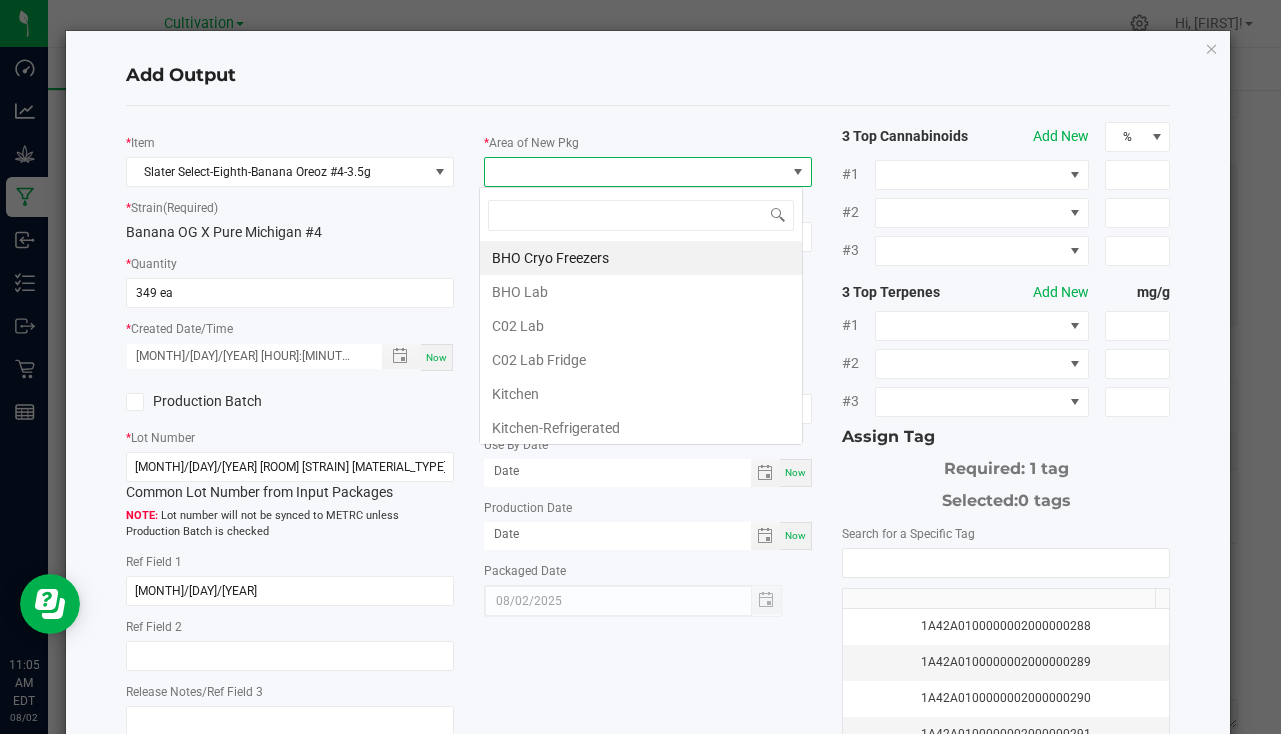 scroll, scrollTop: 99970, scrollLeft: 99676, axis: both 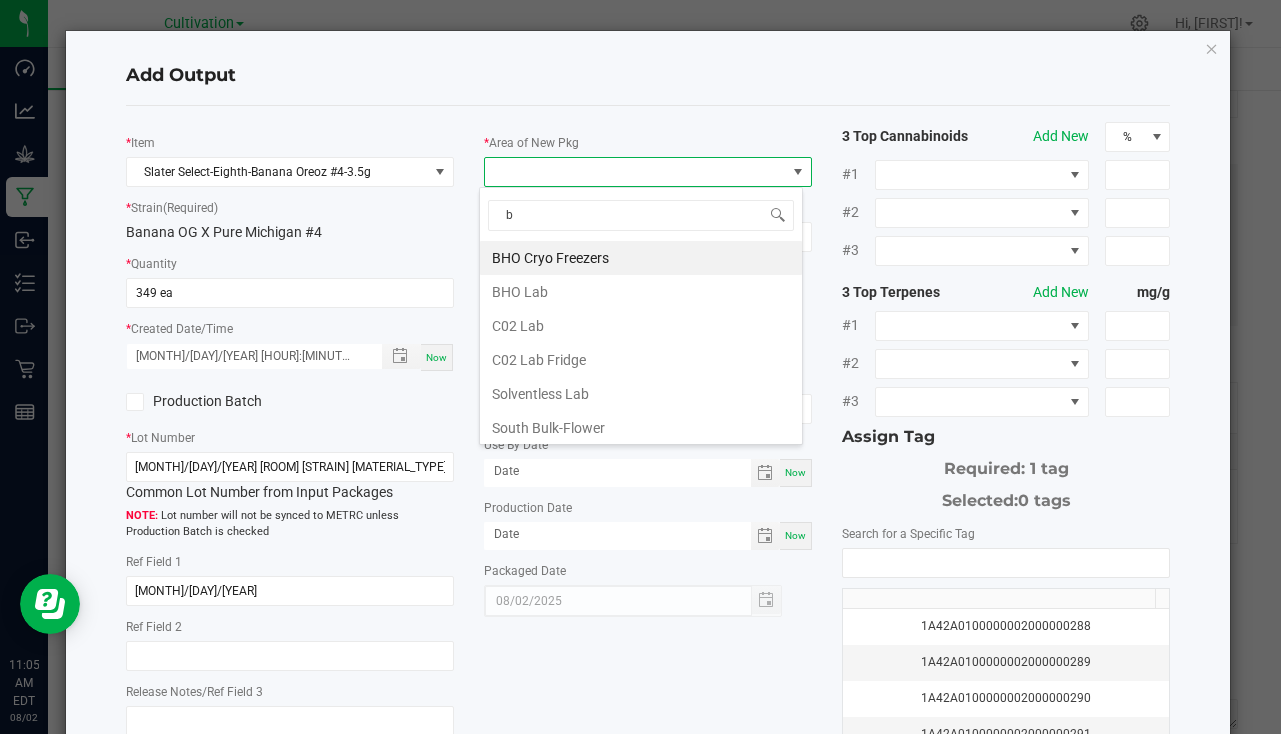 type on "bu" 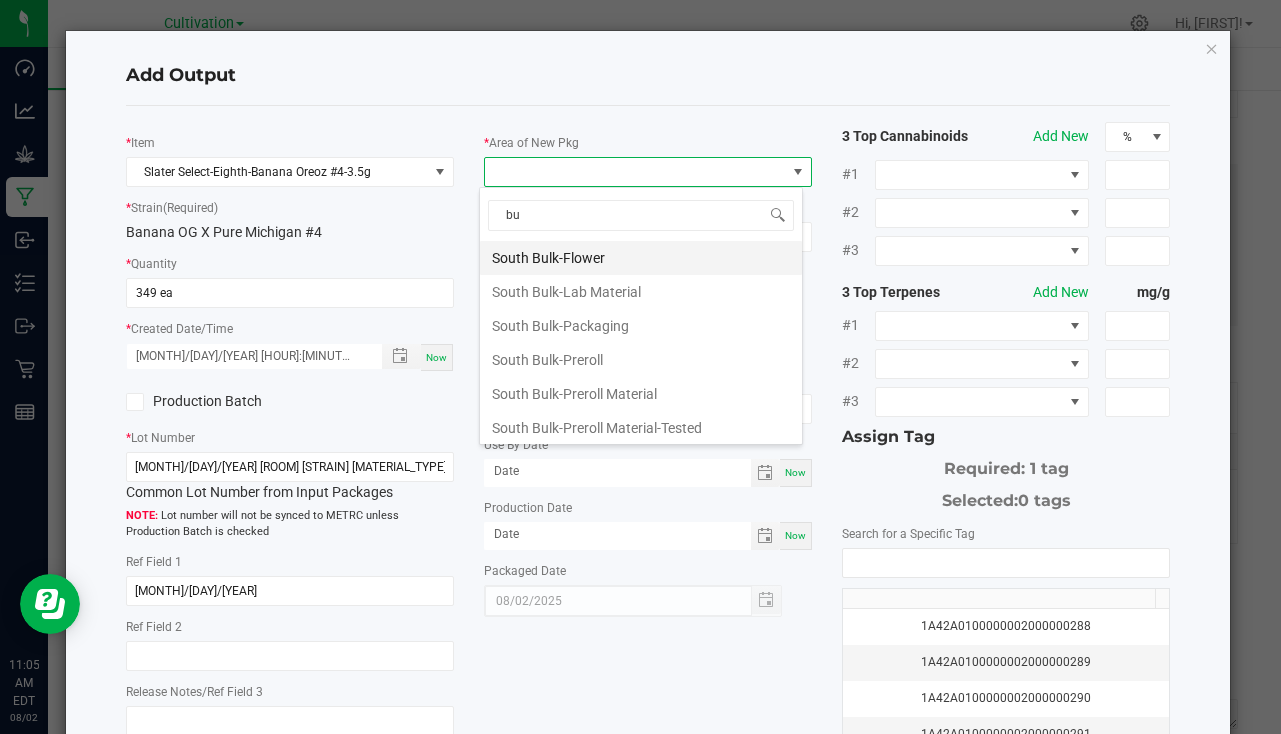 click on "South Bulk-Flower" at bounding box center (641, 258) 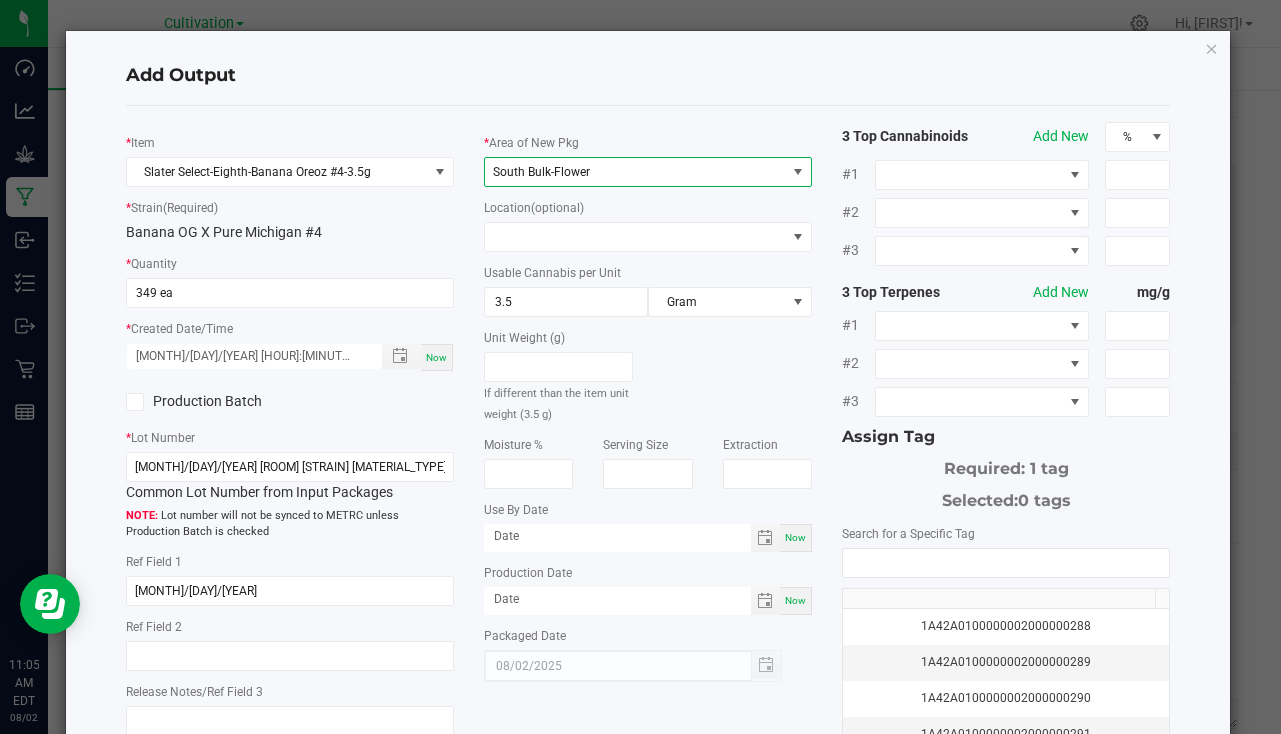 scroll, scrollTop: 100, scrollLeft: 0, axis: vertical 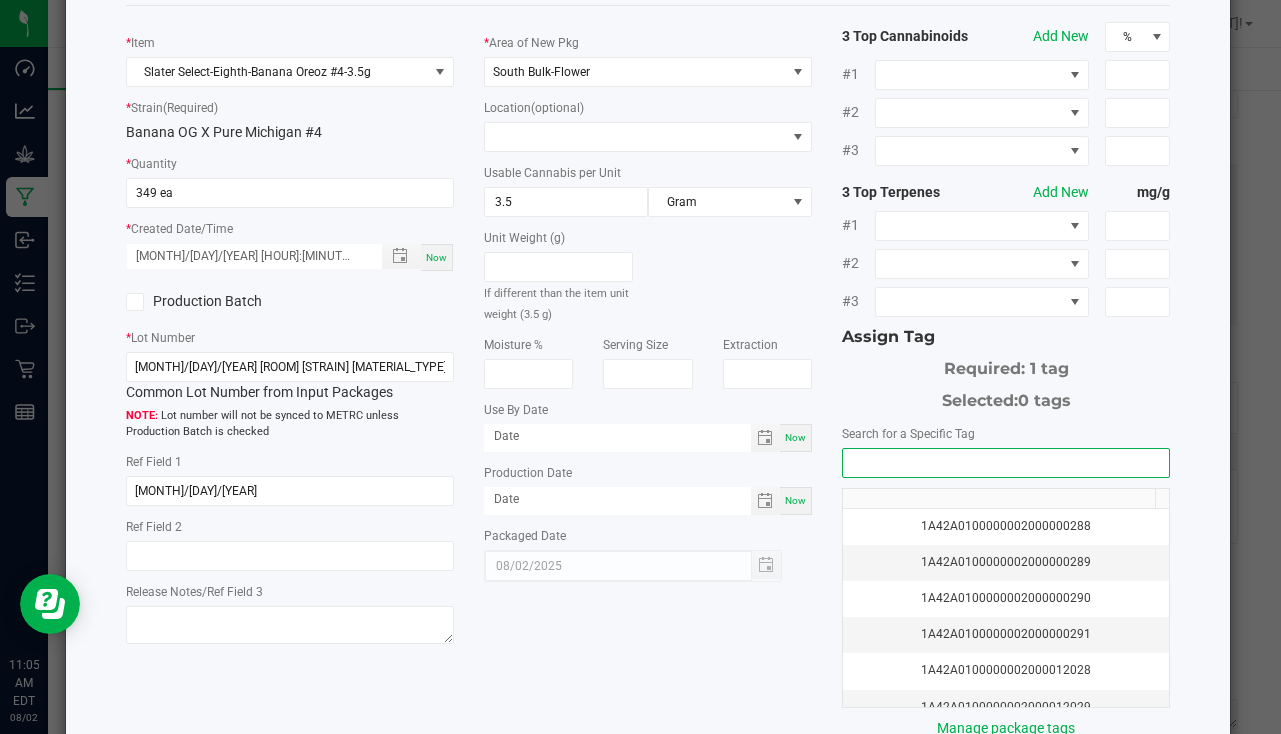 click at bounding box center (1006, 463) 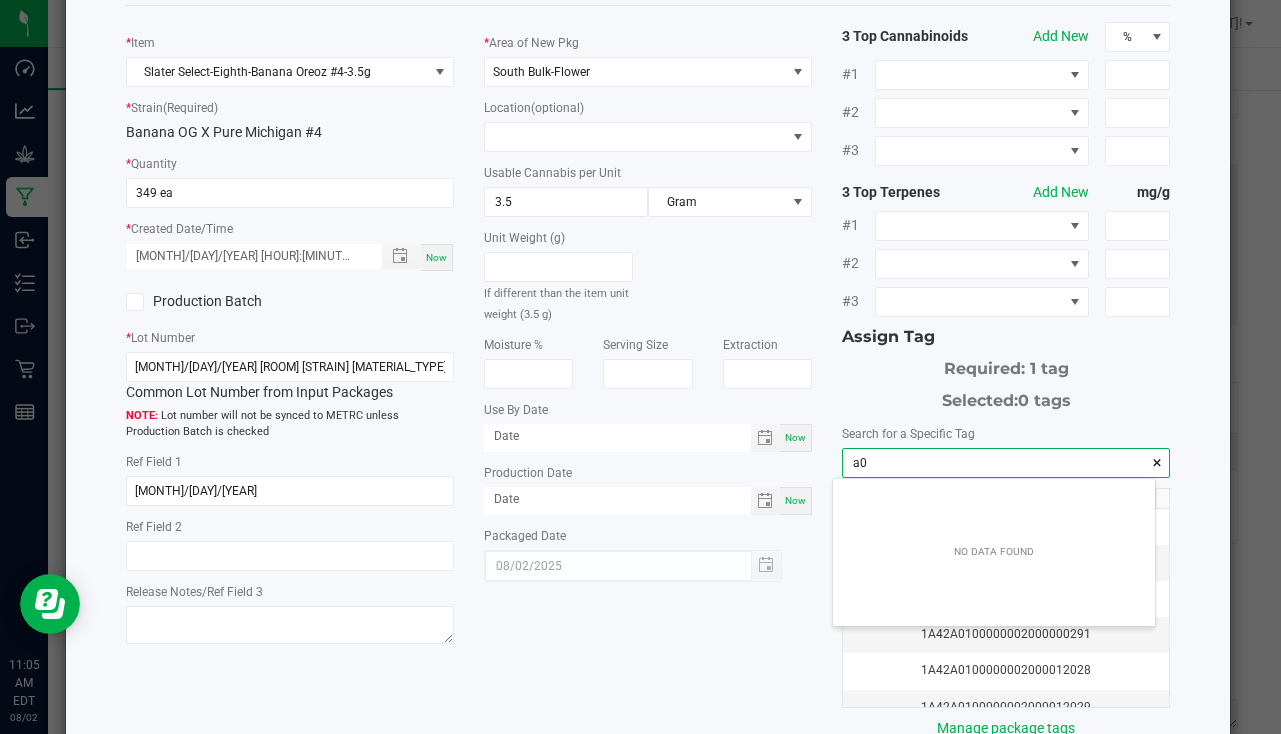 scroll, scrollTop: 99972, scrollLeft: 99678, axis: both 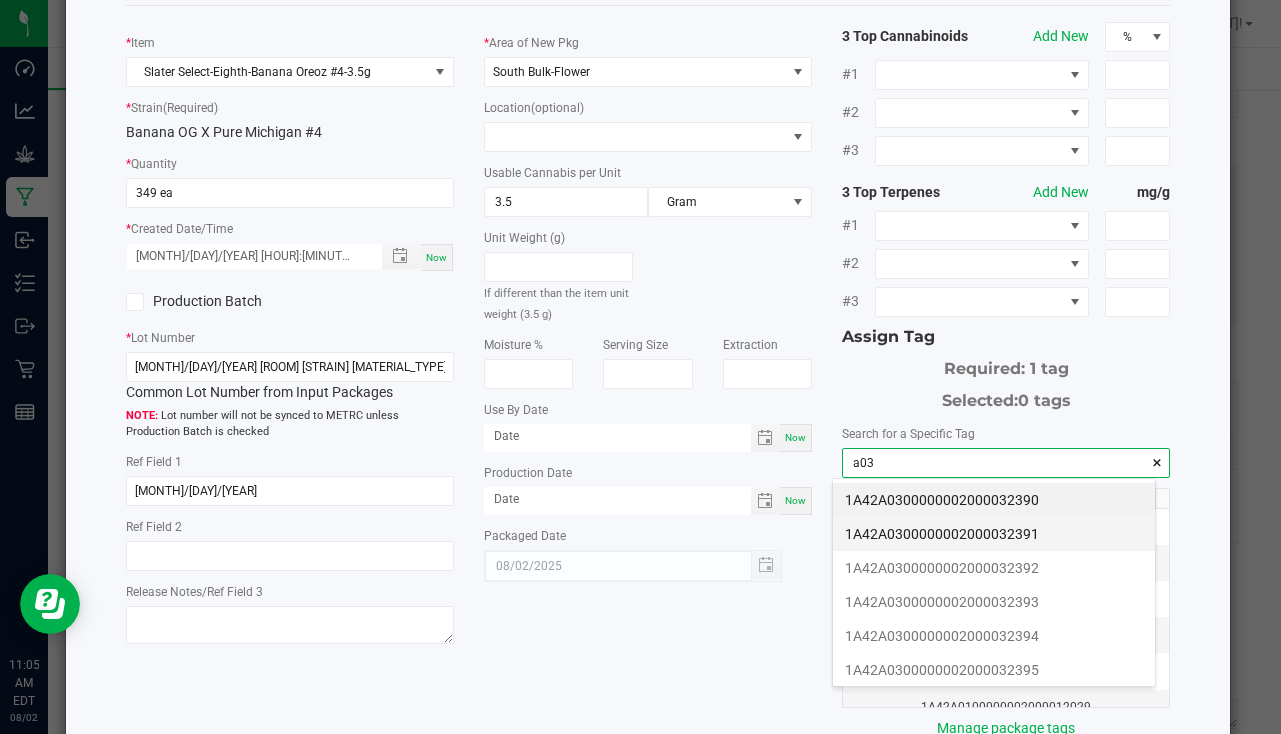 click on "1A42A0300000002000032391" at bounding box center (994, 534) 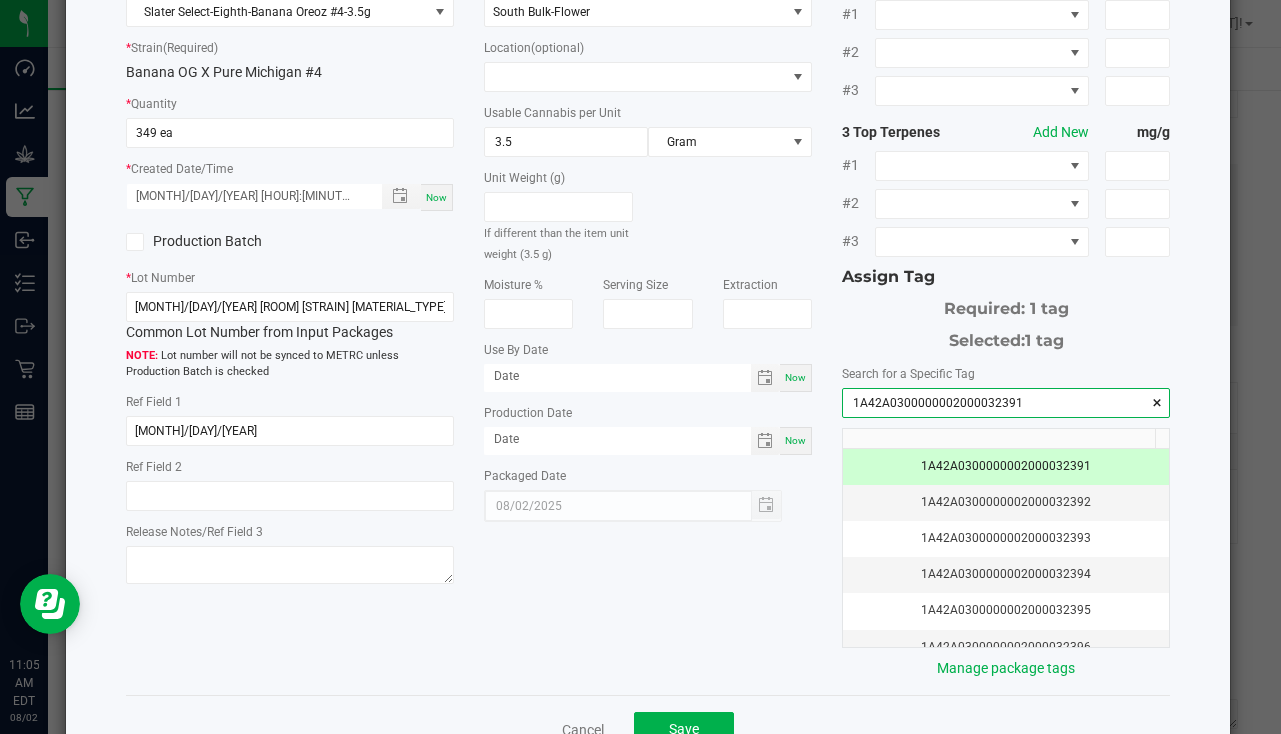 scroll, scrollTop: 221, scrollLeft: 0, axis: vertical 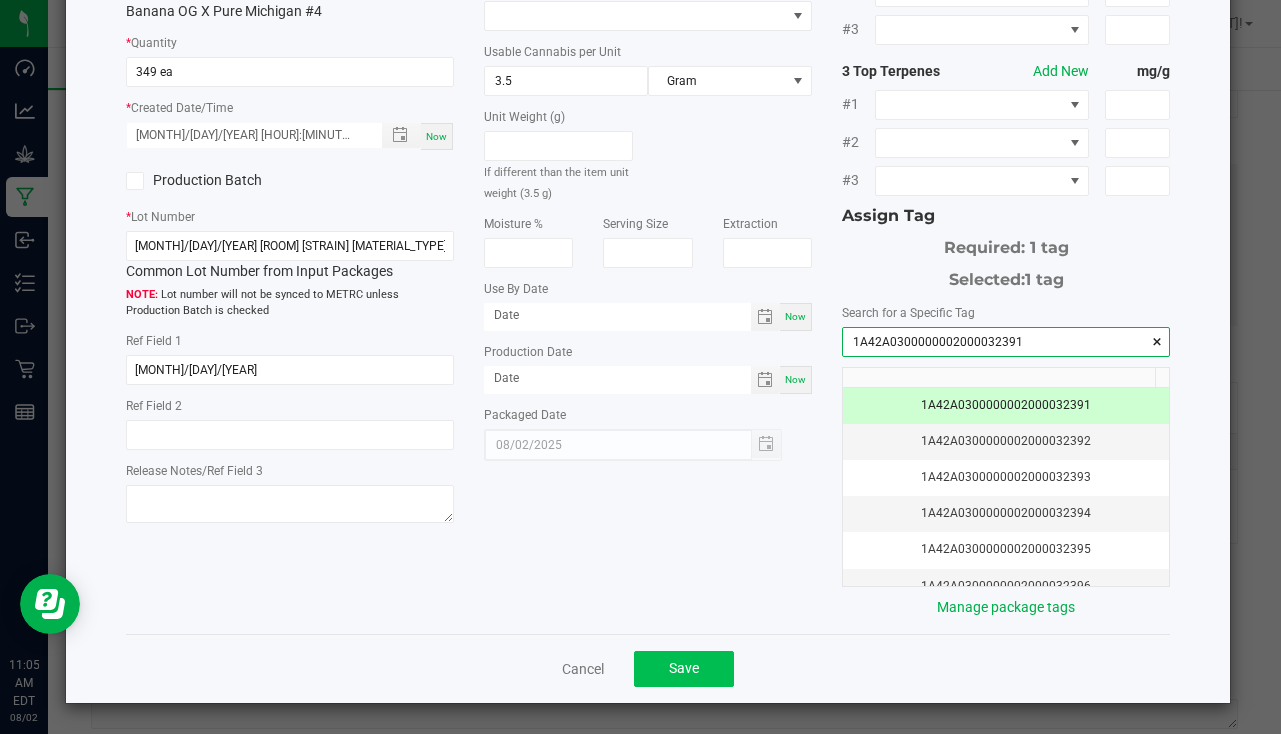 type on "1A42A0300000002000032391" 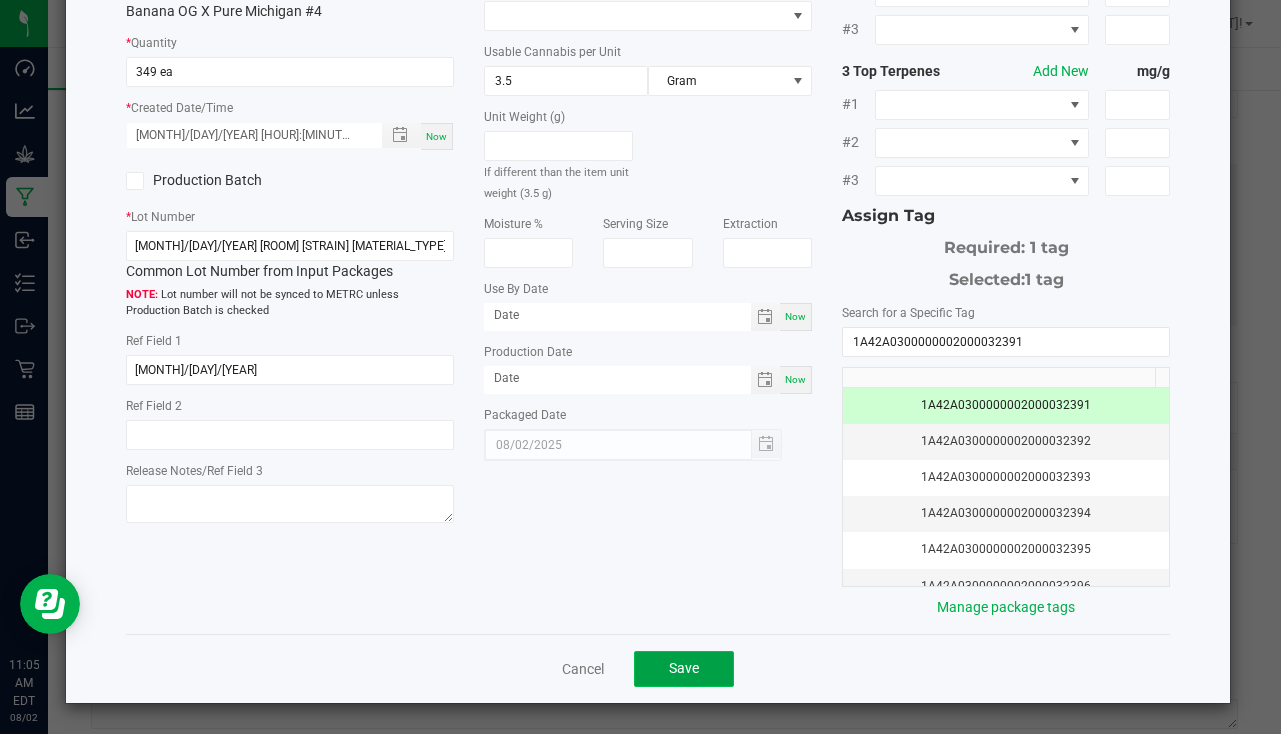 click on "Save" 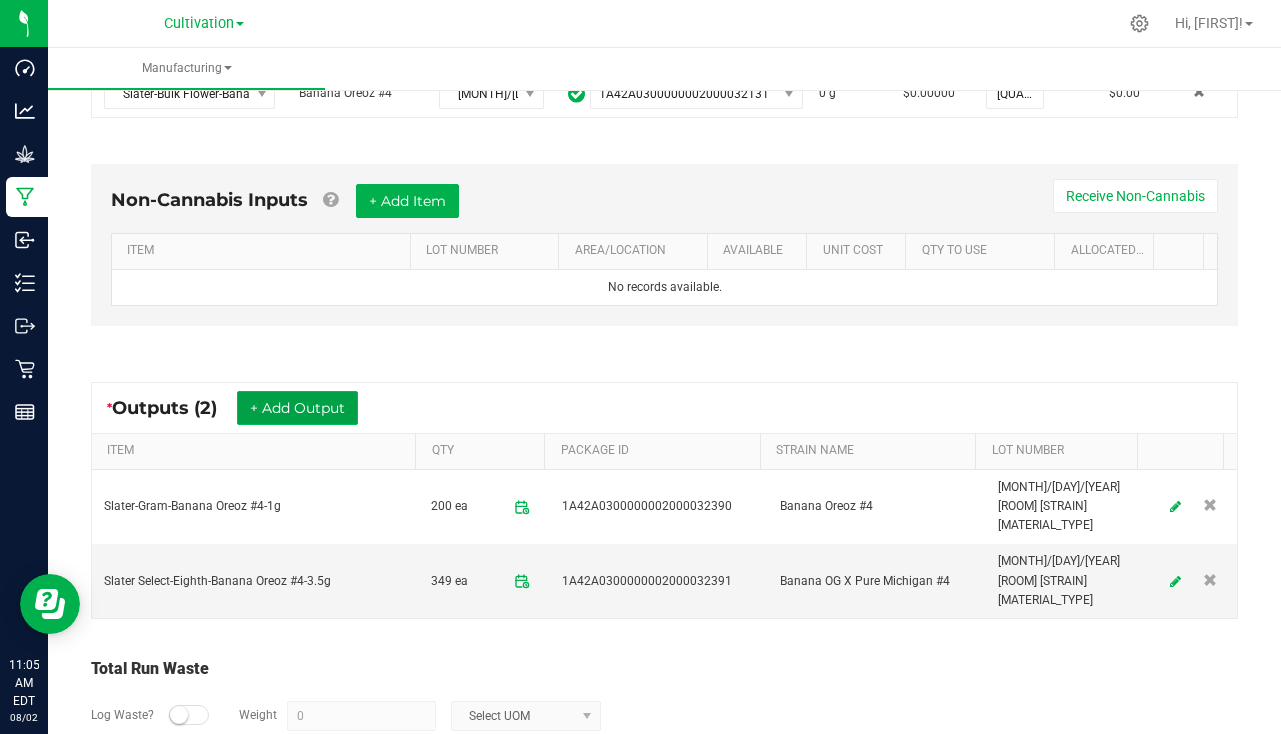 click on "+ Add Output" at bounding box center [297, 408] 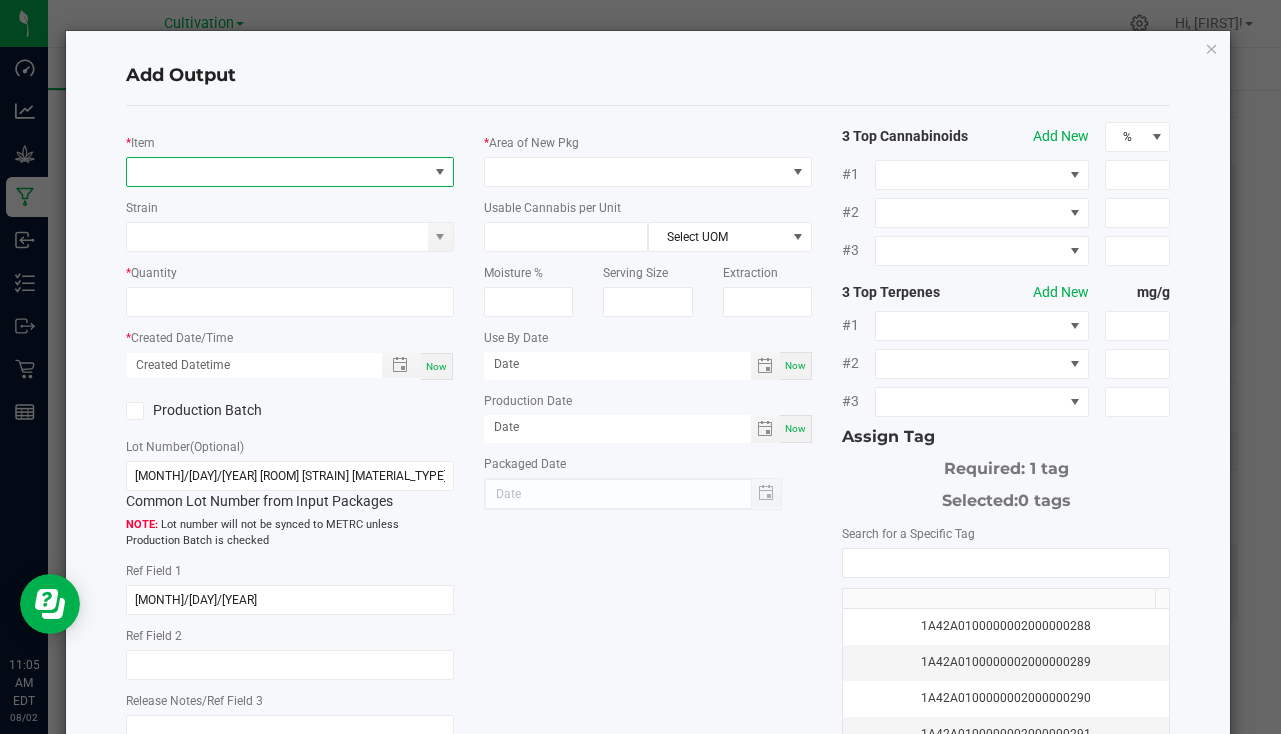 click at bounding box center (277, 172) 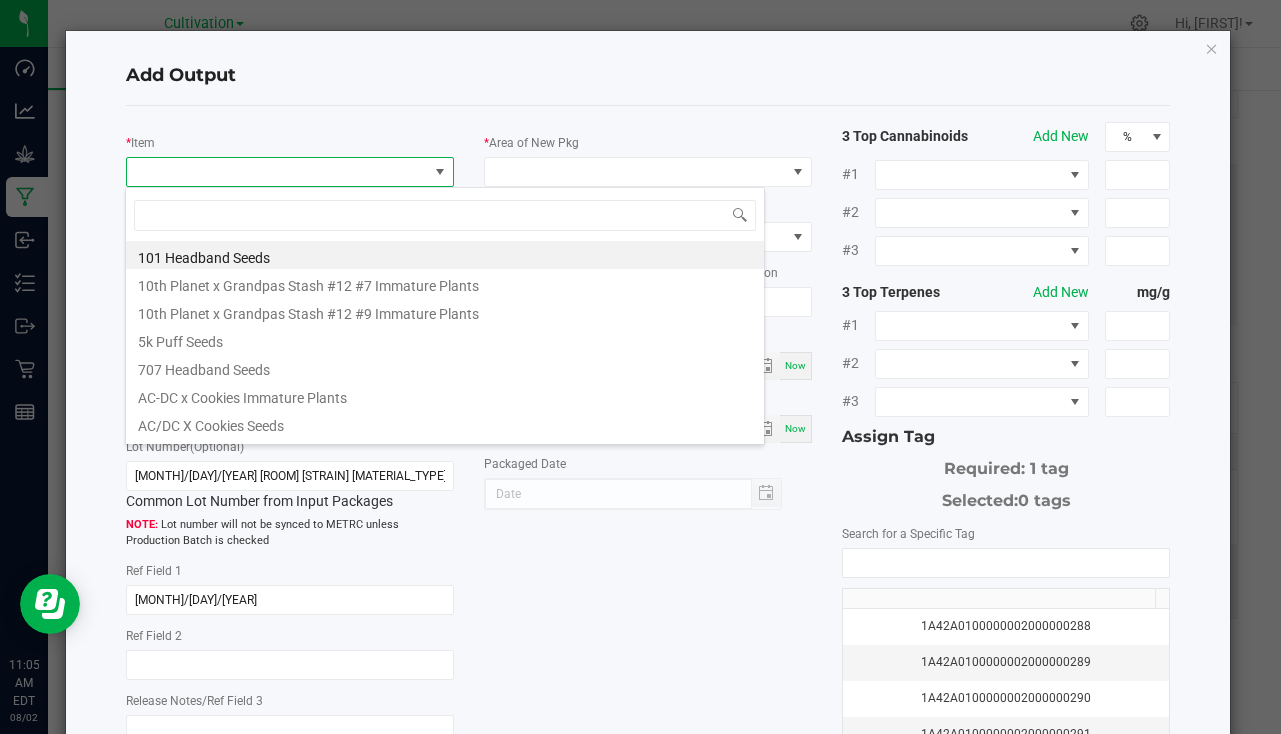 scroll, scrollTop: 99970, scrollLeft: 99676, axis: both 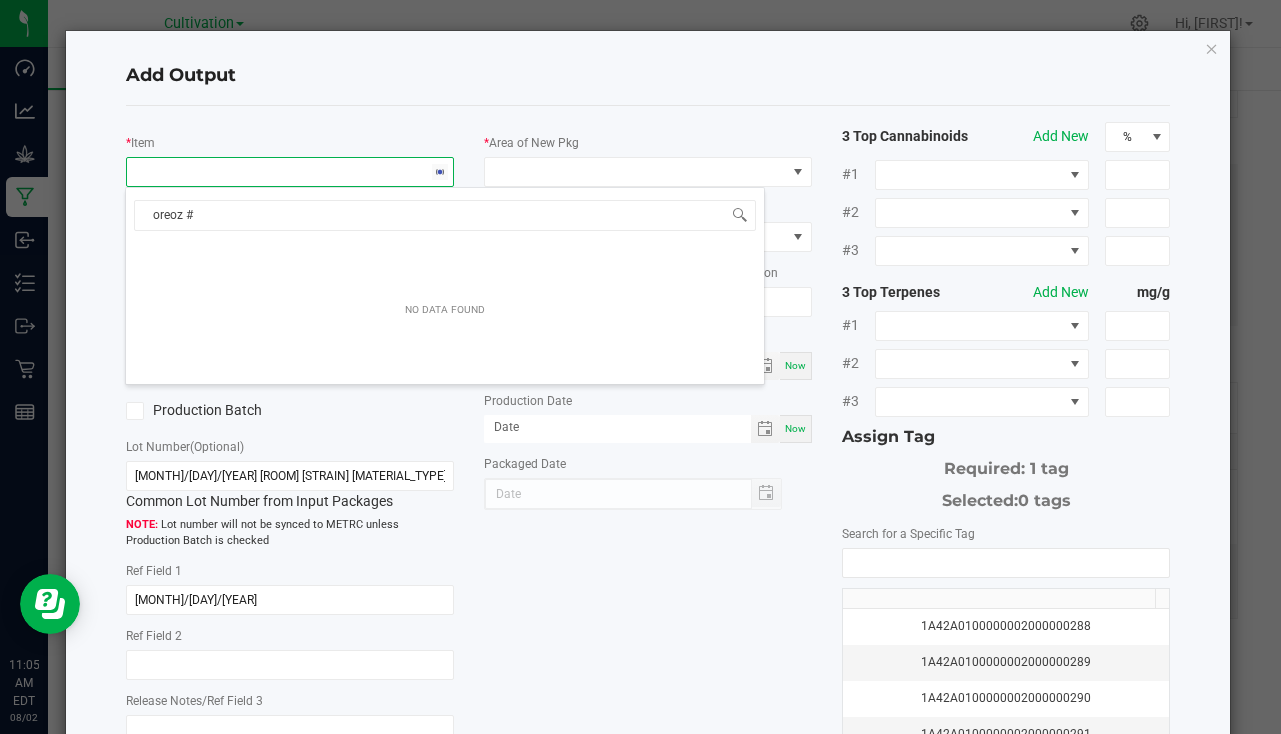 type on "oreoz #4" 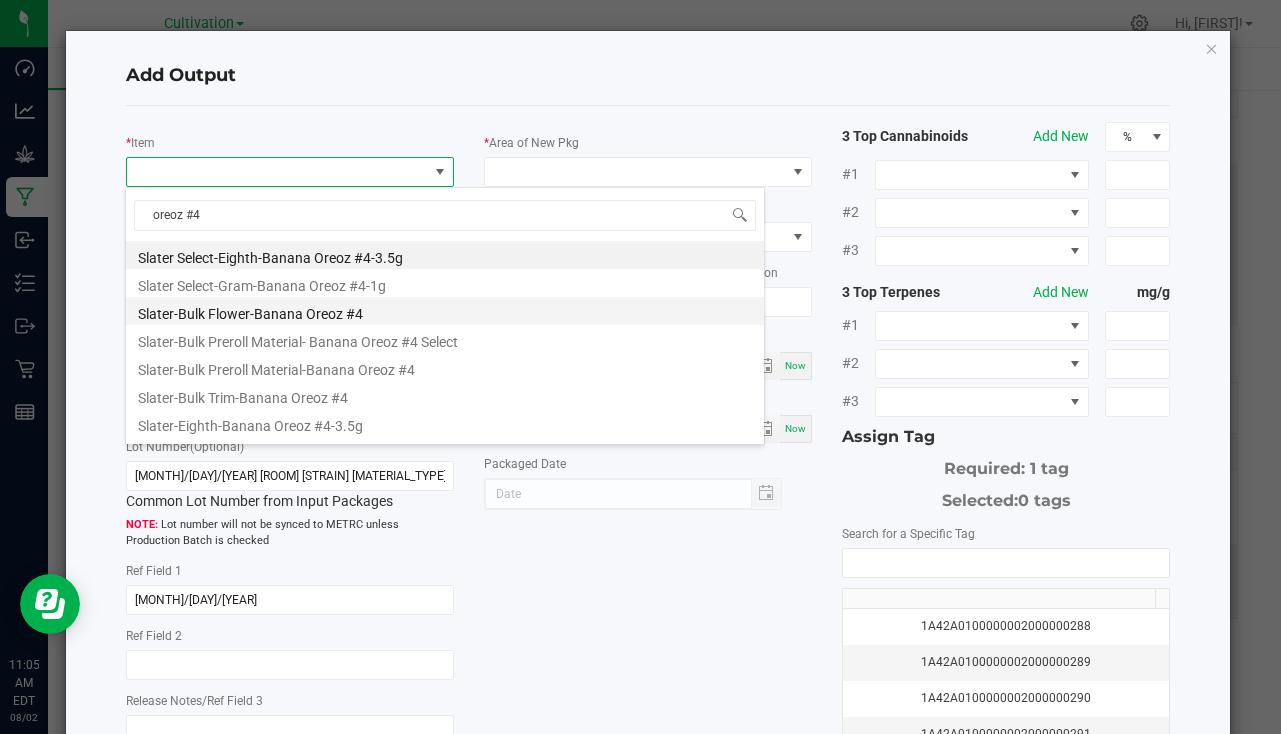 scroll, scrollTop: 100, scrollLeft: 0, axis: vertical 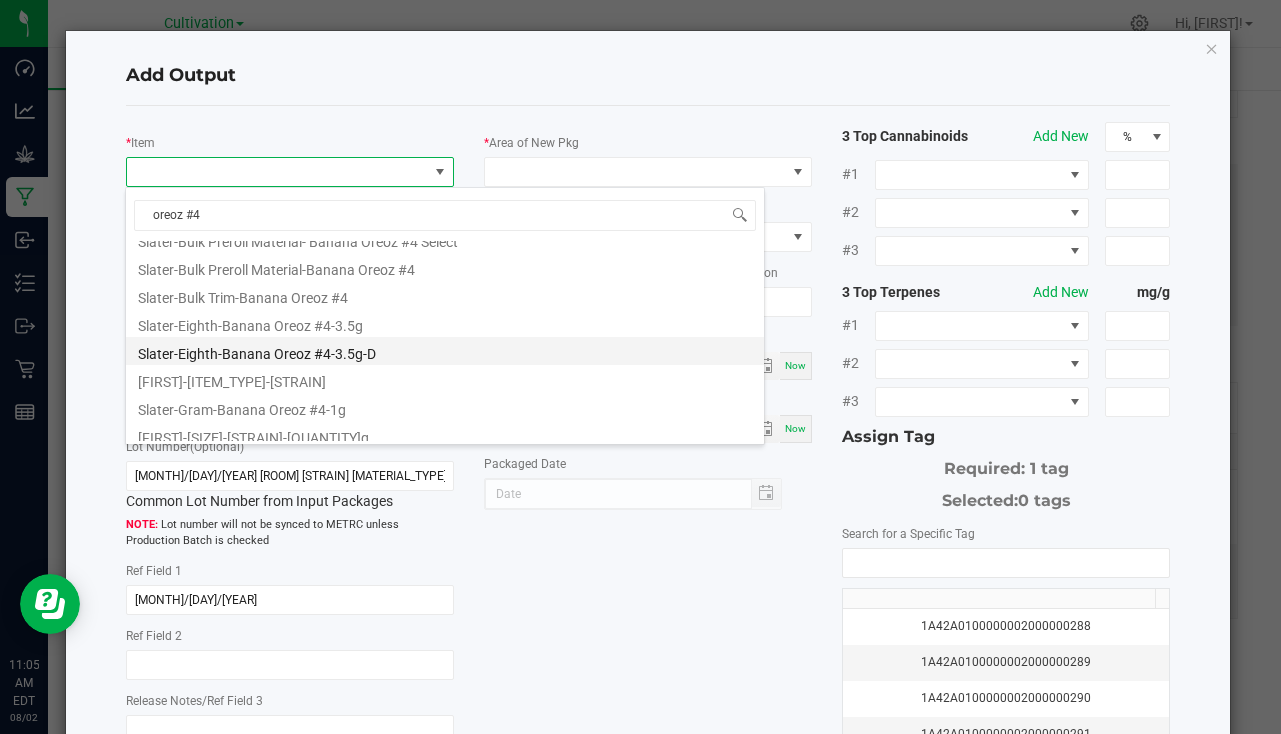 click on "Slater-Eighth-Banana Oreoz #4-3.5g-D" at bounding box center (445, 351) 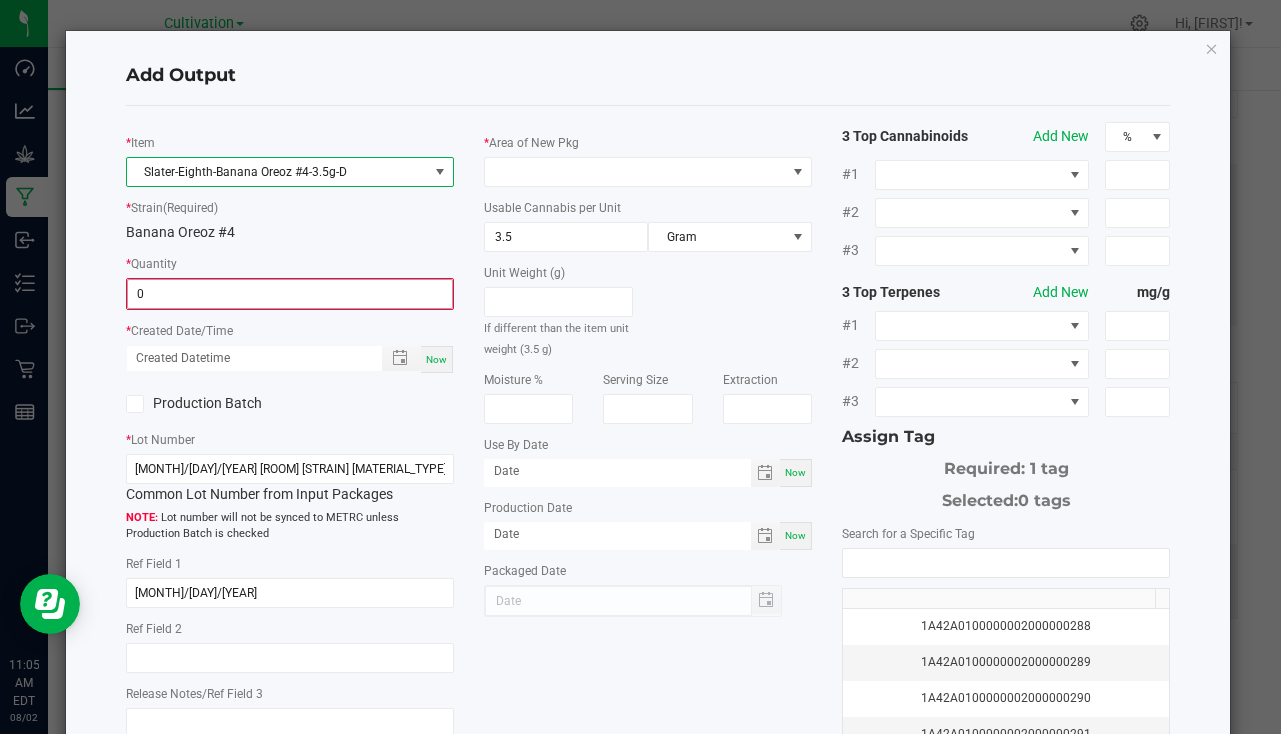 click on "0" at bounding box center [290, 294] 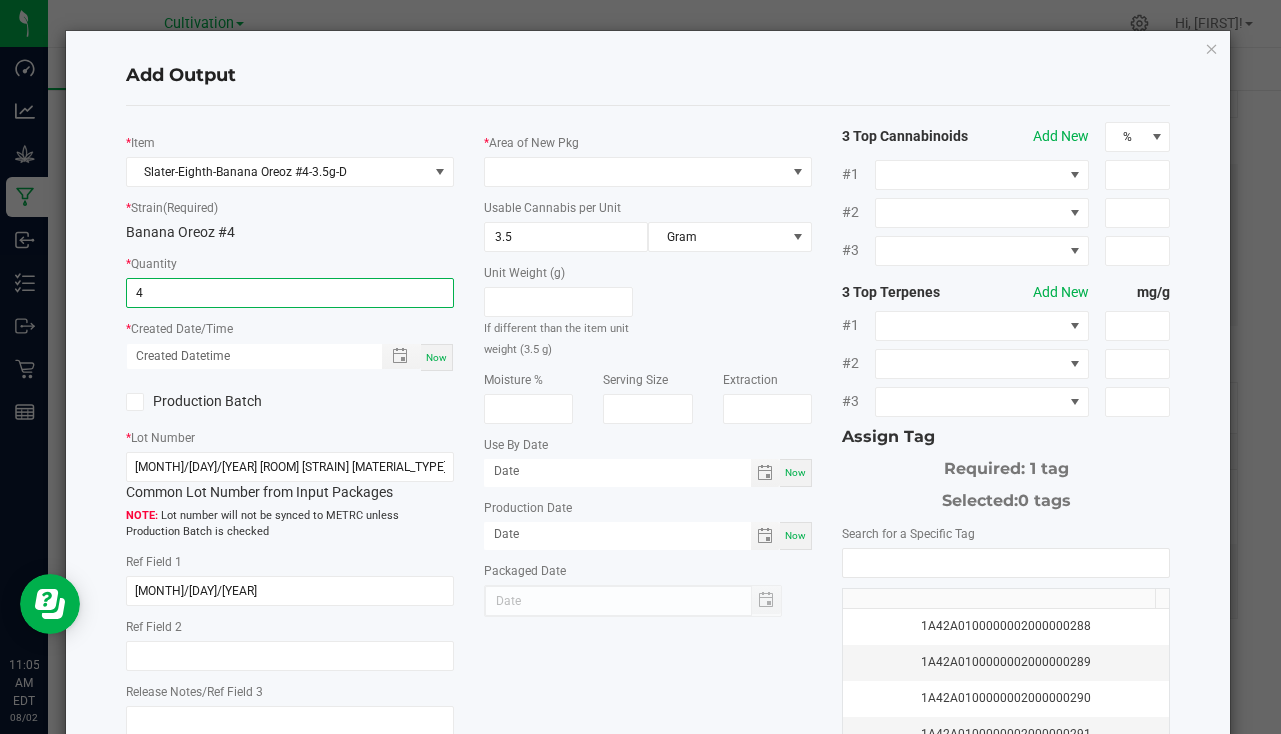 type on "4 ea" 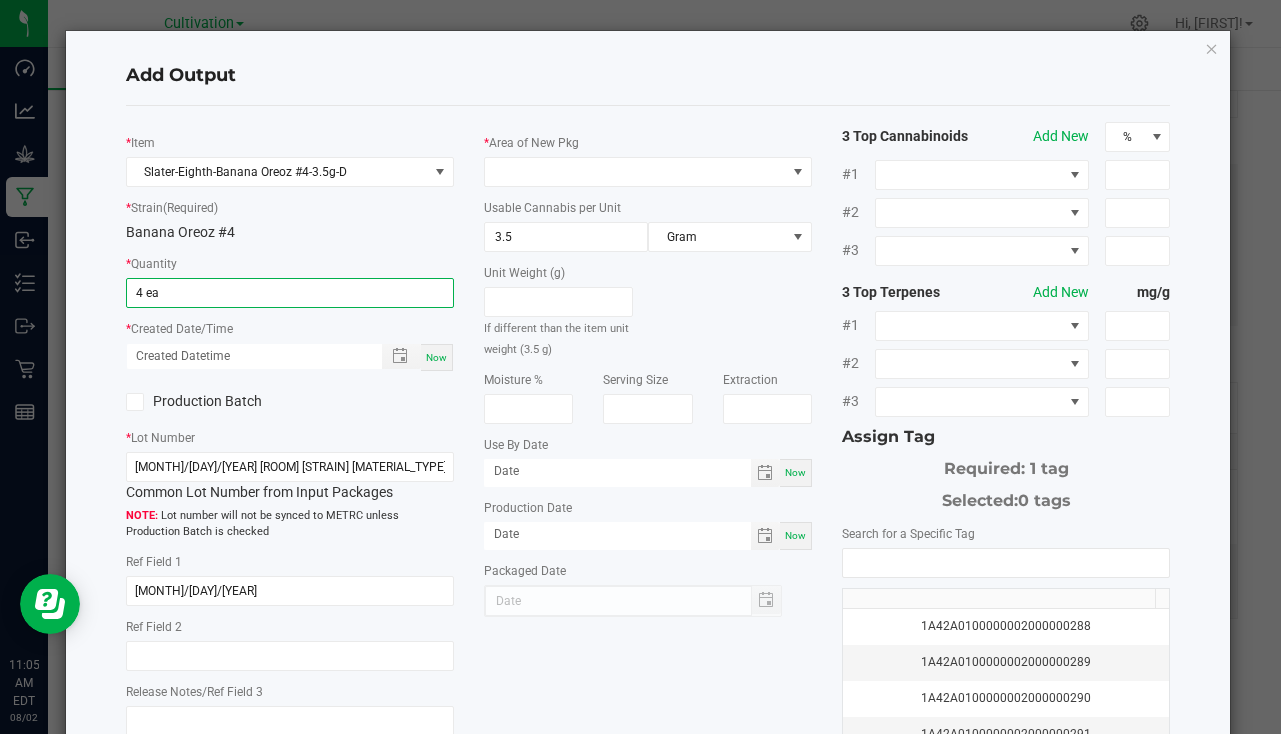 click on "Now" at bounding box center (437, 357) 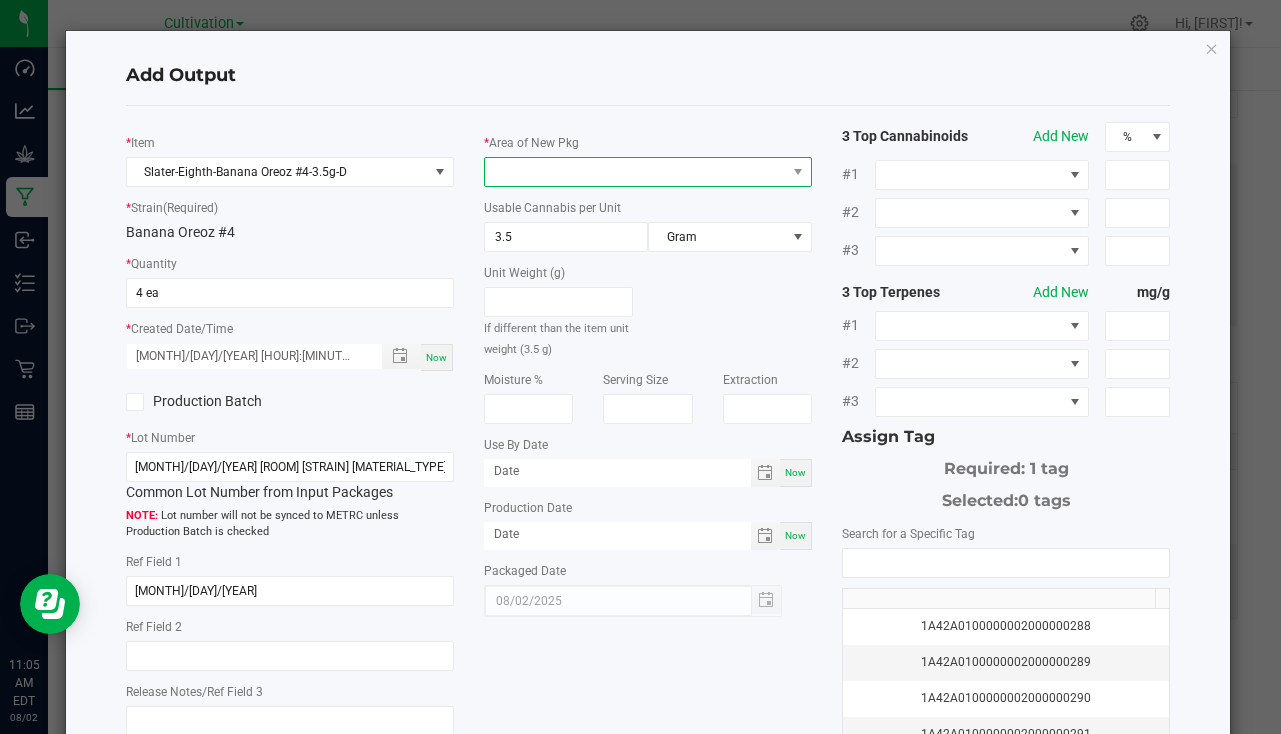 click at bounding box center (635, 172) 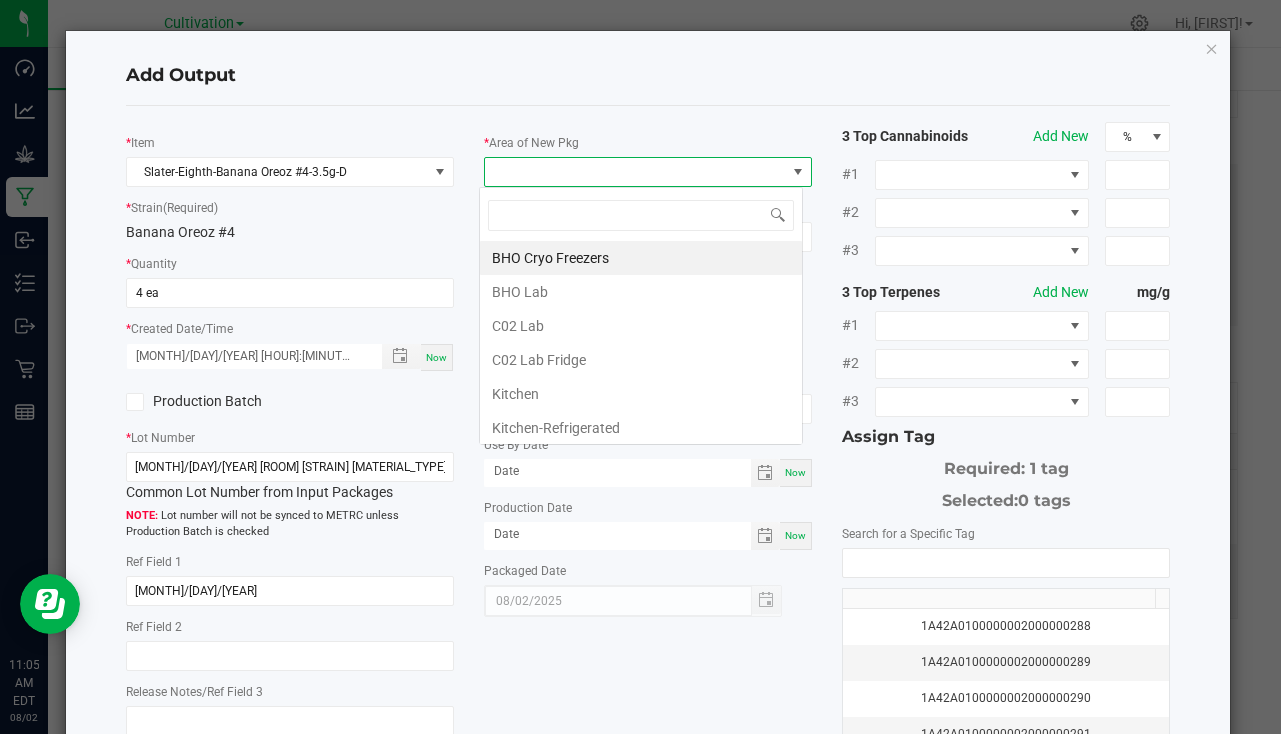 scroll, scrollTop: 99970, scrollLeft: 99676, axis: both 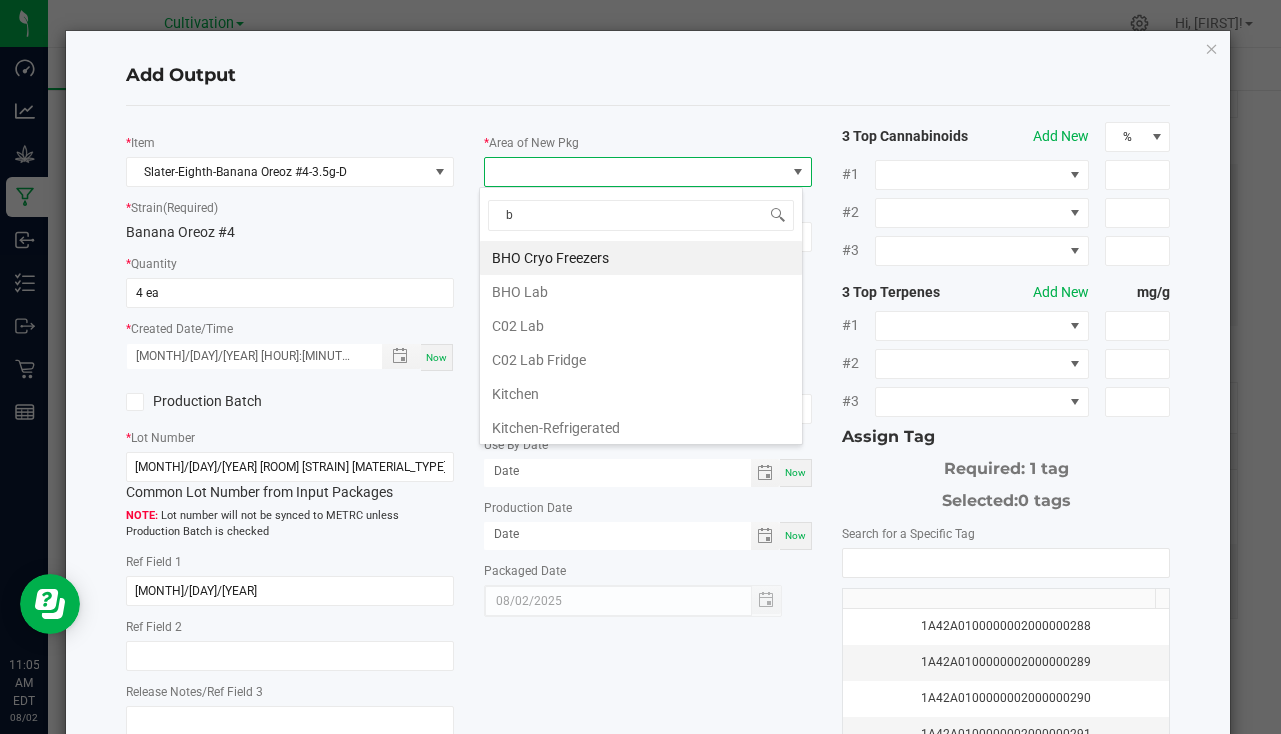 type on "bu" 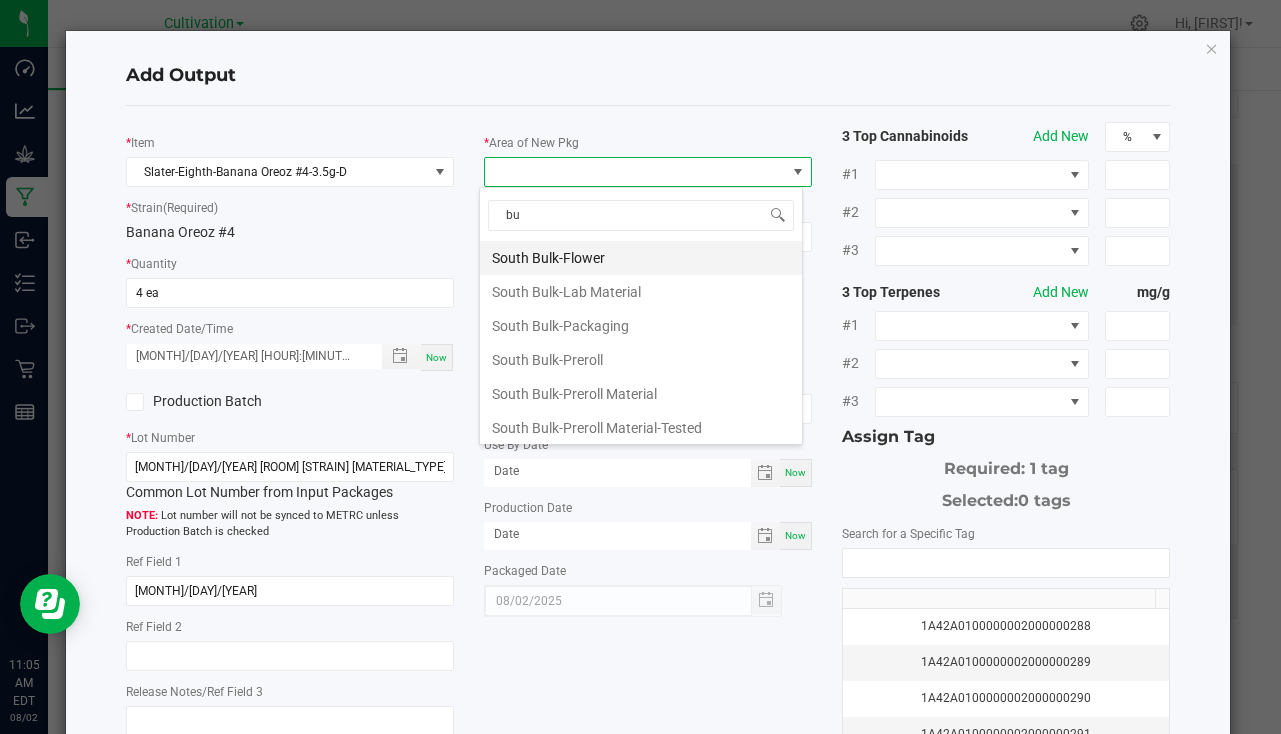 click on "South Bulk-Flower" at bounding box center [641, 258] 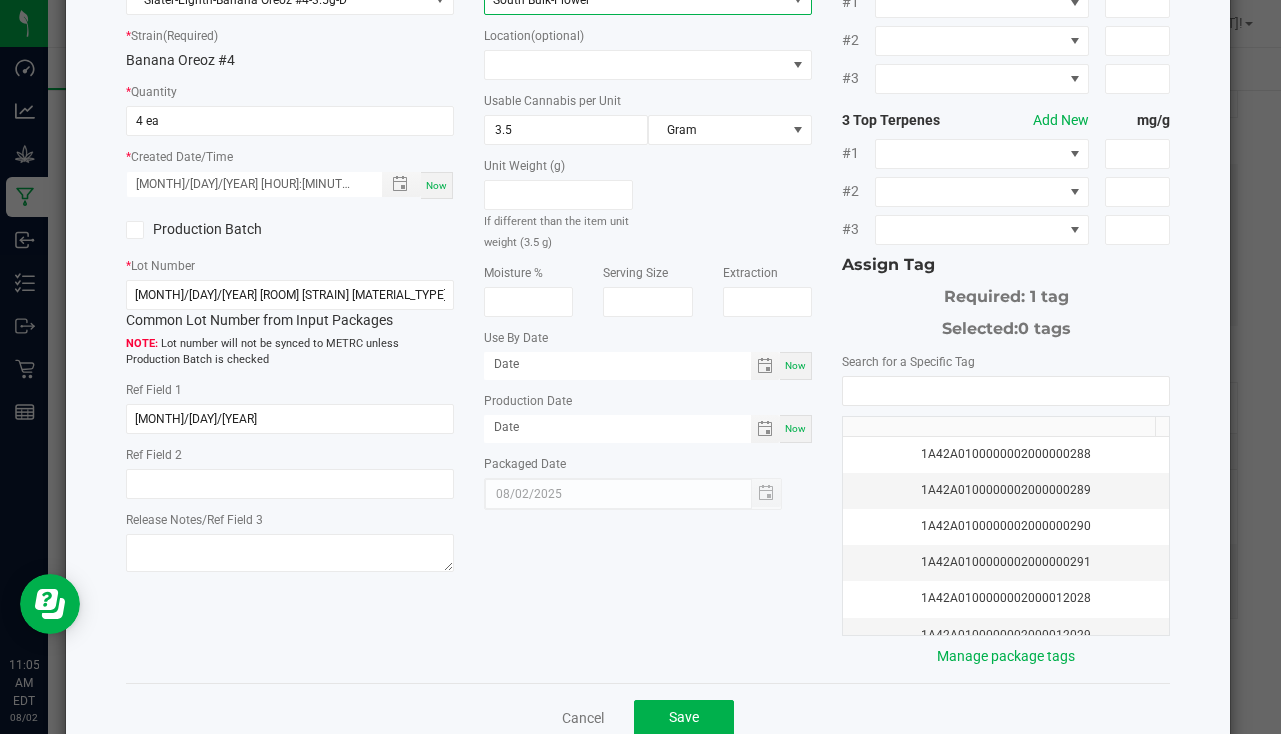 scroll, scrollTop: 221, scrollLeft: 0, axis: vertical 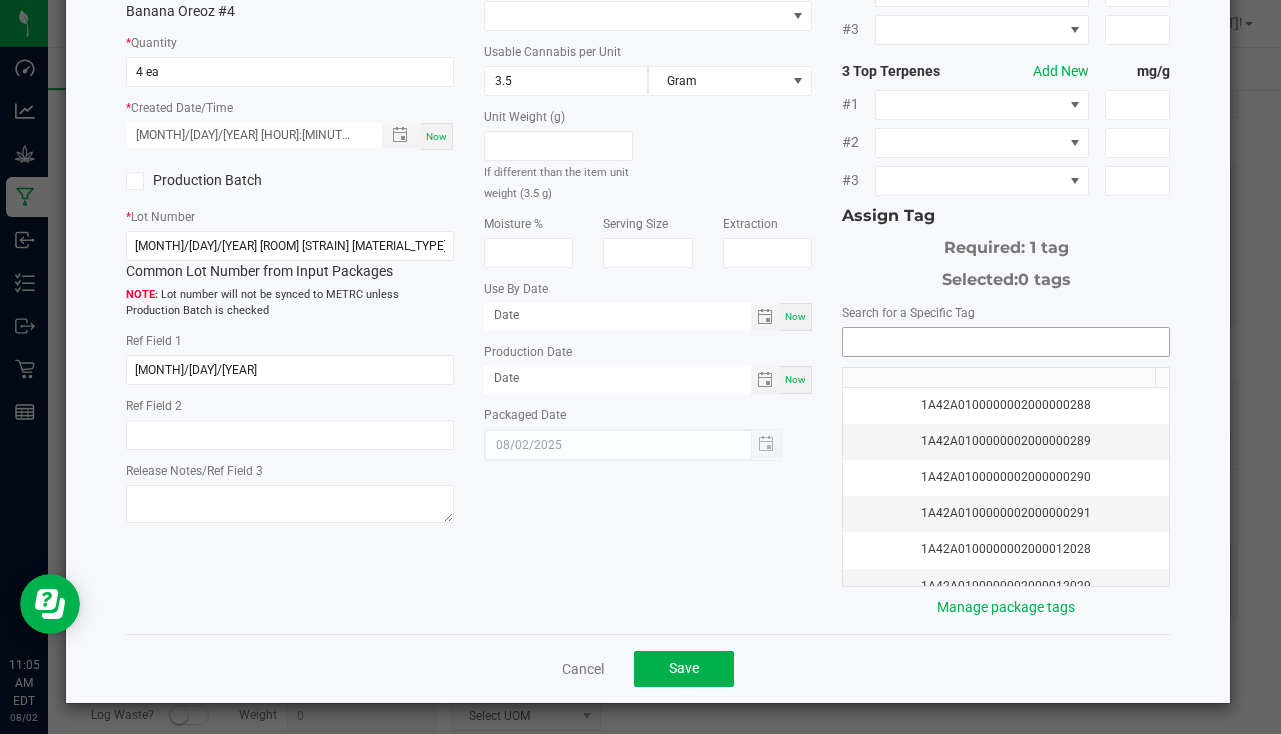 click at bounding box center [1006, 342] 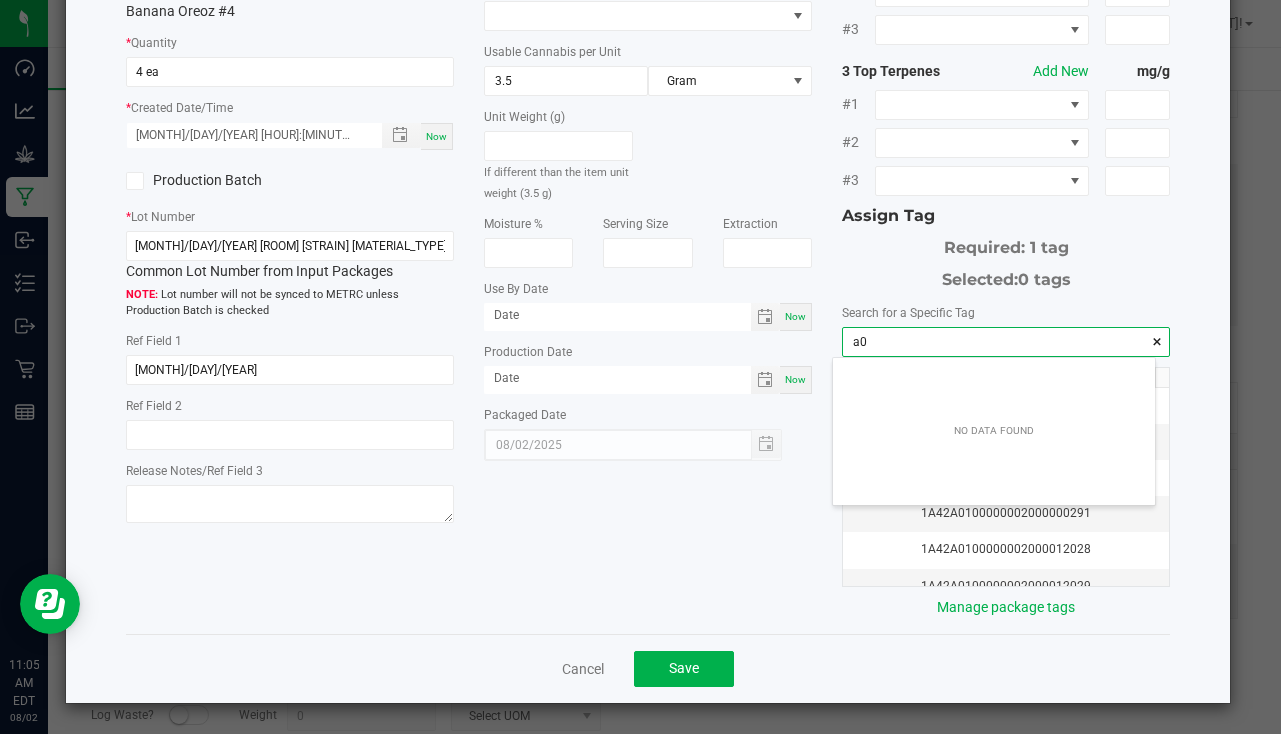 scroll, scrollTop: 99972, scrollLeft: 99678, axis: both 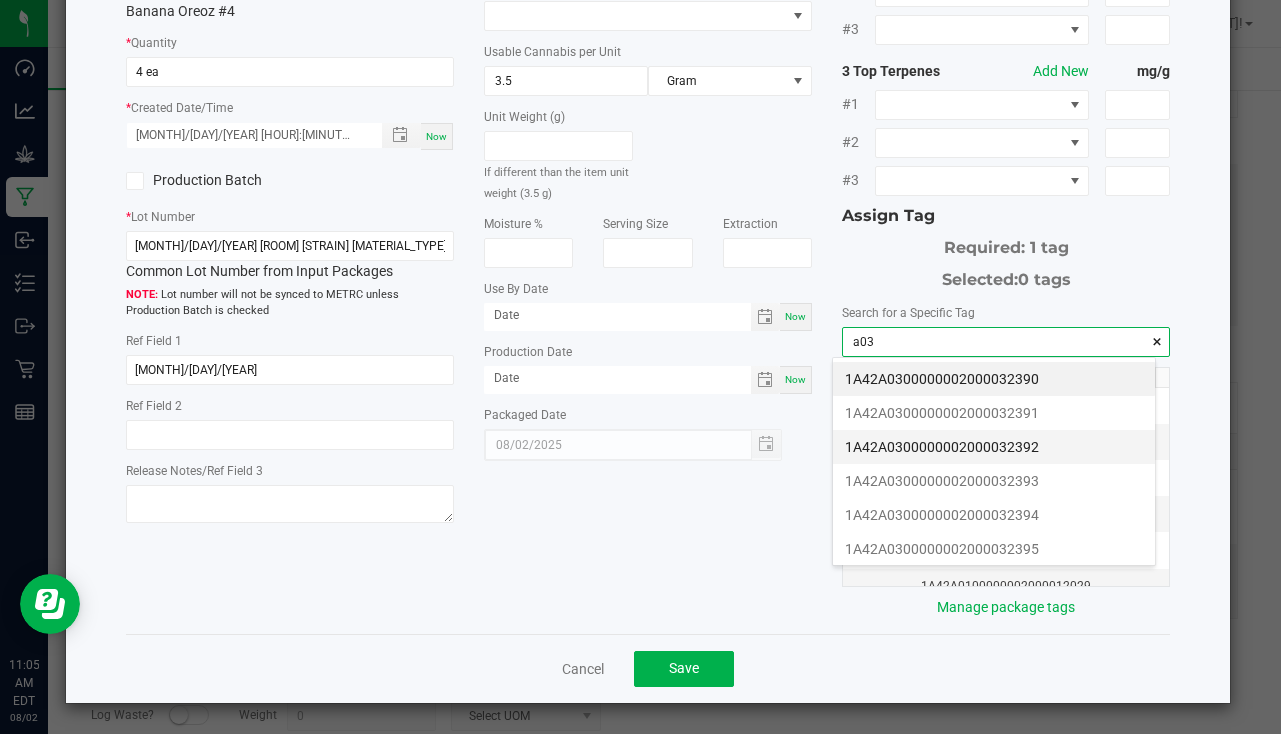click on "1A42A0300000002000032392" at bounding box center [994, 447] 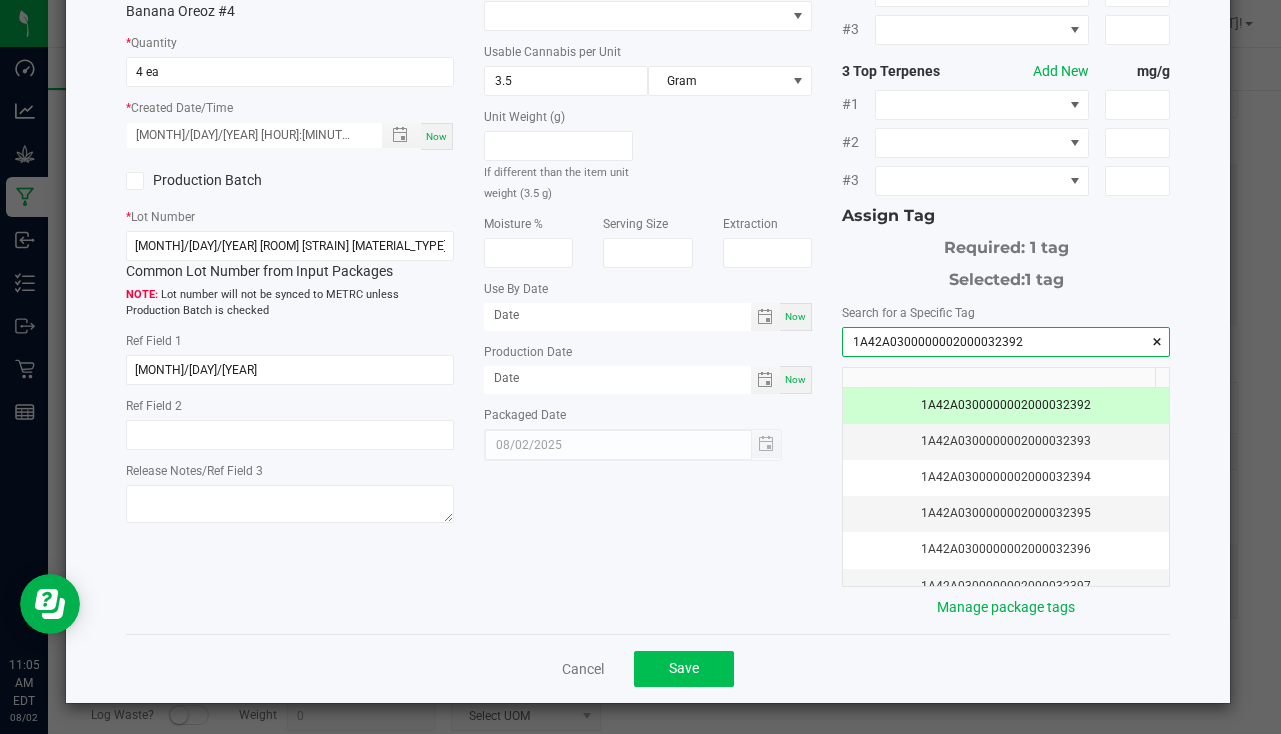 type on "1A42A0300000002000032392" 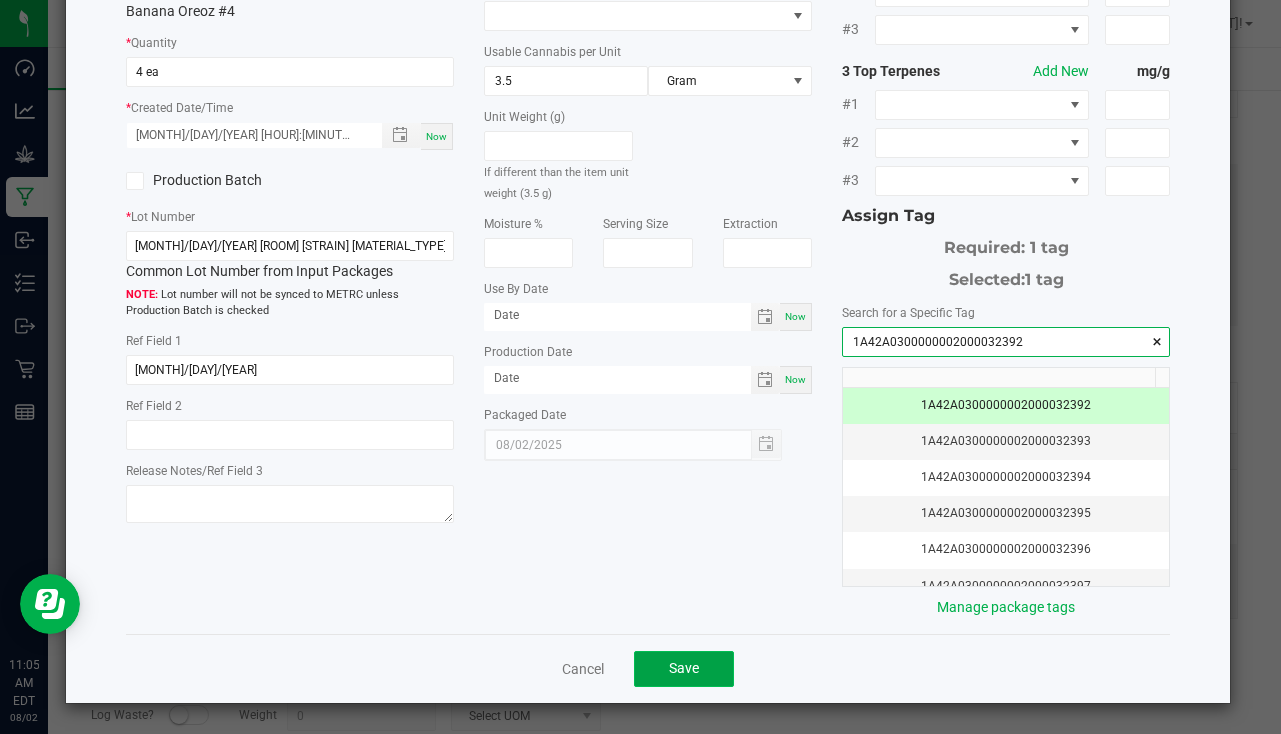 click on "Save" 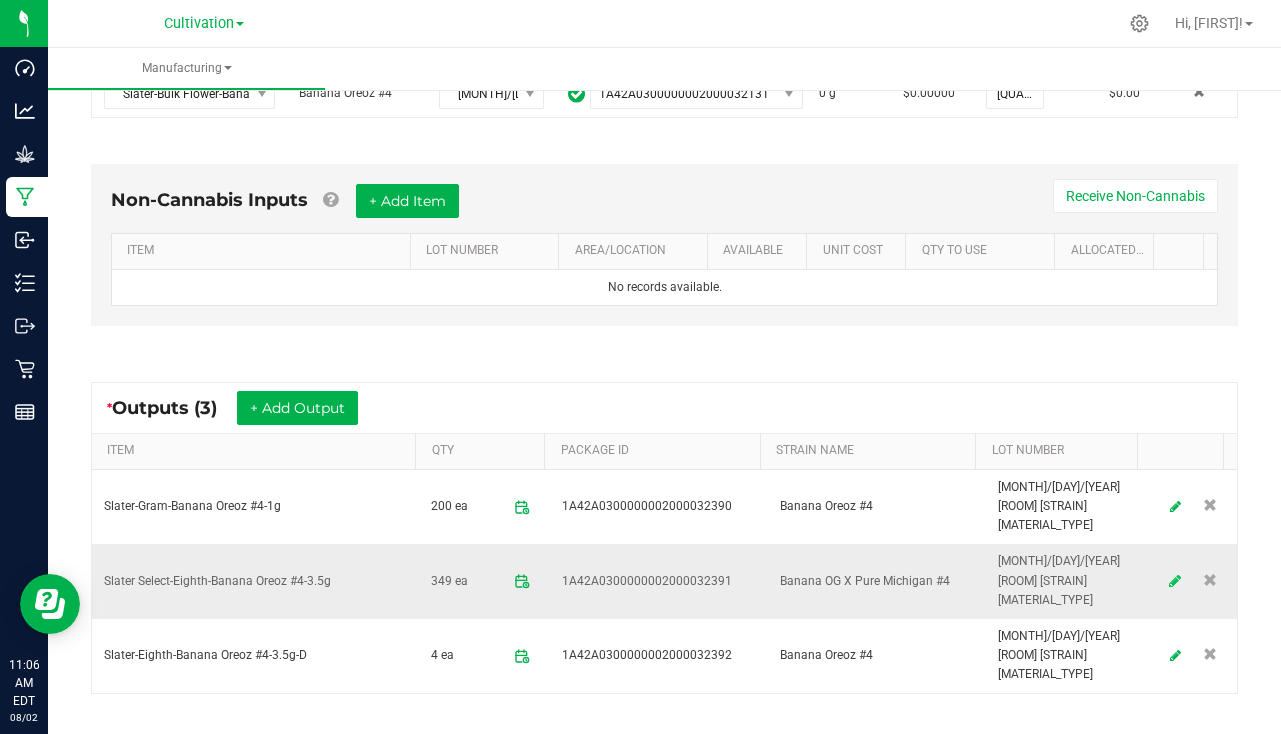 click at bounding box center (1175, 581) 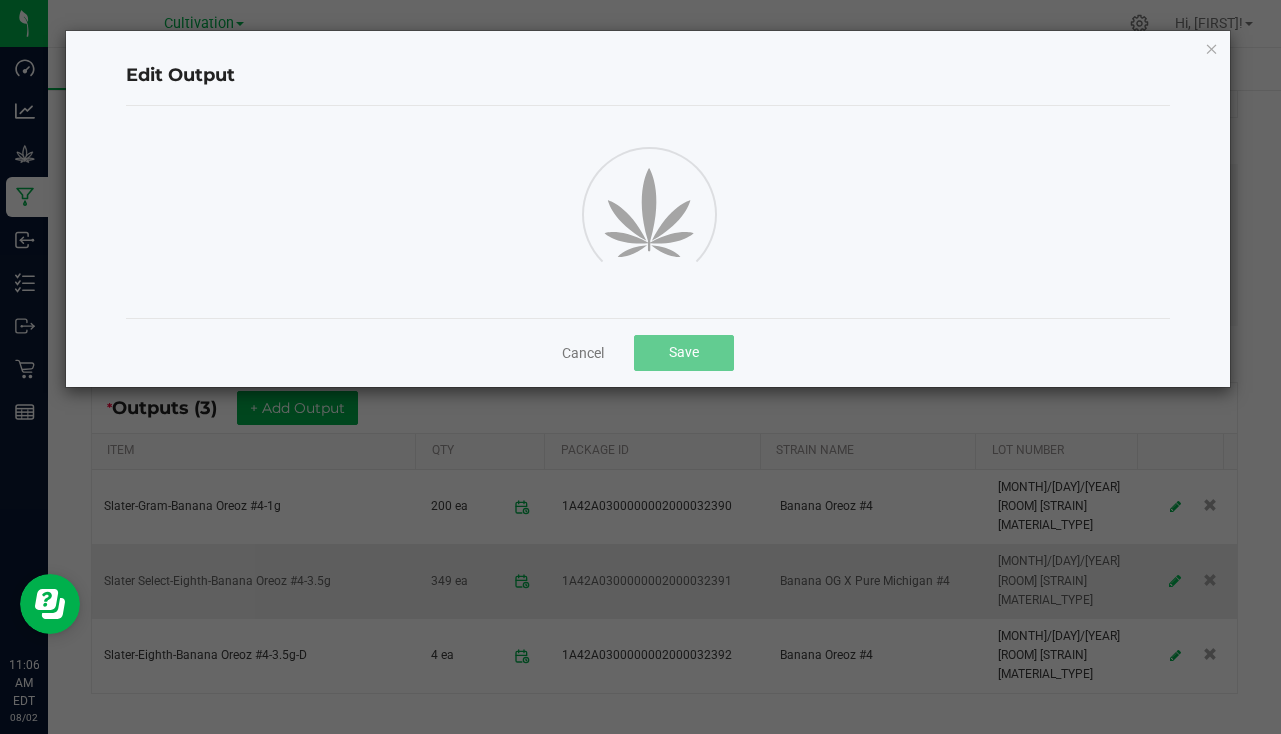 scroll, scrollTop: 287, scrollLeft: 0, axis: vertical 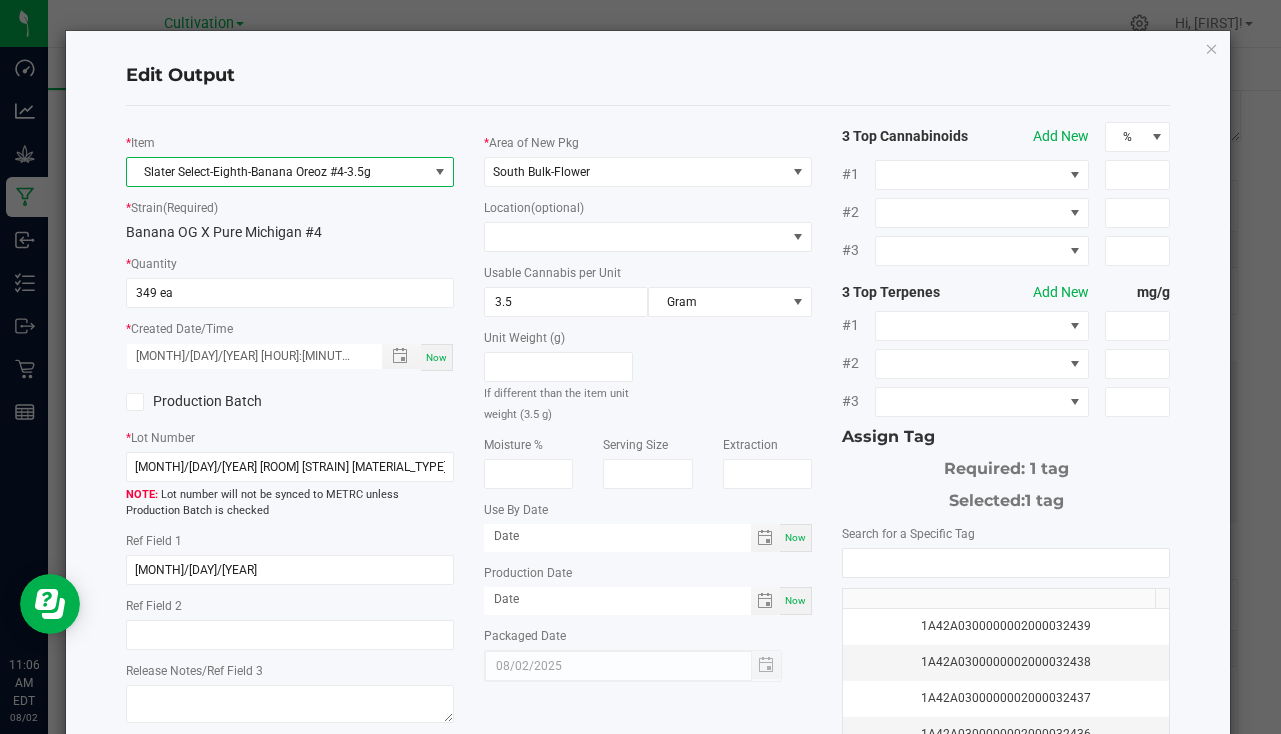 click on "Slater Select-Eighth-Banana Oreoz #4-3.5g" at bounding box center [277, 172] 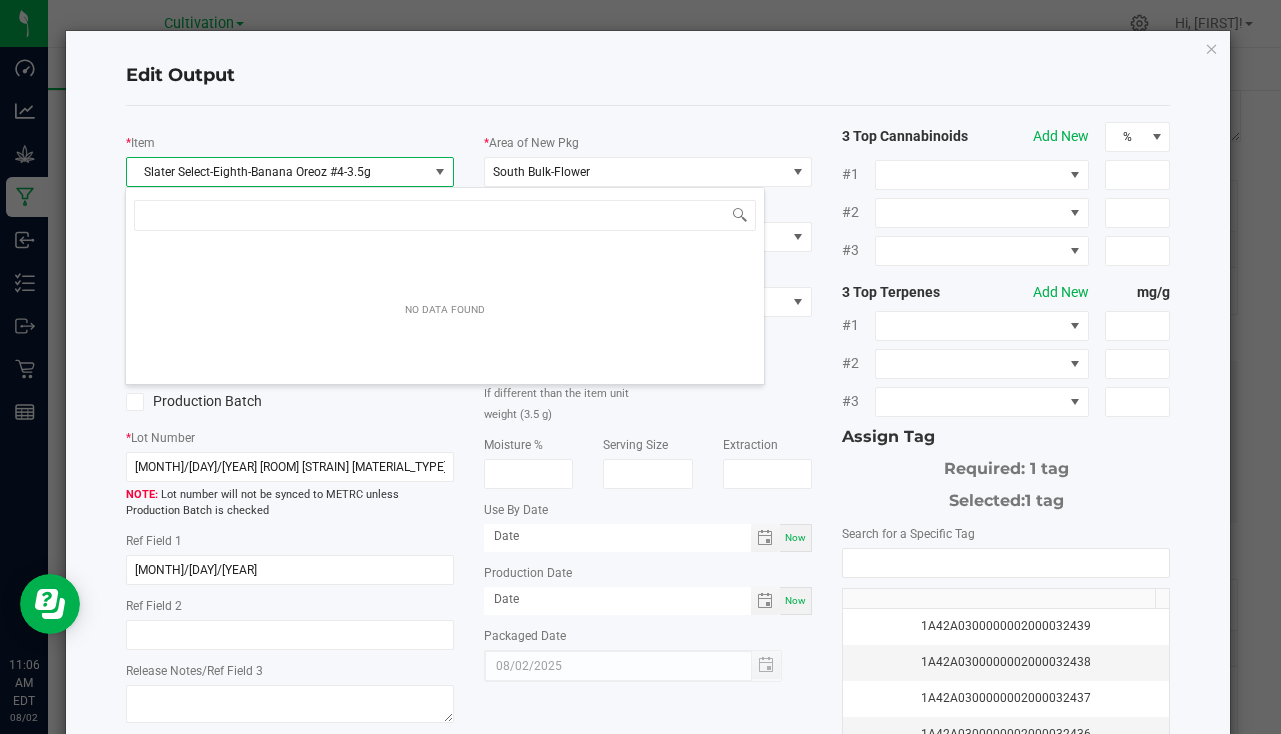 scroll, scrollTop: 99970, scrollLeft: 99676, axis: both 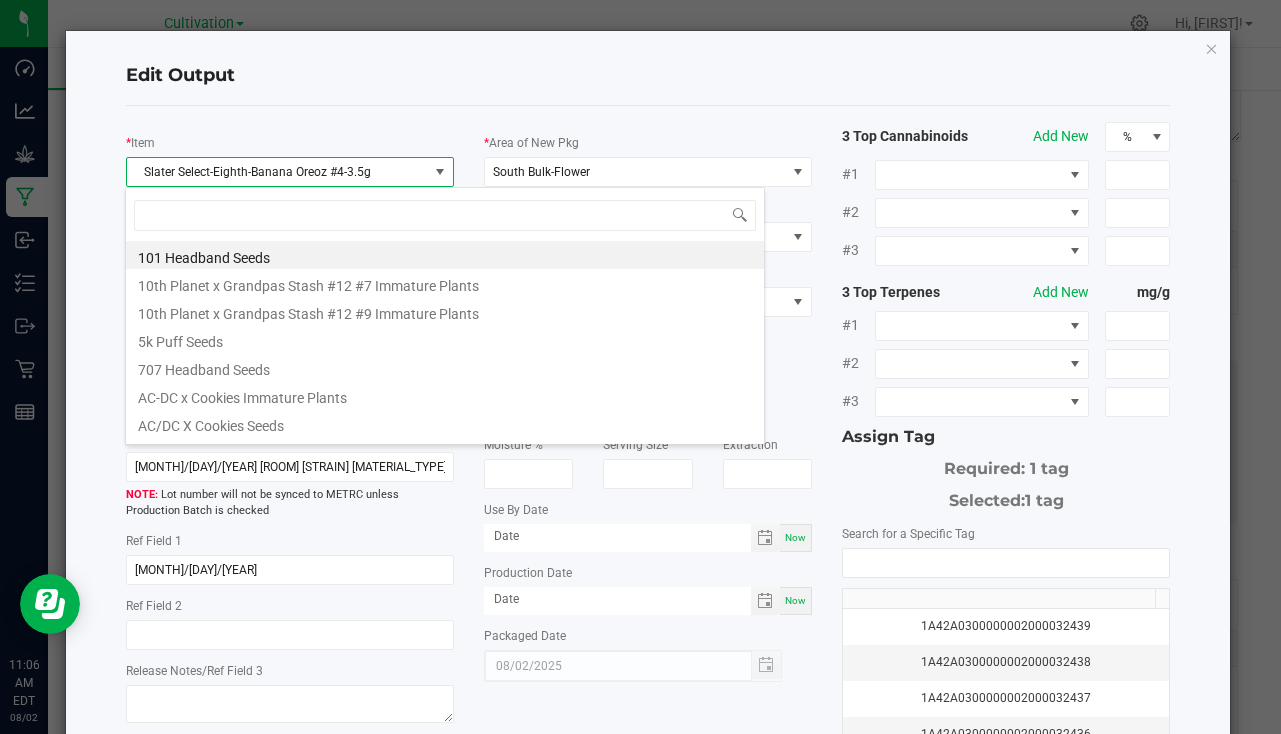 click on "Slater Select-Eighth-Banana Oreoz #4-3.5g" at bounding box center (277, 172) 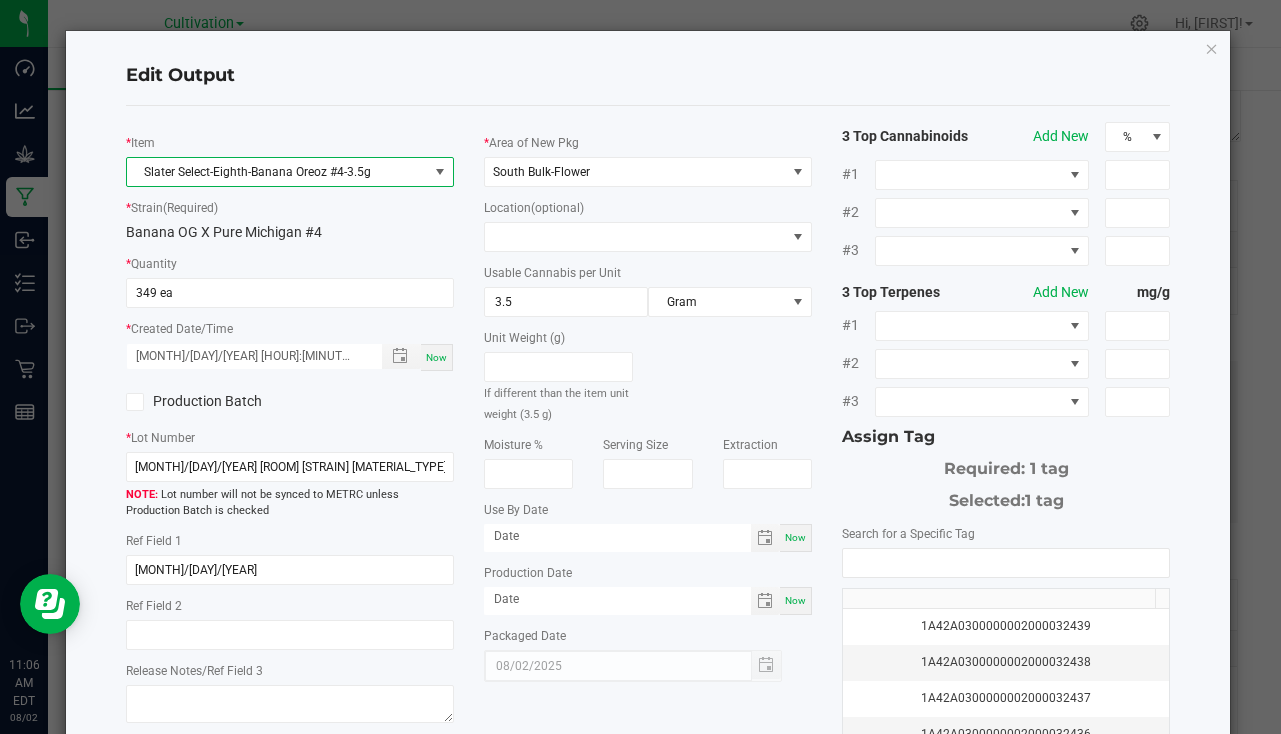 click on "Slater Select-Eighth-Banana Oreoz #4-3.5g" at bounding box center (277, 172) 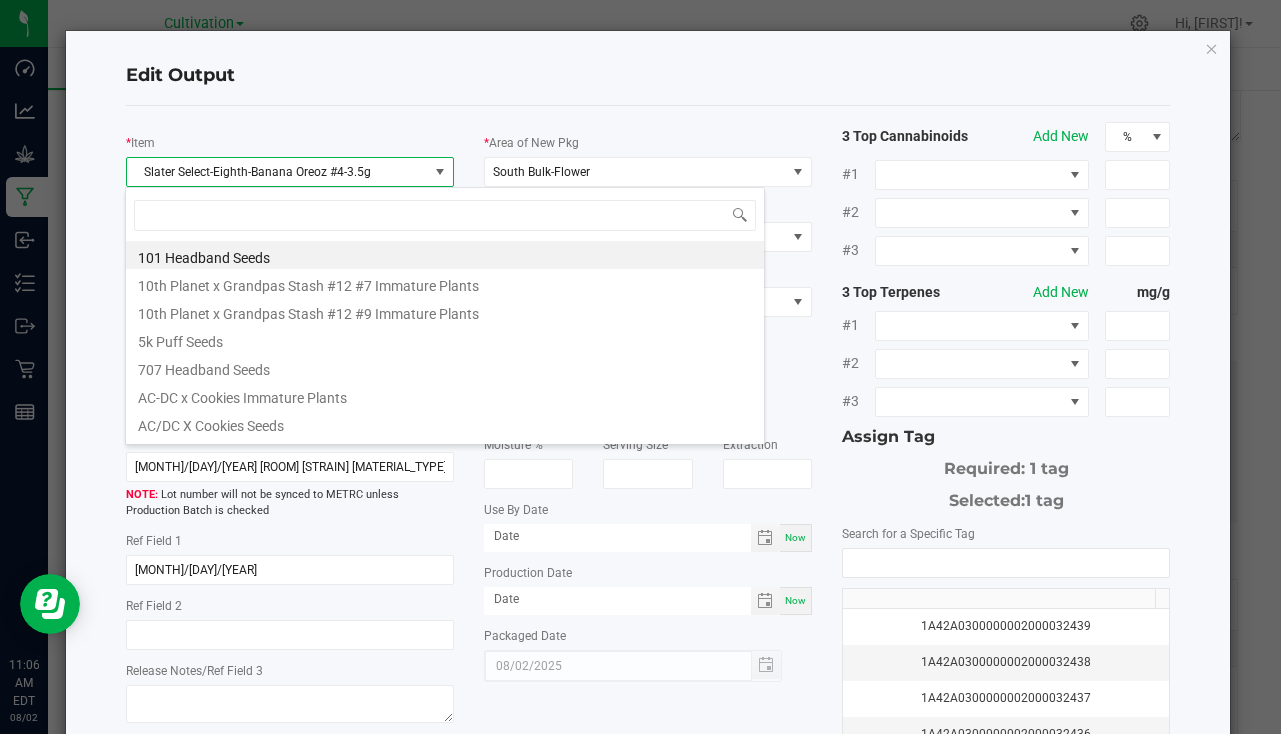 scroll, scrollTop: 99970, scrollLeft: 99676, axis: both 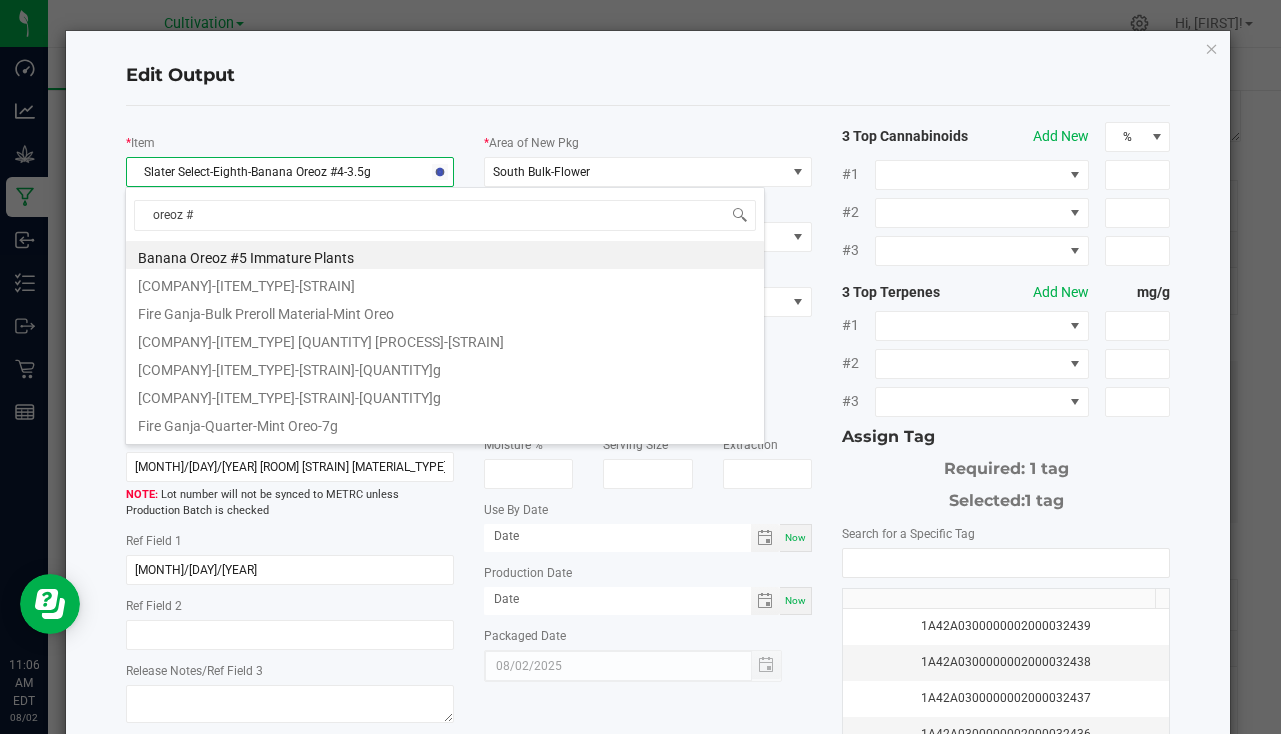 type on "oreoz #4" 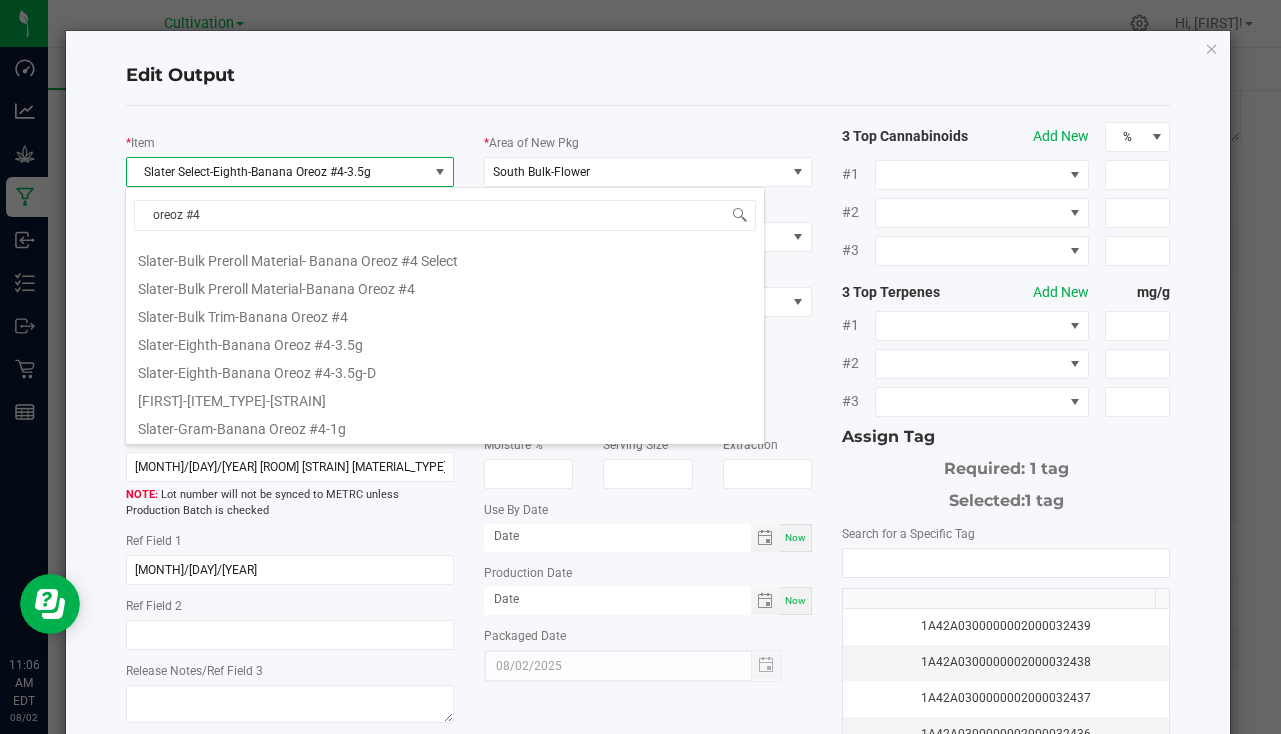 scroll, scrollTop: 100, scrollLeft: 0, axis: vertical 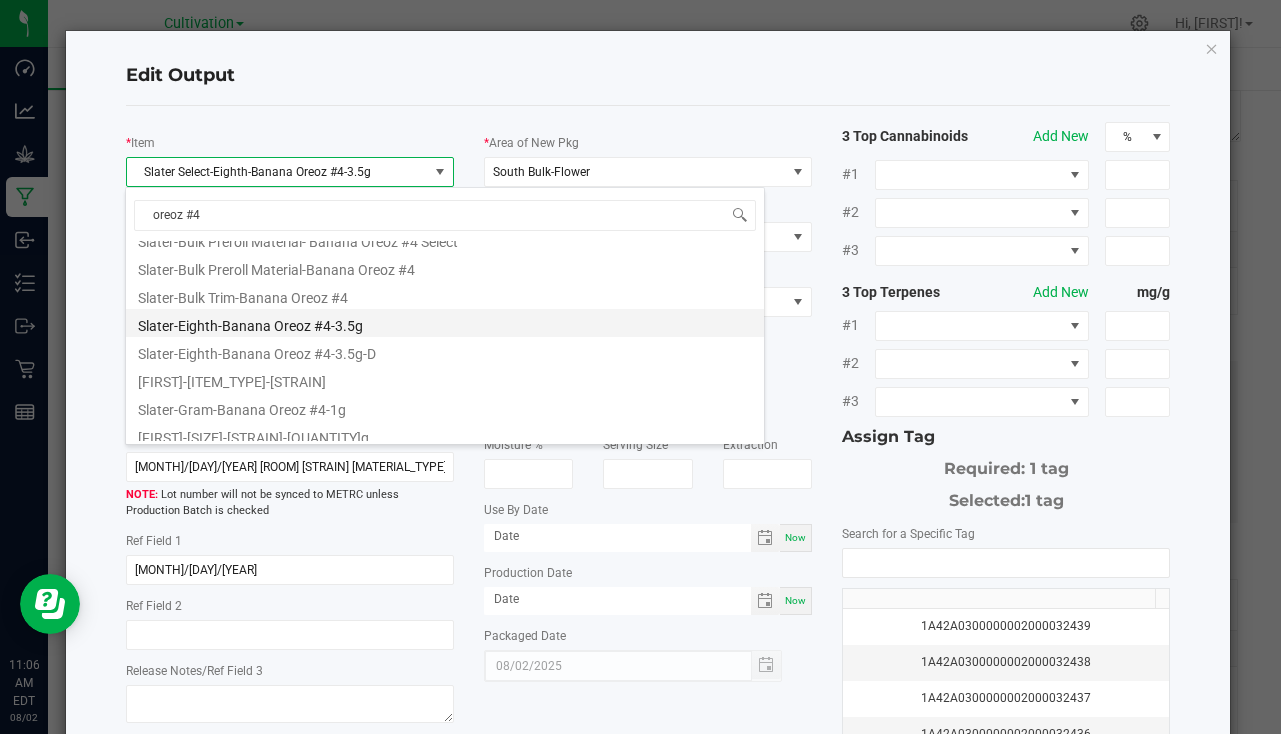 click on "Slater-Eighth-Banana Oreoz #4-3.5g" at bounding box center [445, 323] 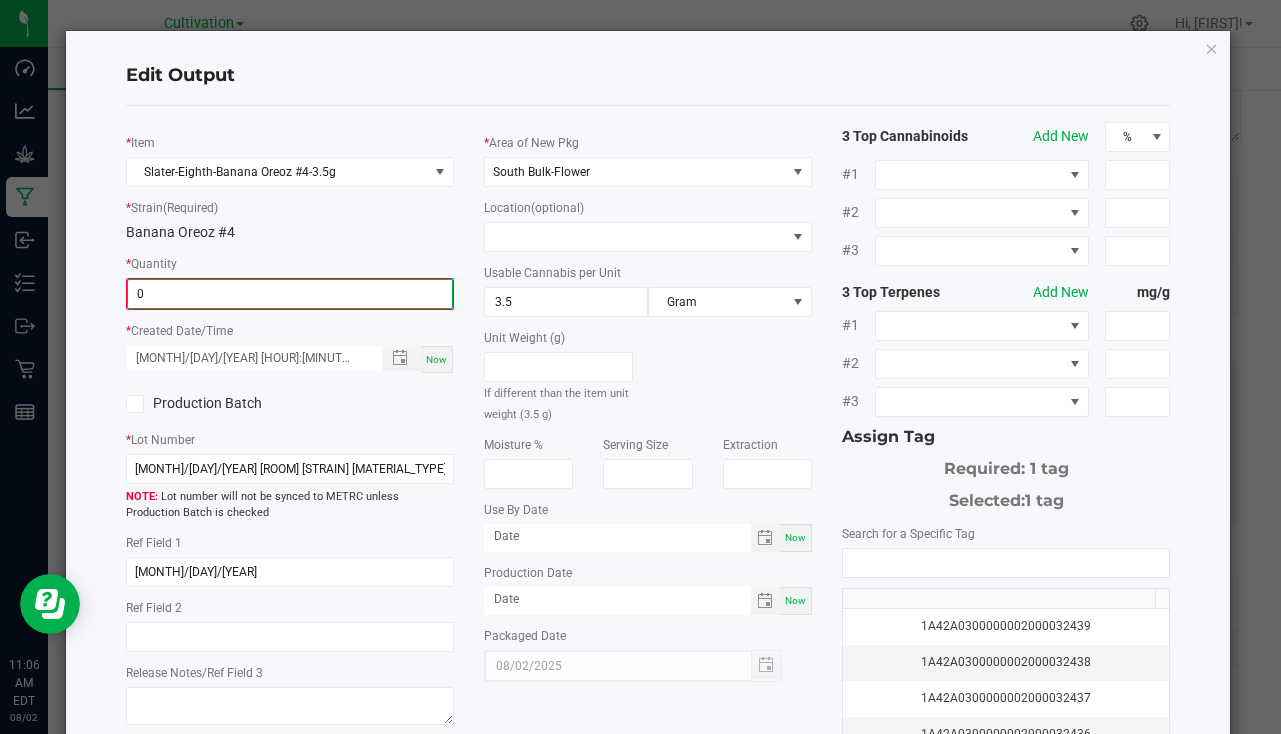 click on "0" at bounding box center [290, 294] 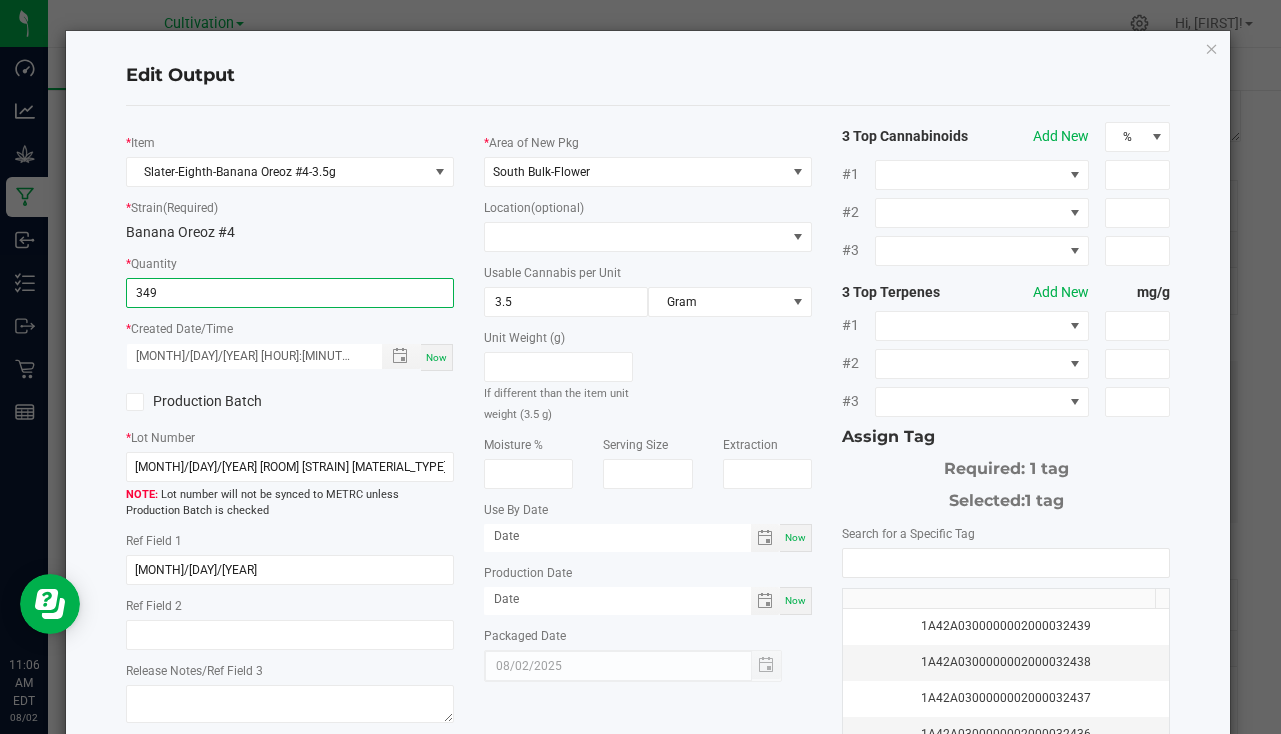 type on "349 ea" 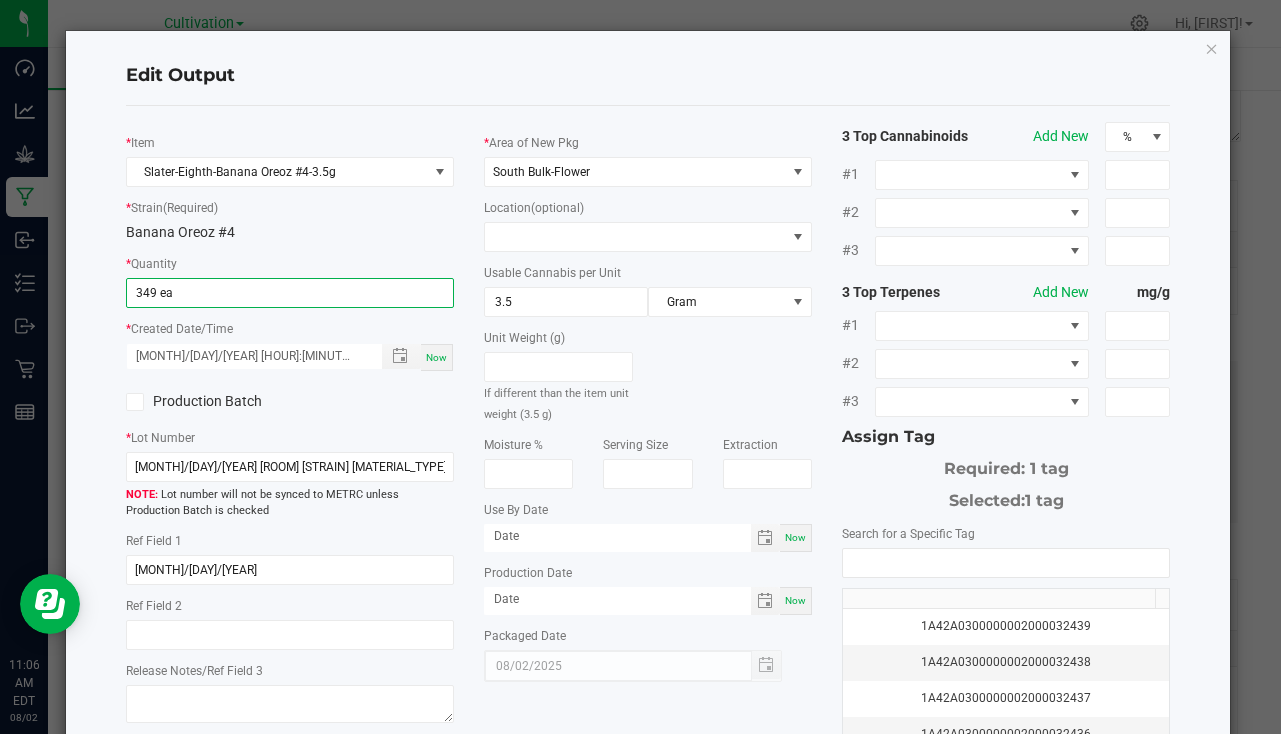 click on "Now" at bounding box center [437, 357] 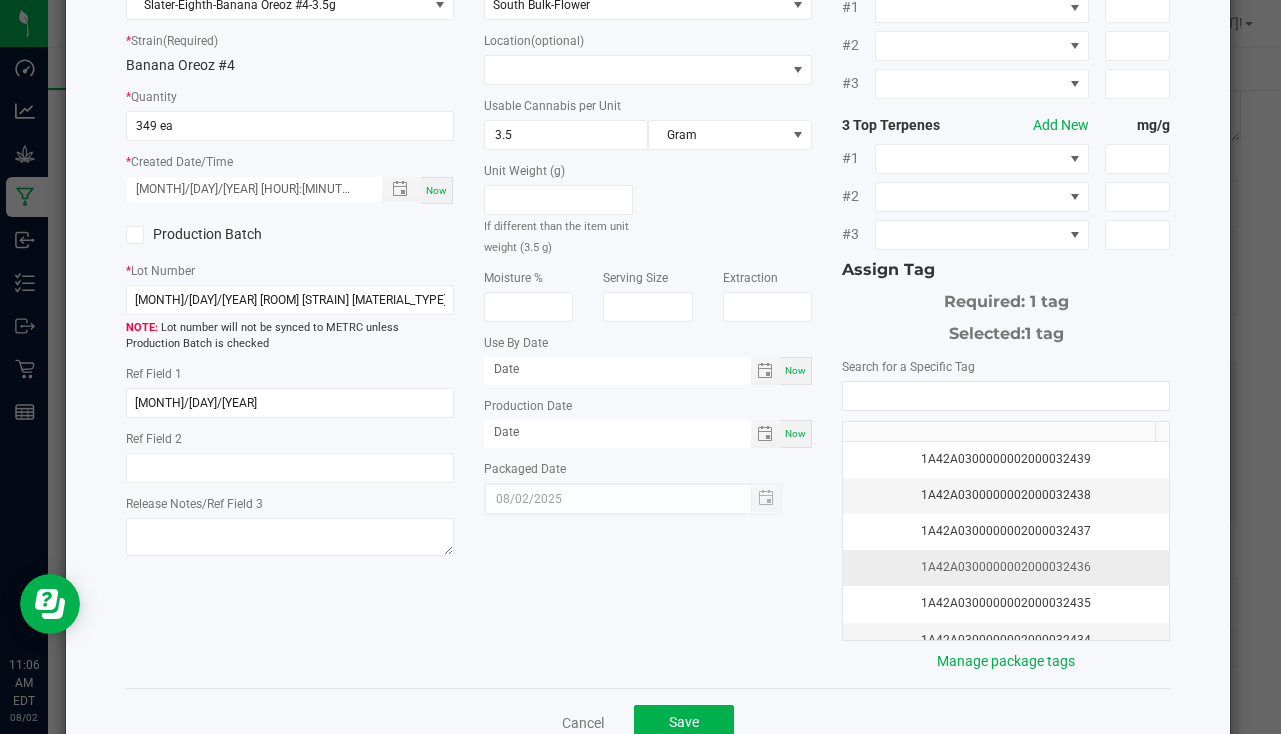 scroll, scrollTop: 221, scrollLeft: 0, axis: vertical 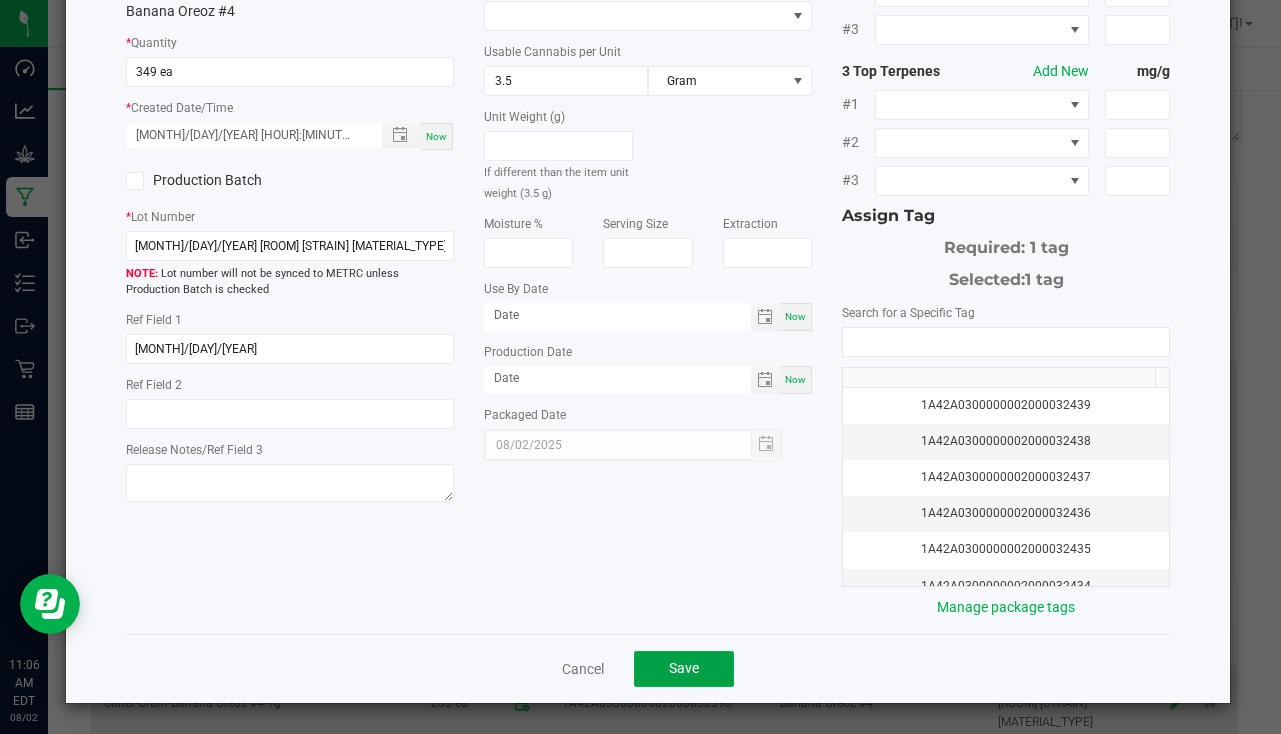 click on "Save" 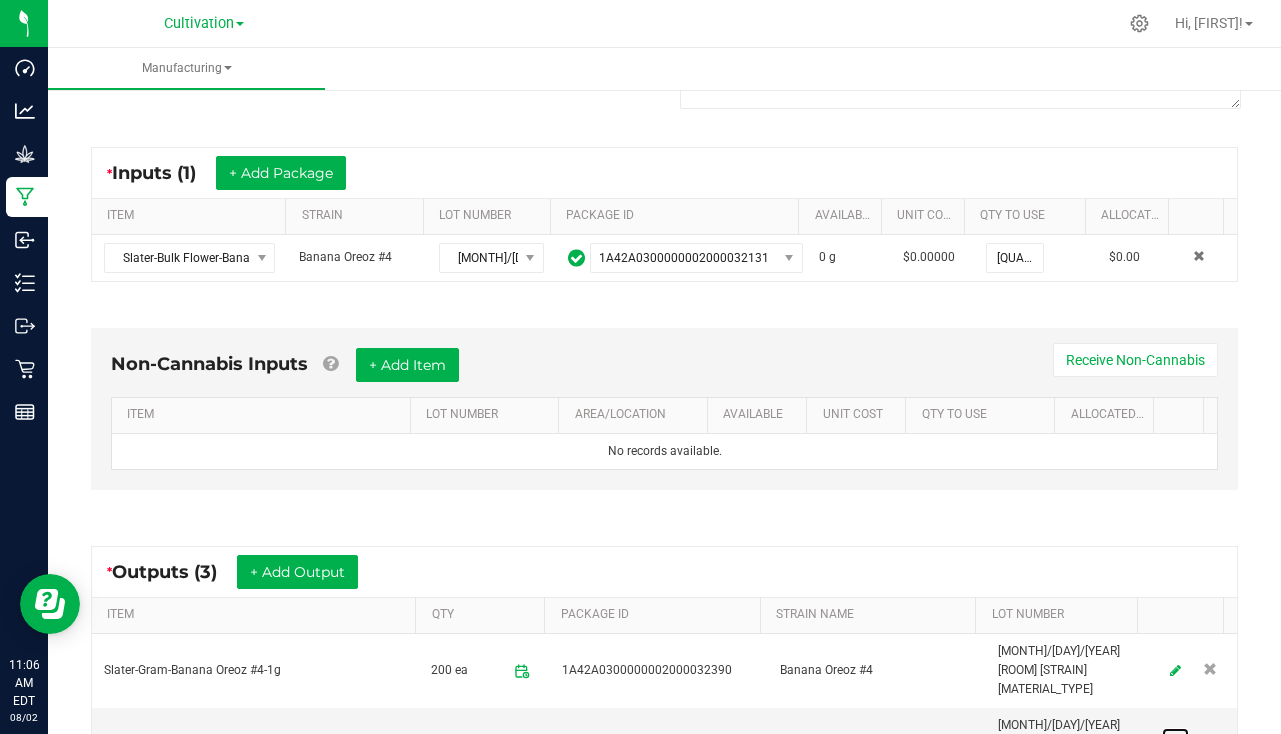 scroll, scrollTop: 520, scrollLeft: 0, axis: vertical 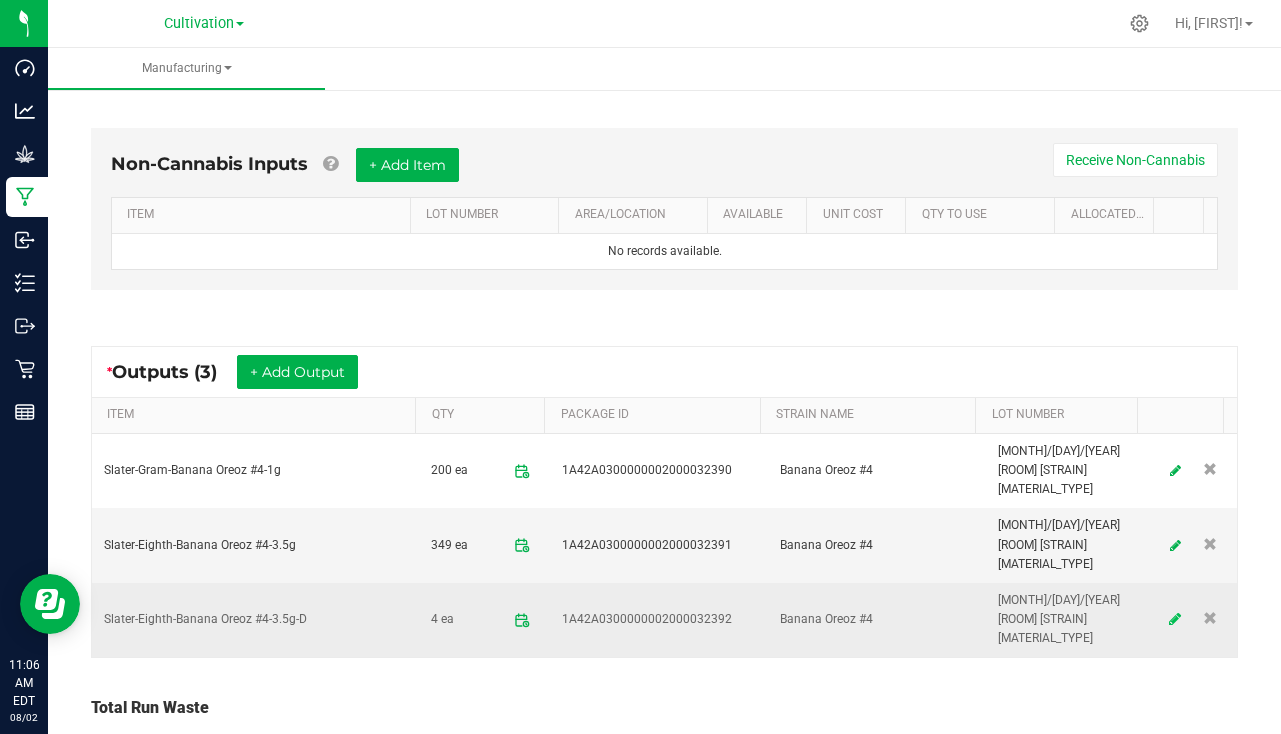 click at bounding box center (1175, 619) 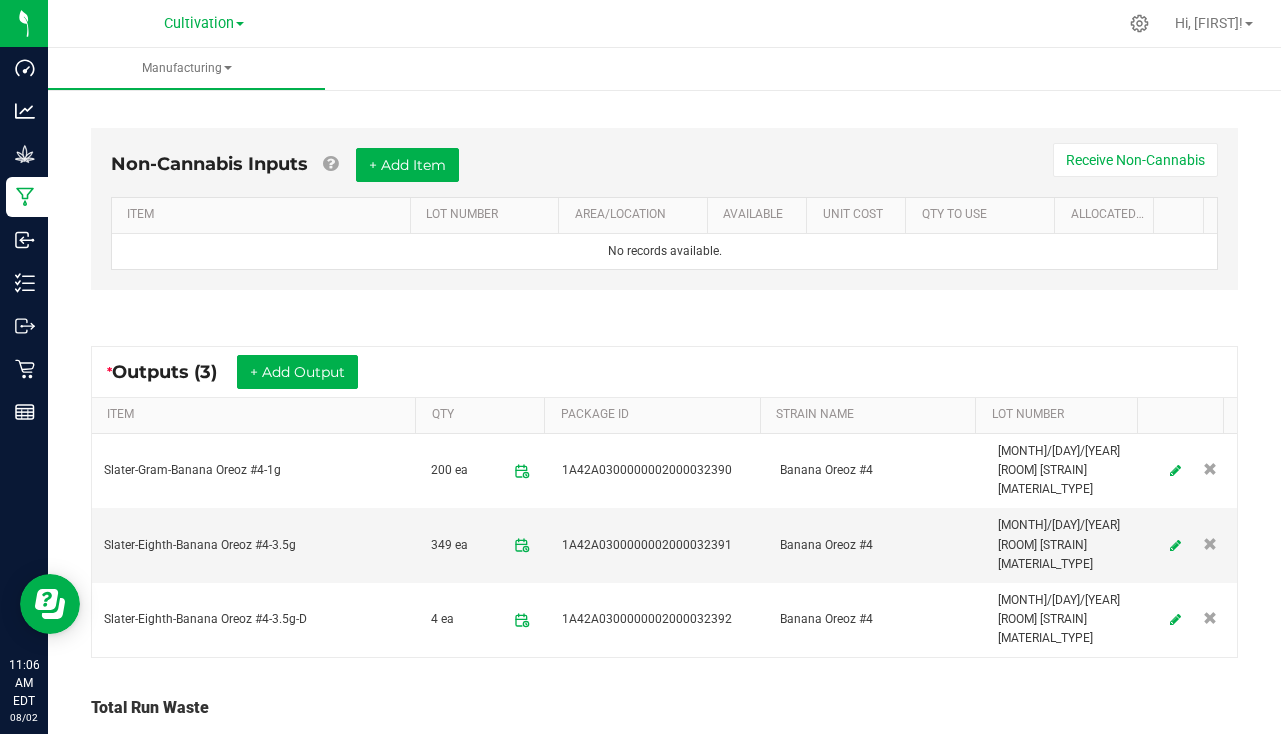 scroll, scrollTop: 287, scrollLeft: 0, axis: vertical 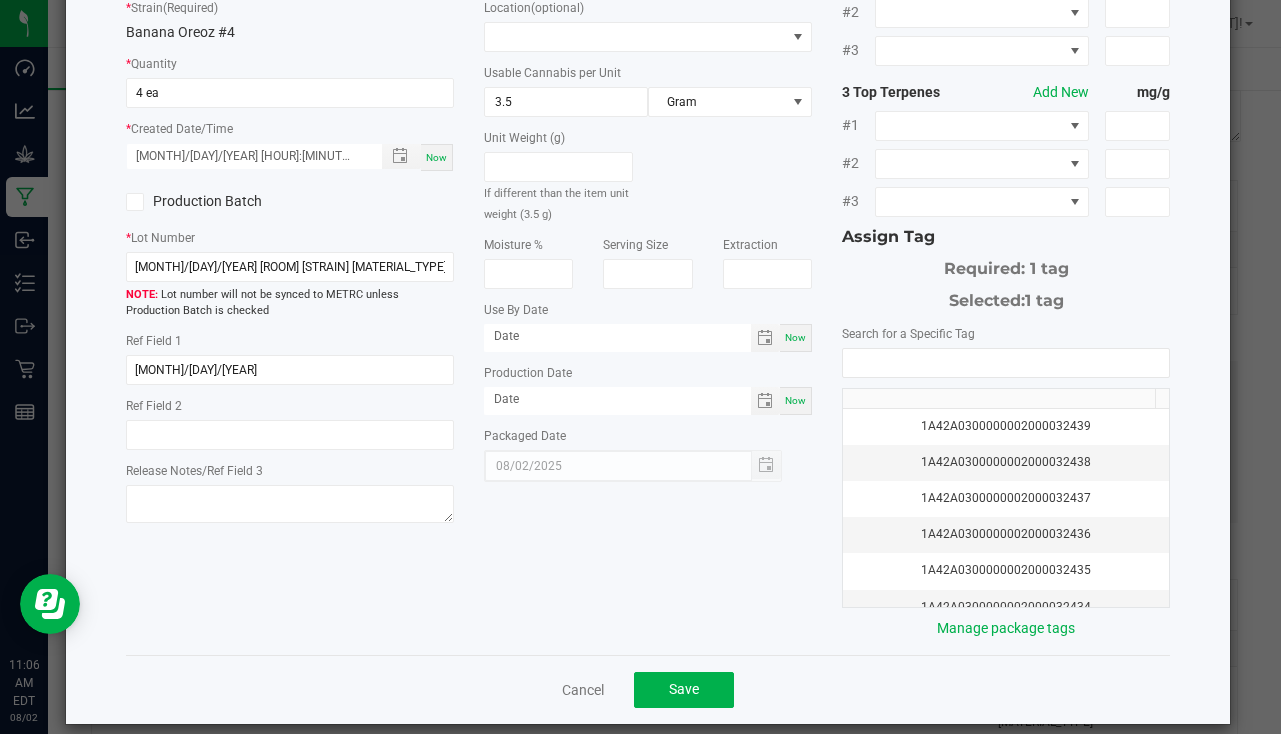 click on "Now" at bounding box center [436, 157] 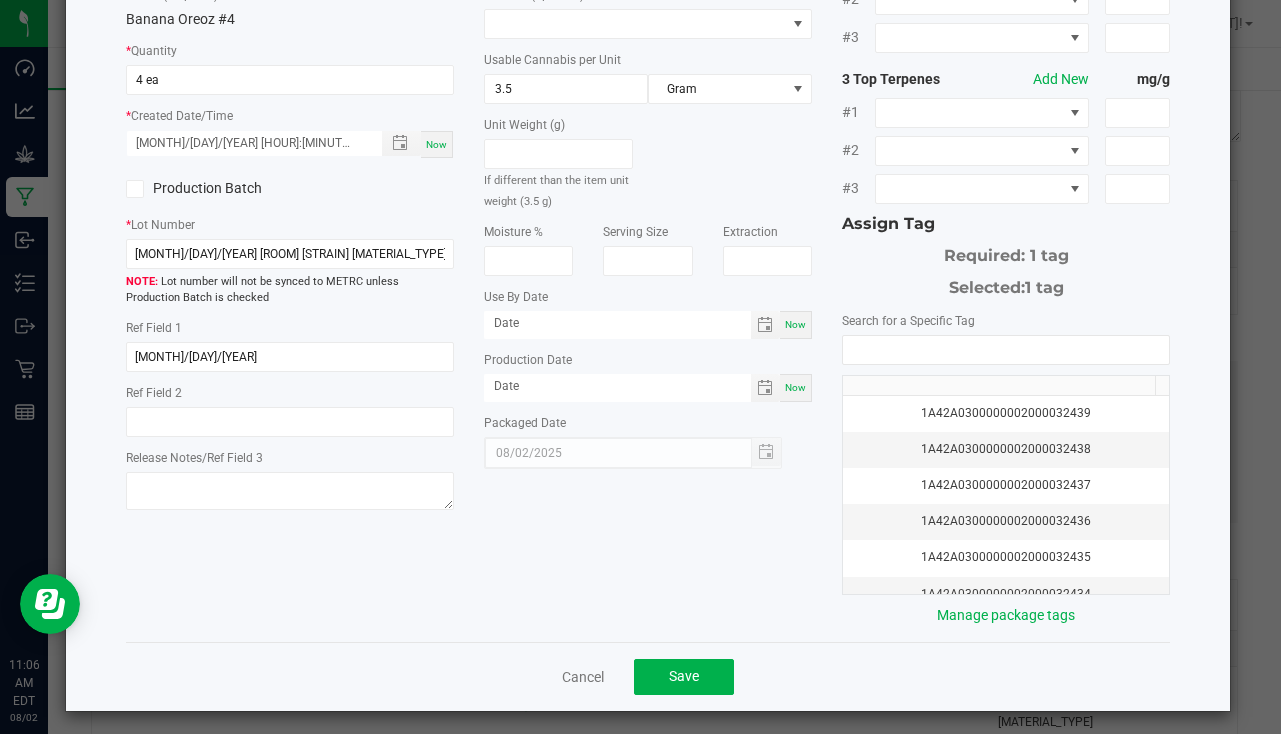 scroll, scrollTop: 221, scrollLeft: 0, axis: vertical 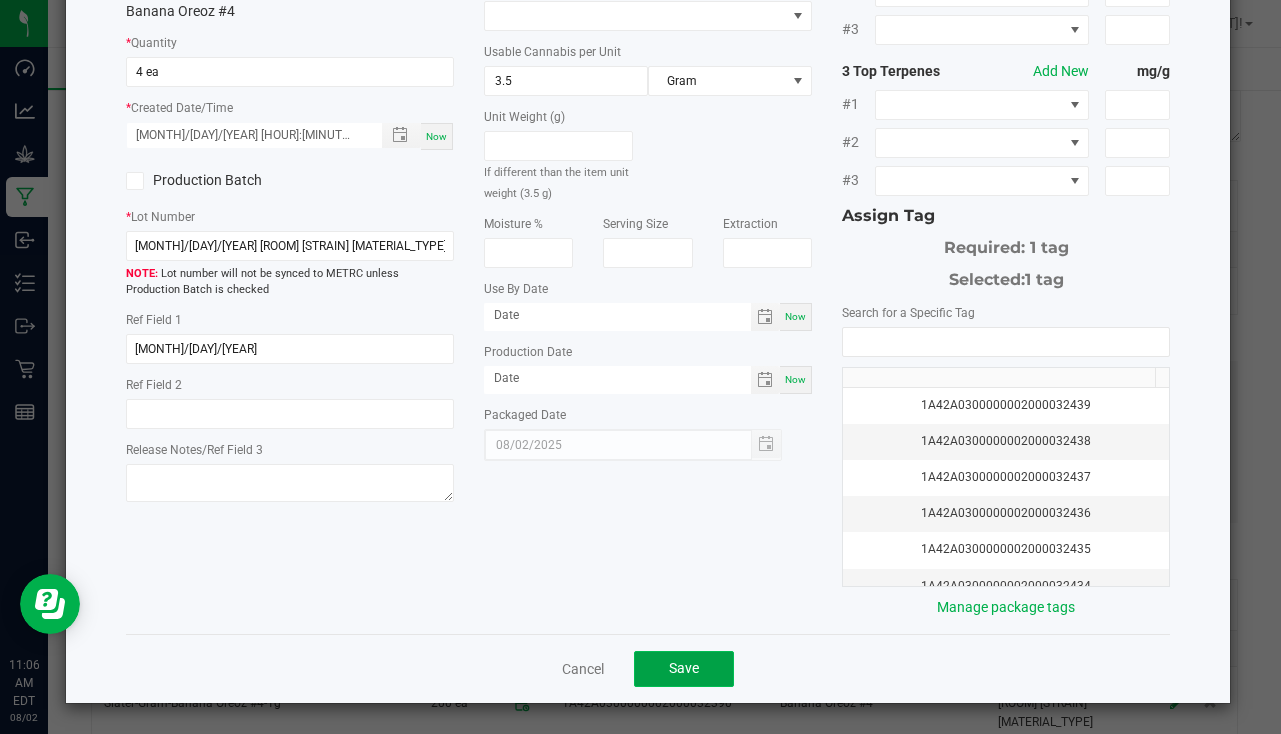 drag, startPoint x: 682, startPoint y: 662, endPoint x: 637, endPoint y: 618, distance: 62.936478 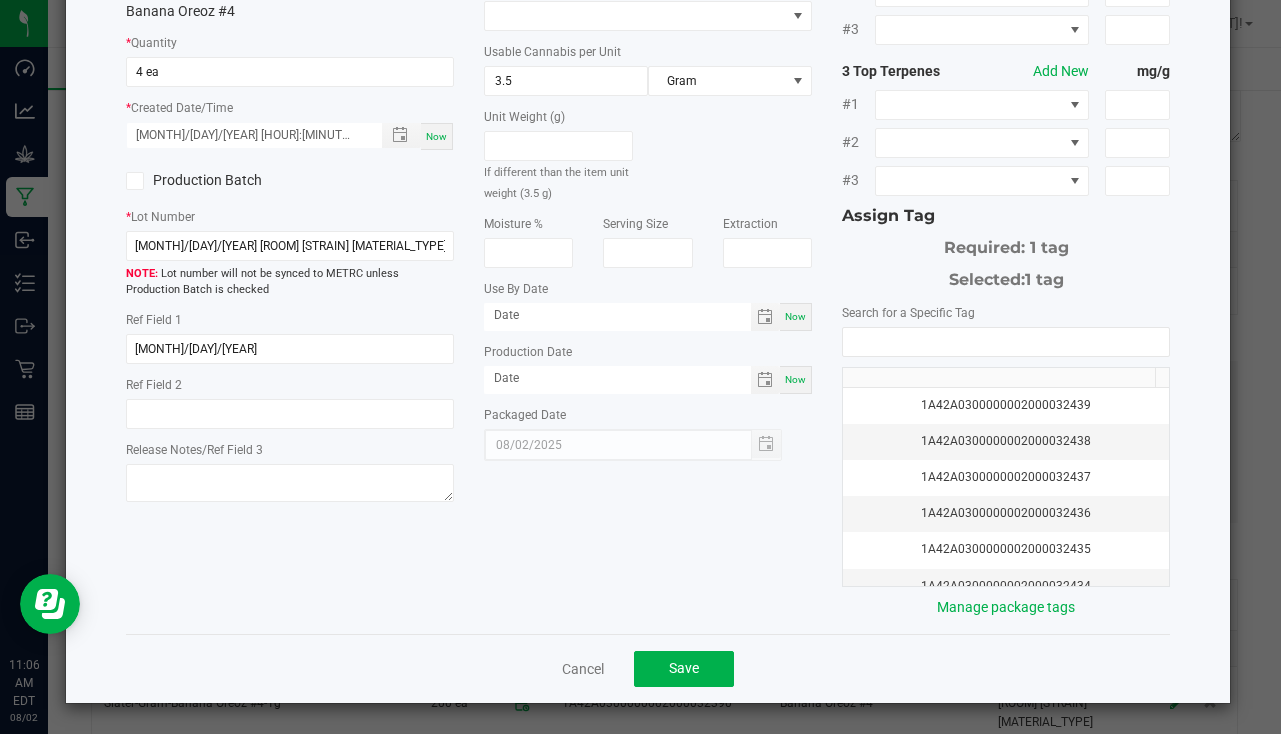 scroll, scrollTop: 614, scrollLeft: 0, axis: vertical 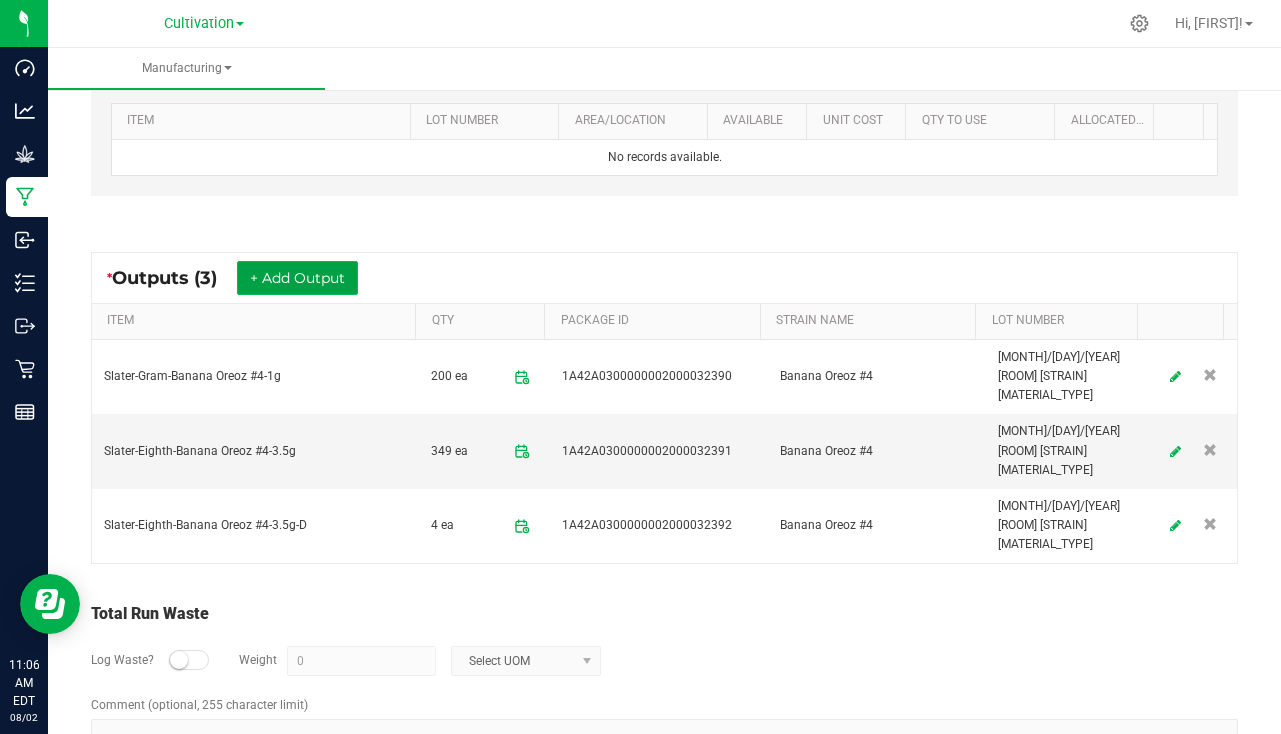 click on "+ Add Output" at bounding box center (297, 278) 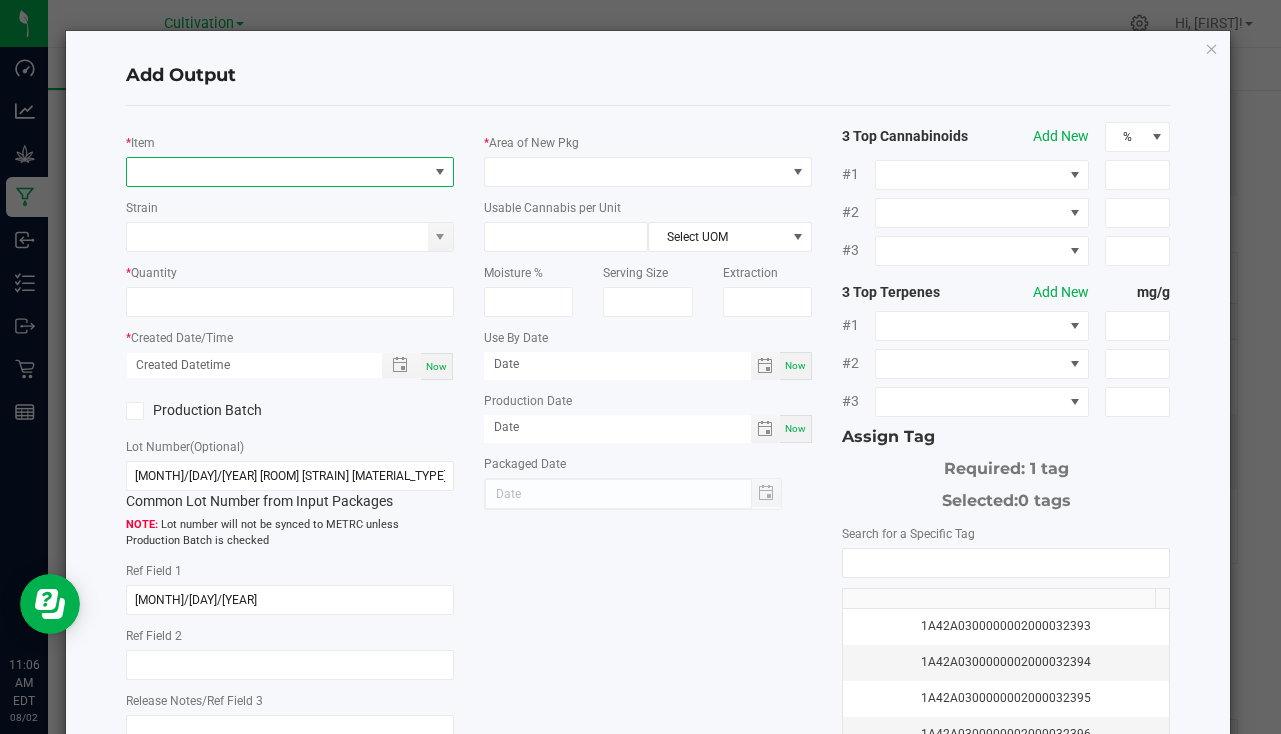 click at bounding box center [277, 172] 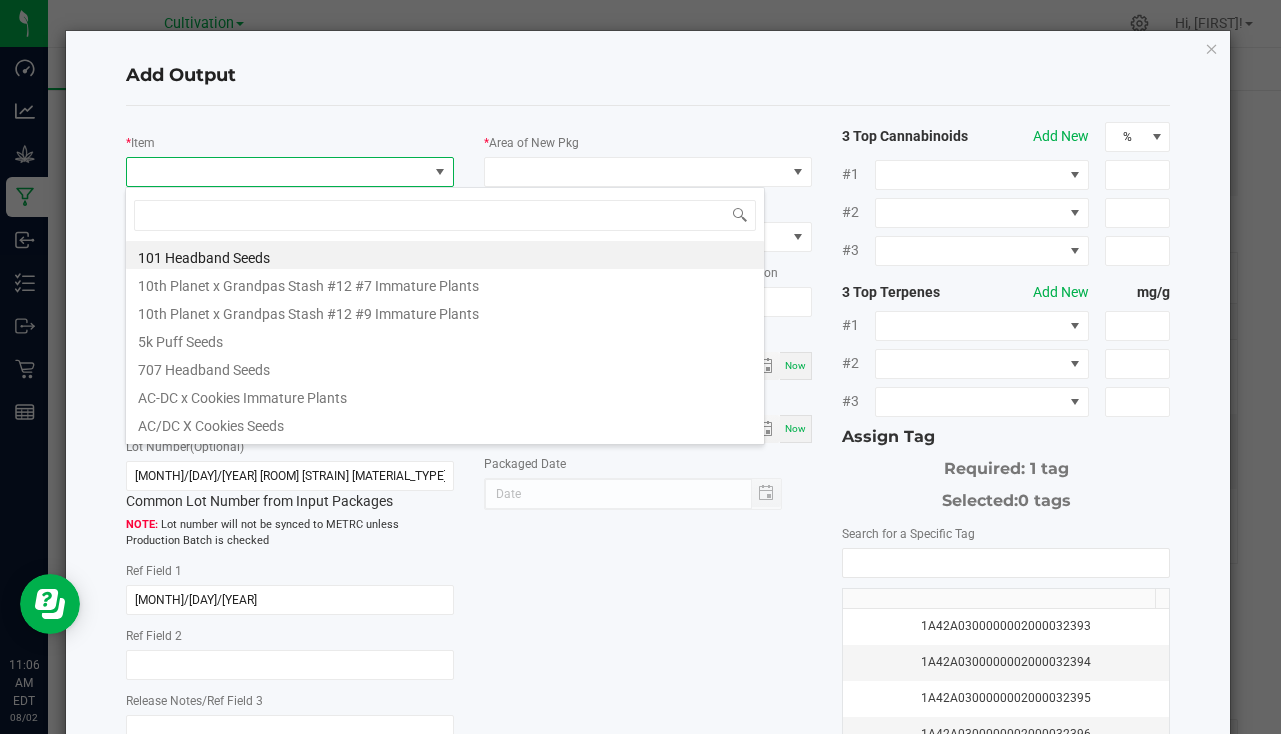 scroll, scrollTop: 99970, scrollLeft: 99676, axis: both 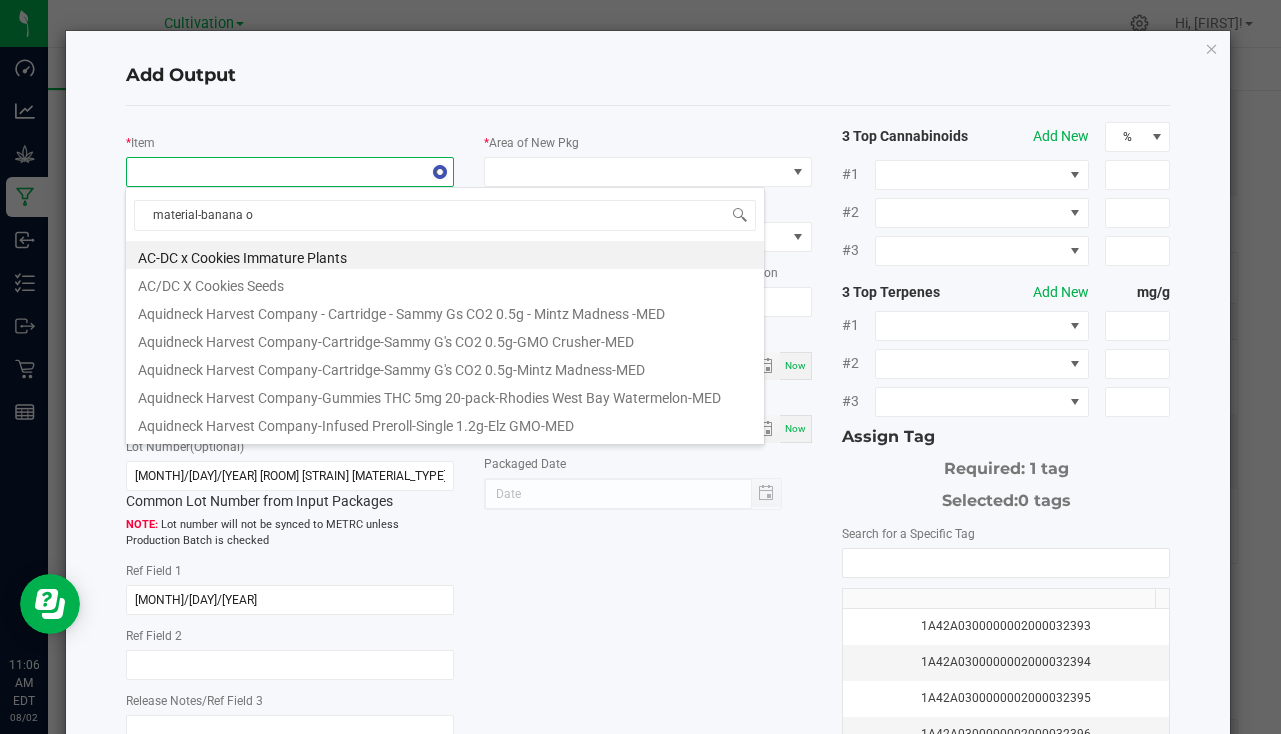 type on "material-banana or" 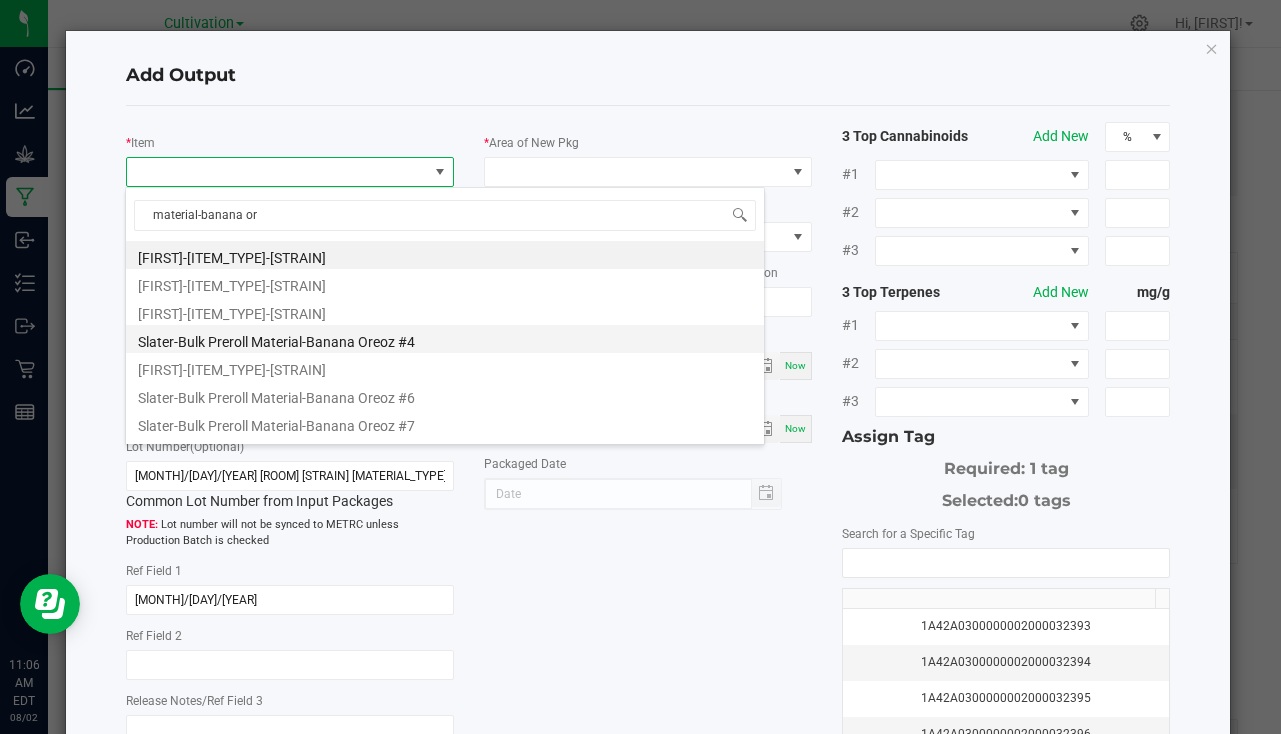 click on "Slater-Bulk Preroll Material-Banana Oreoz #4" at bounding box center (445, 339) 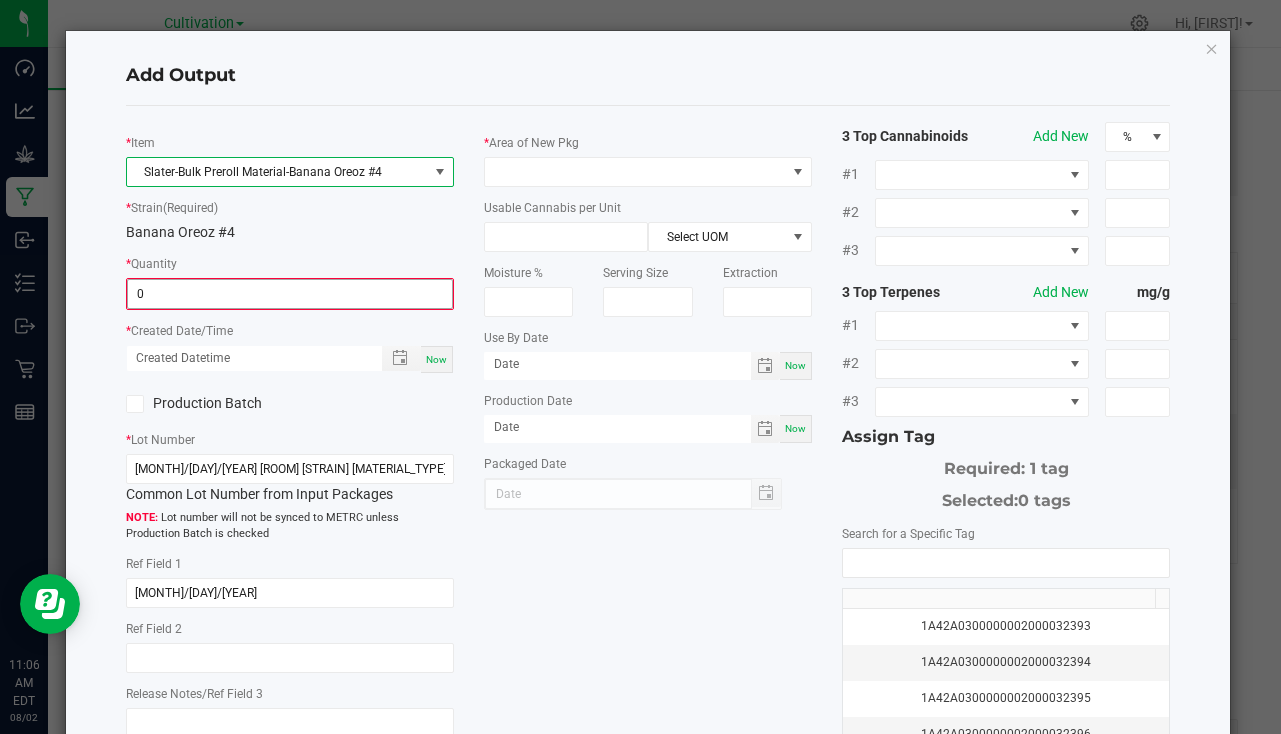 click on "0" at bounding box center (290, 294) 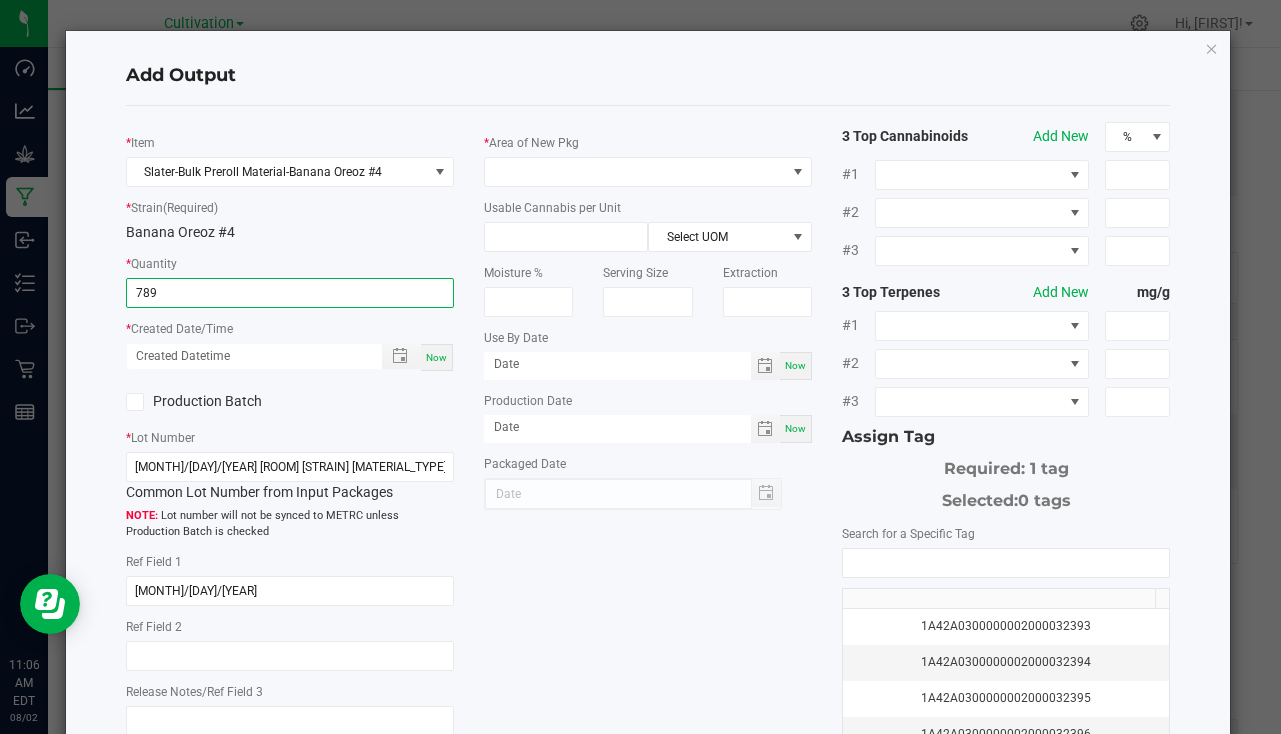 type on "789.0000 g" 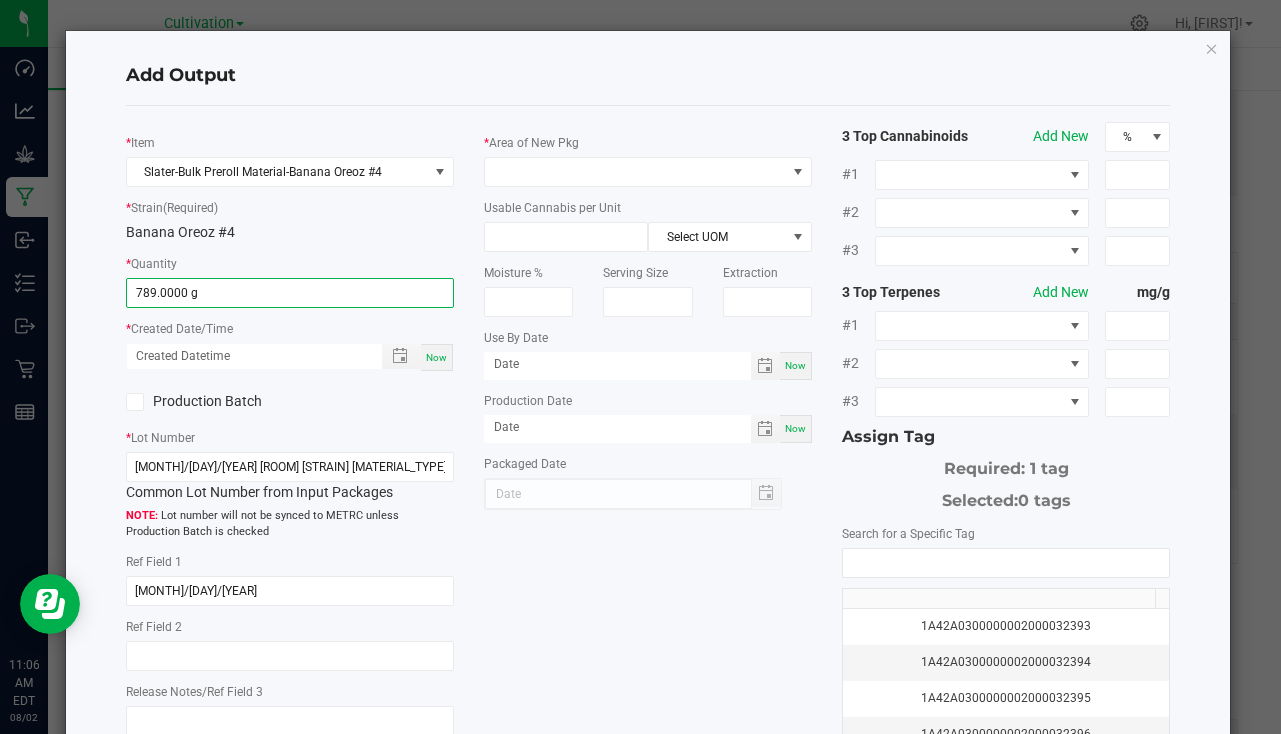 click on "Now" at bounding box center (437, 357) 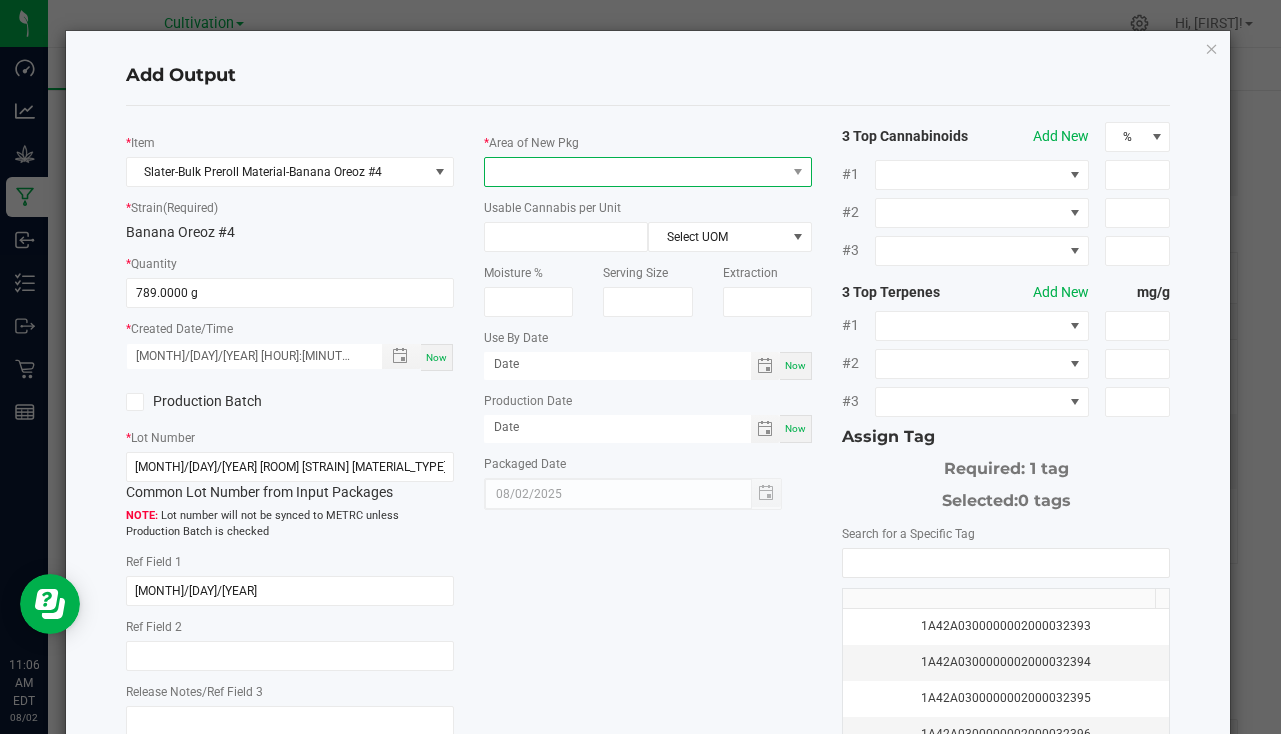 click at bounding box center (635, 172) 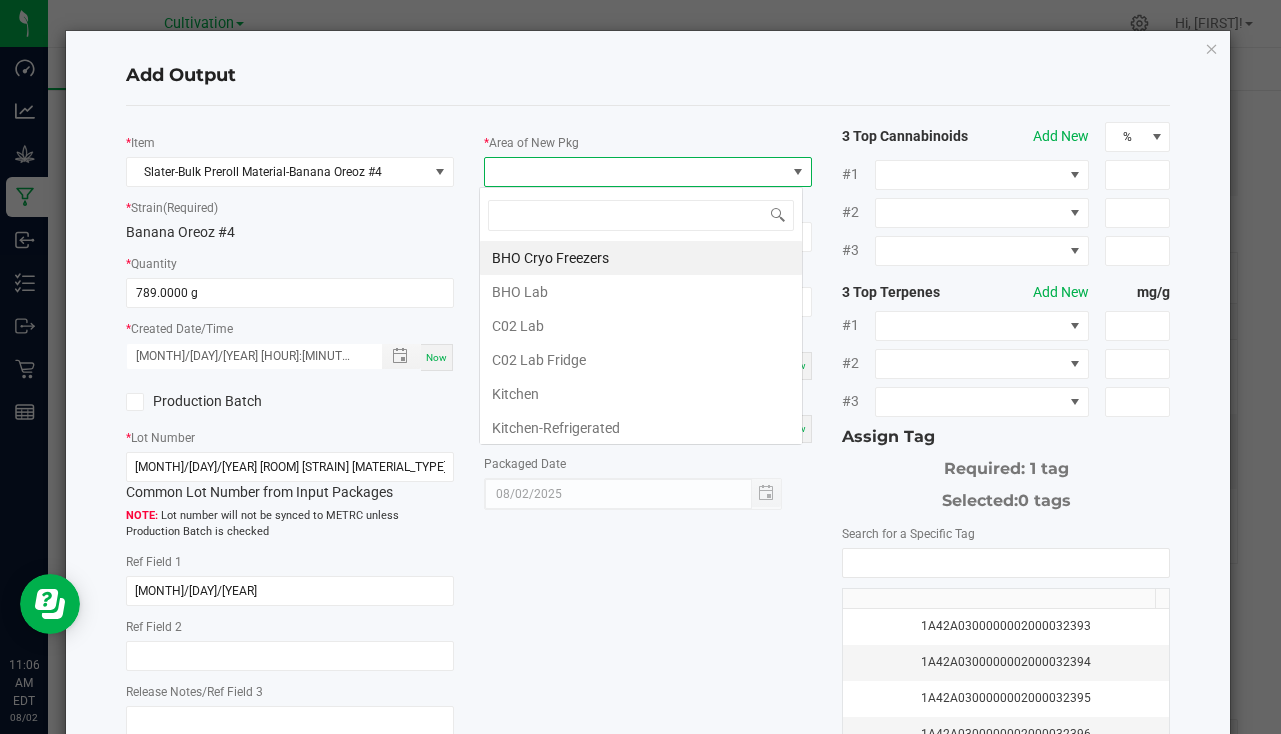 scroll, scrollTop: 99970, scrollLeft: 99676, axis: both 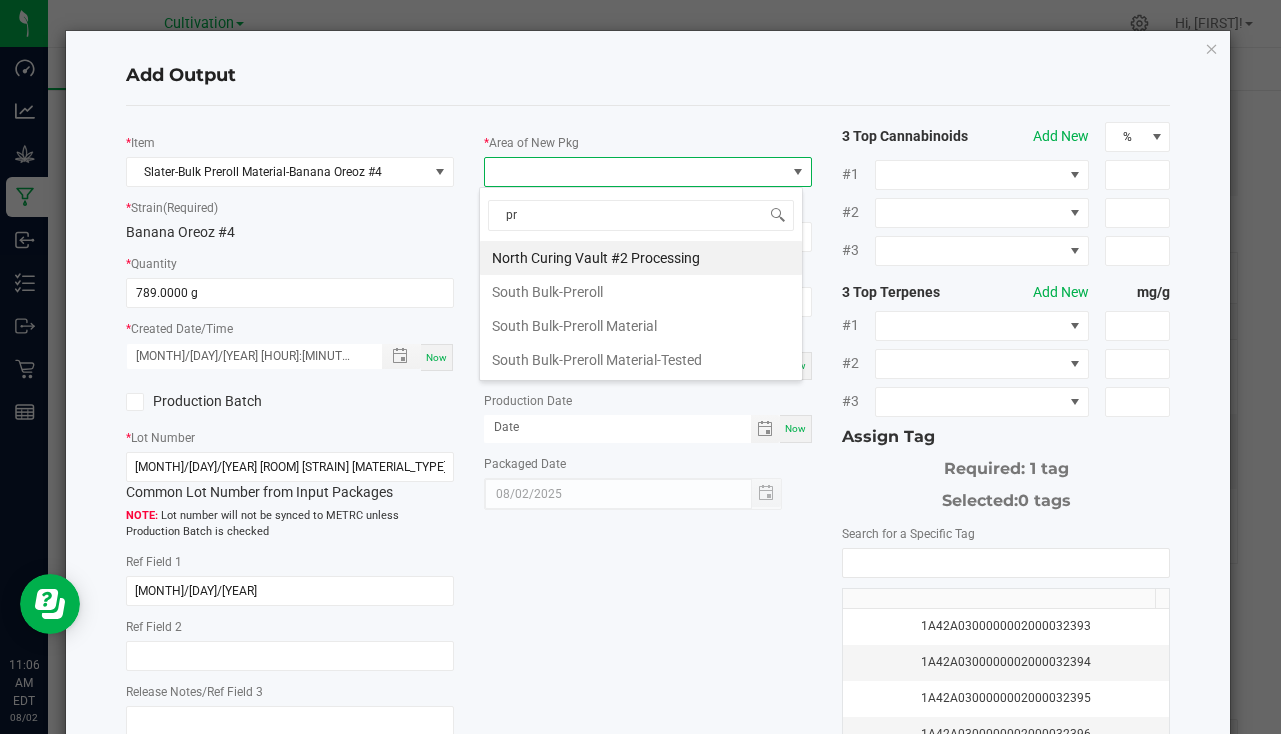 type on "pre" 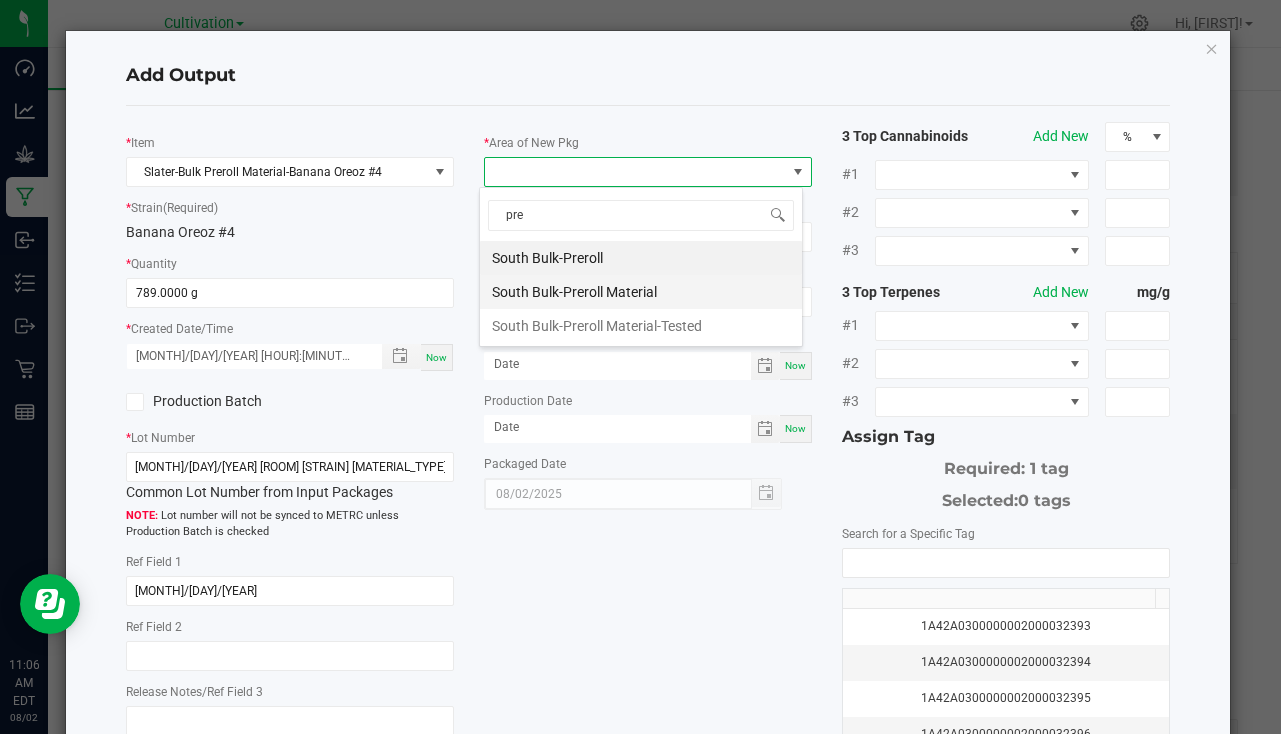 click on "South Bulk-Preroll Material" at bounding box center (641, 292) 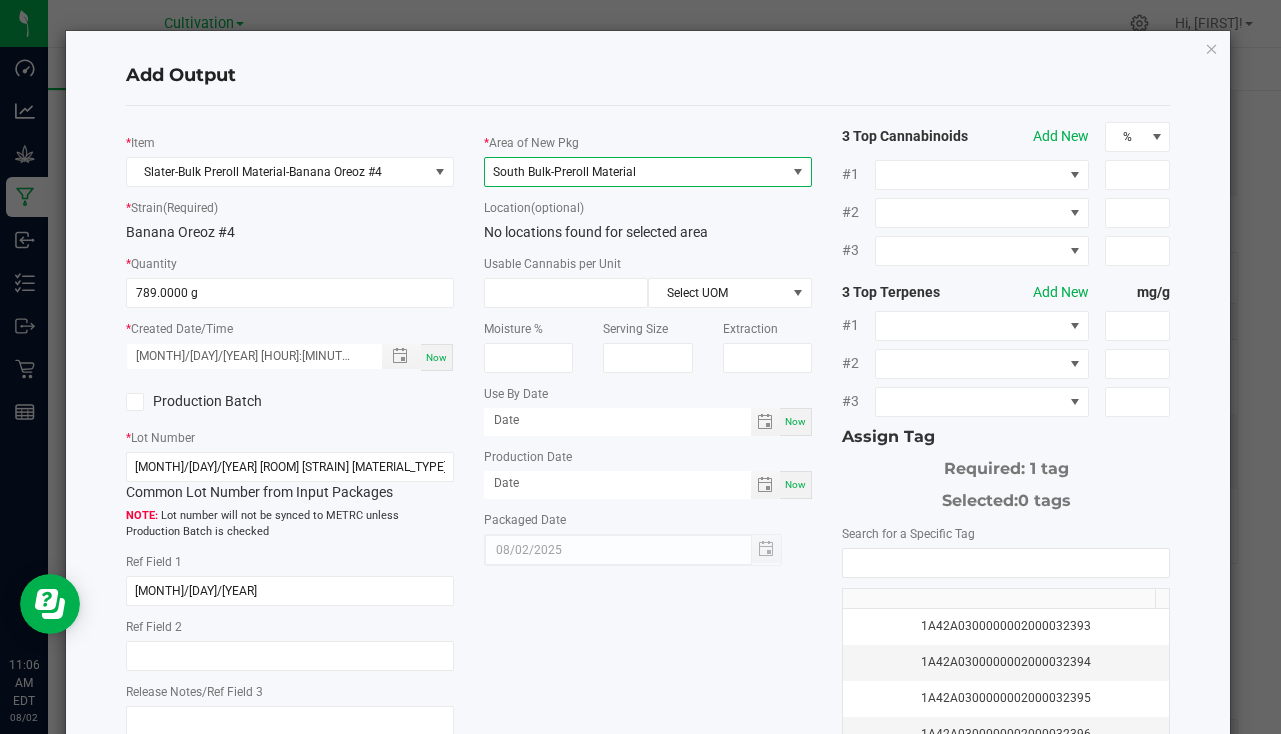 scroll, scrollTop: 200, scrollLeft: 0, axis: vertical 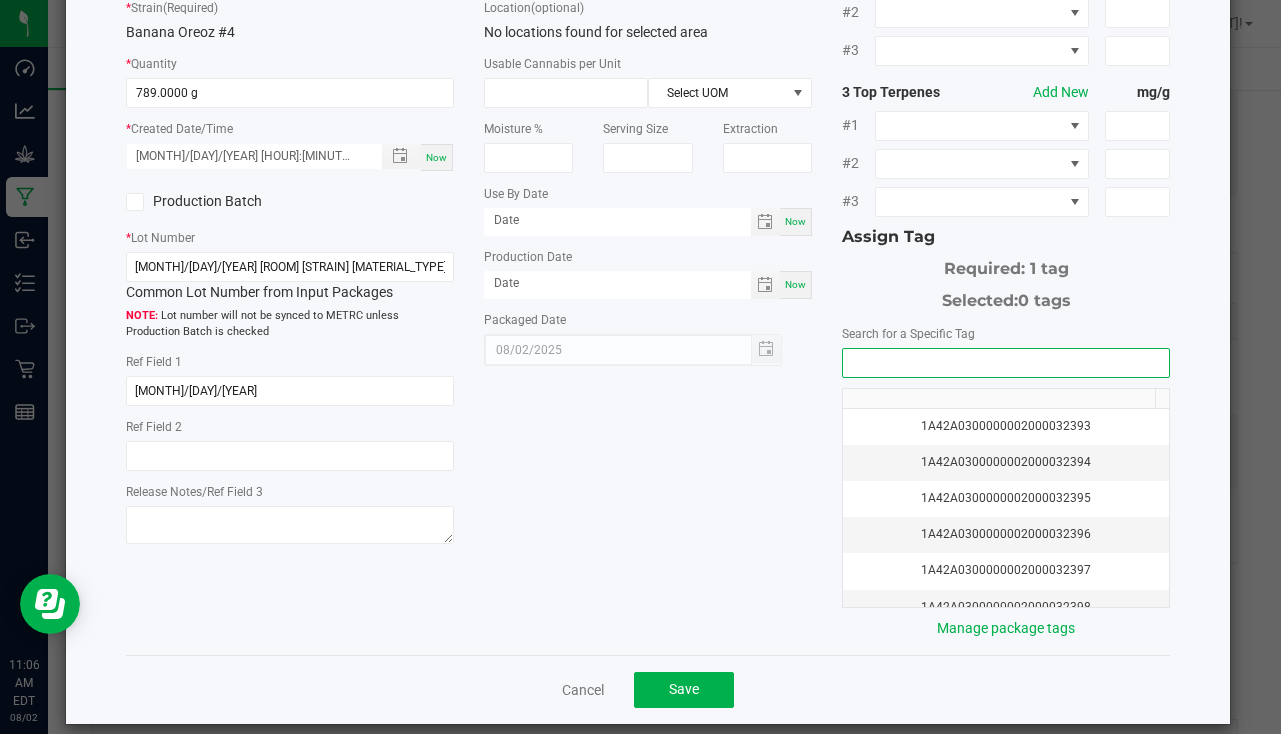 click at bounding box center (1006, 363) 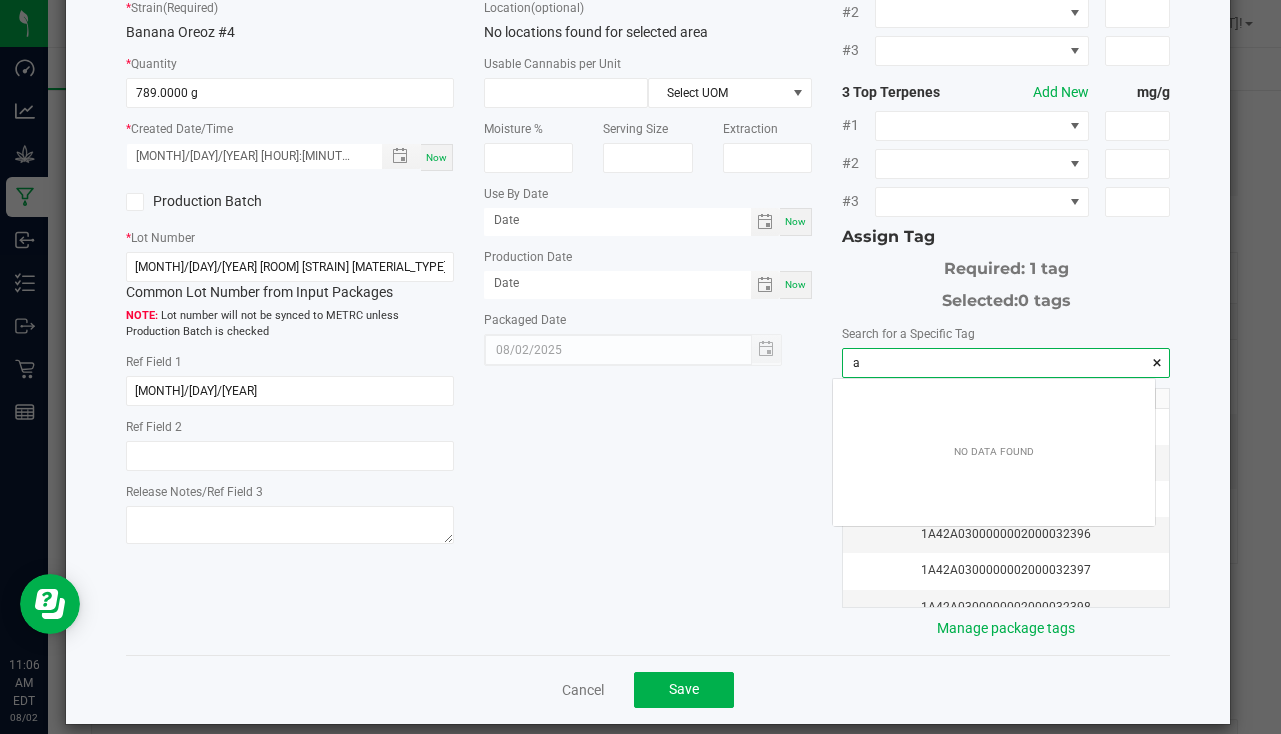 scroll, scrollTop: 99972, scrollLeft: 99678, axis: both 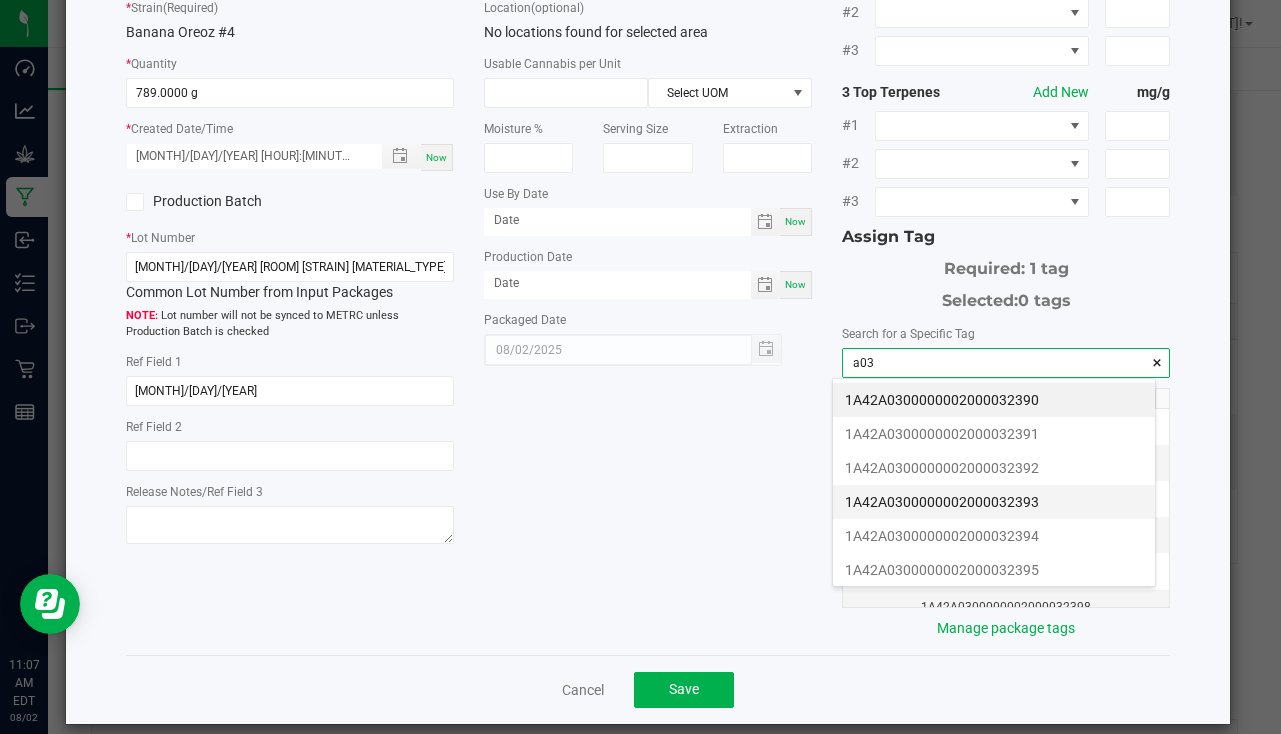 click on "1A42A0300000002000032393" at bounding box center [994, 502] 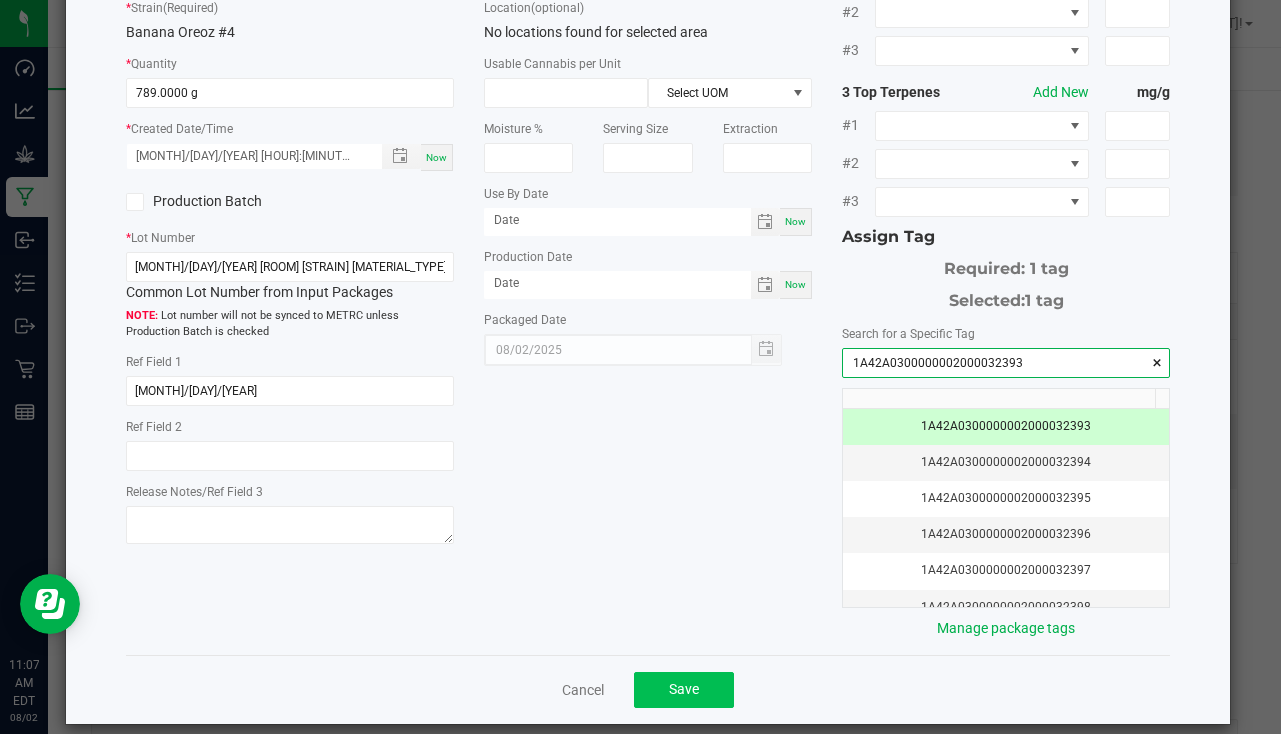 type on "1A42A0300000002000032393" 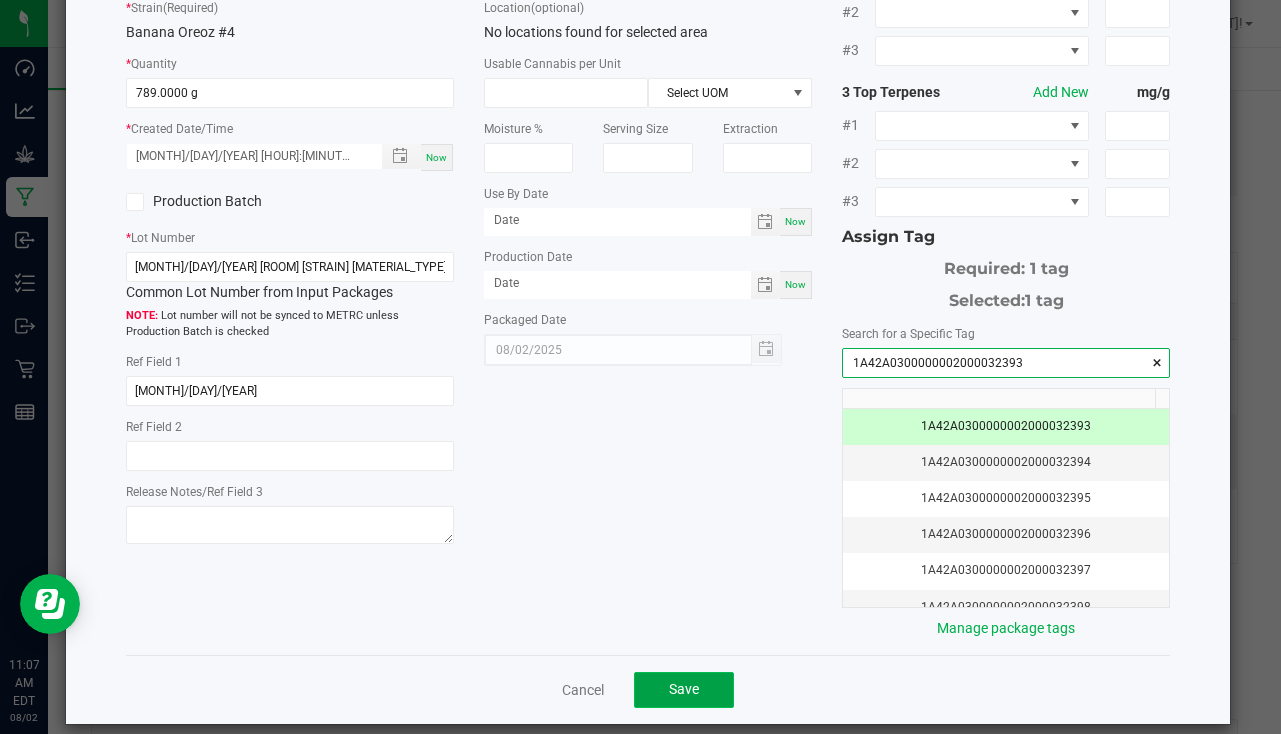 click on "Save" 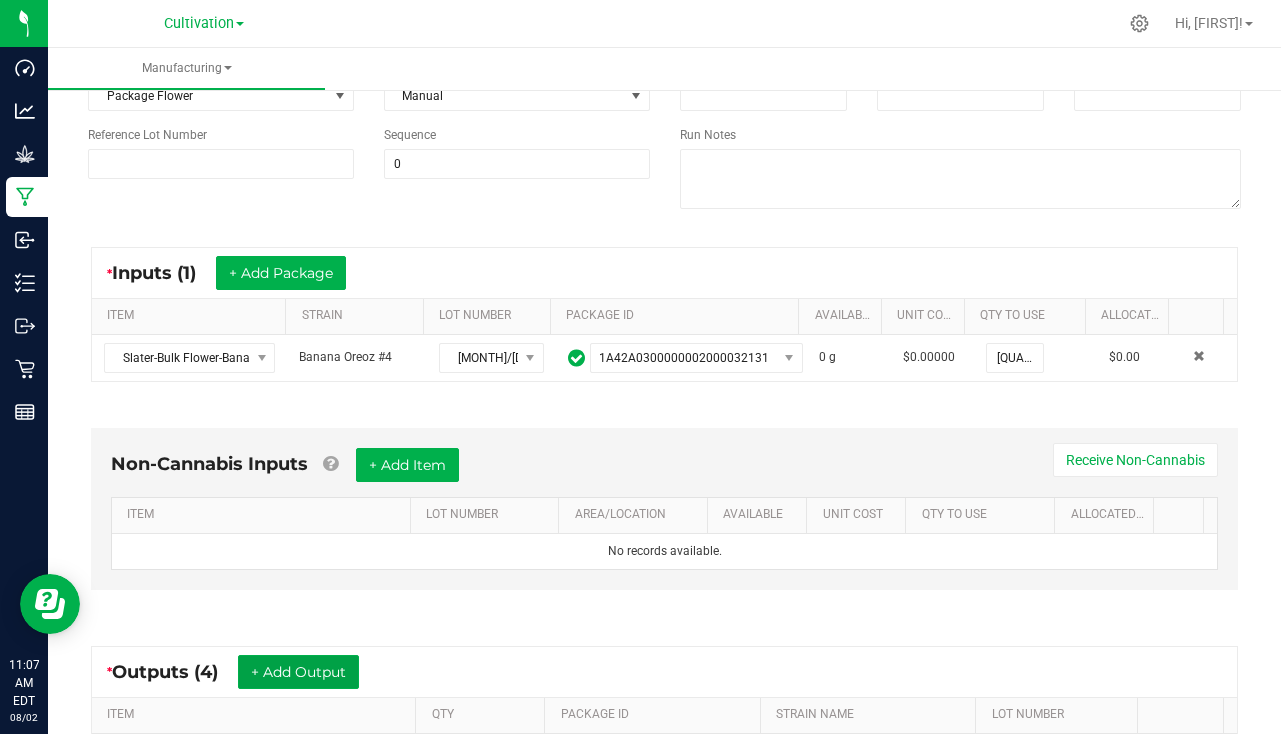 scroll, scrollTop: 0, scrollLeft: 0, axis: both 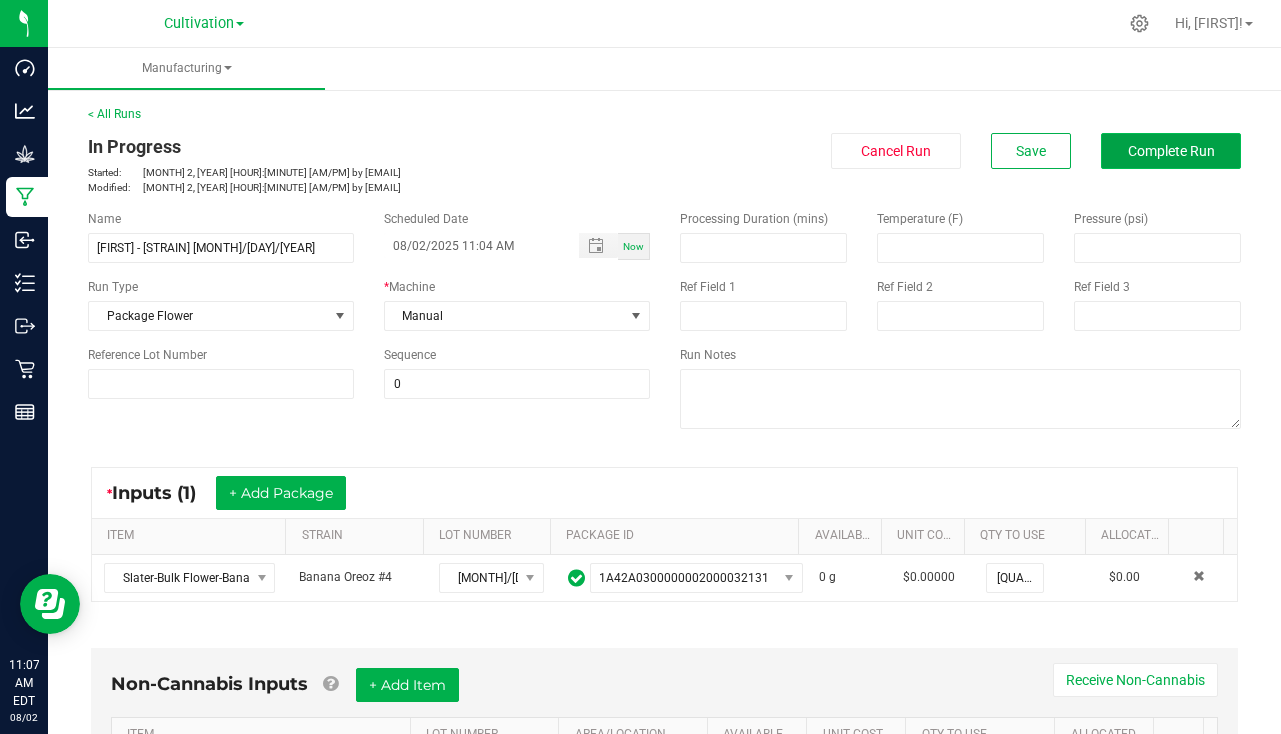 click on "Complete Run" at bounding box center [1171, 151] 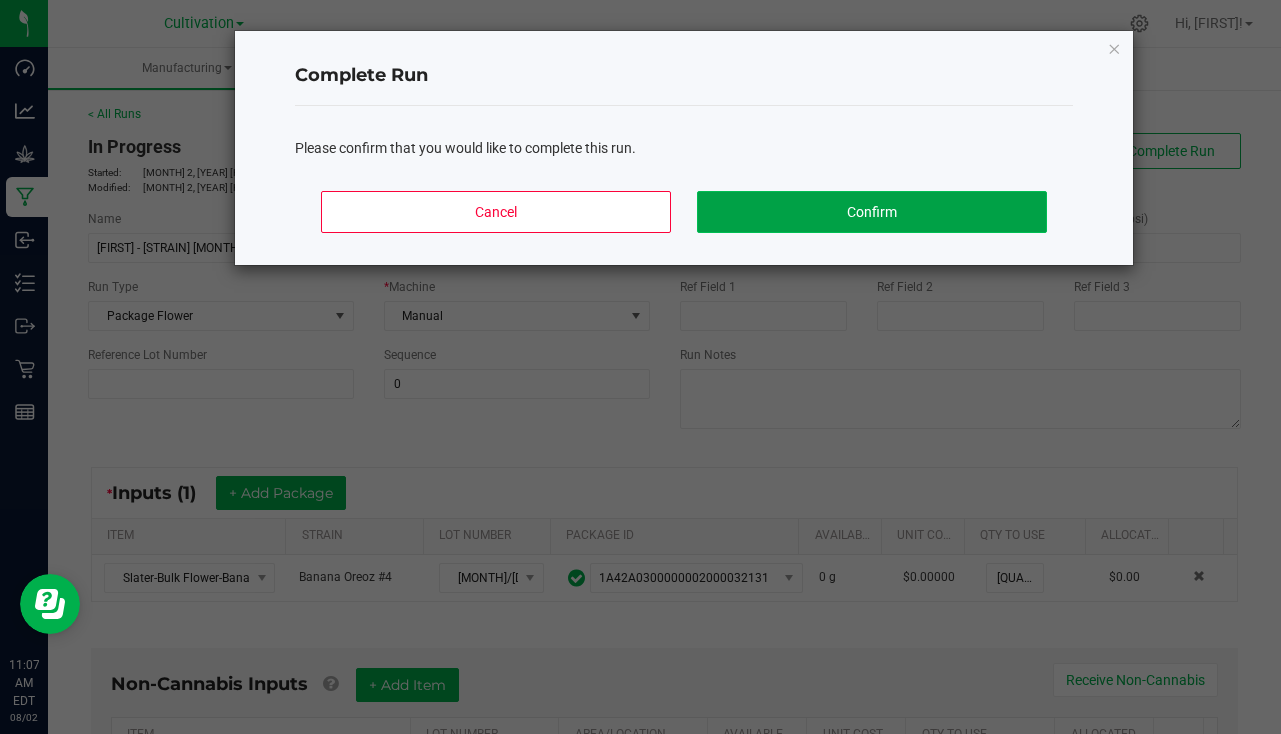 click on "Confirm" 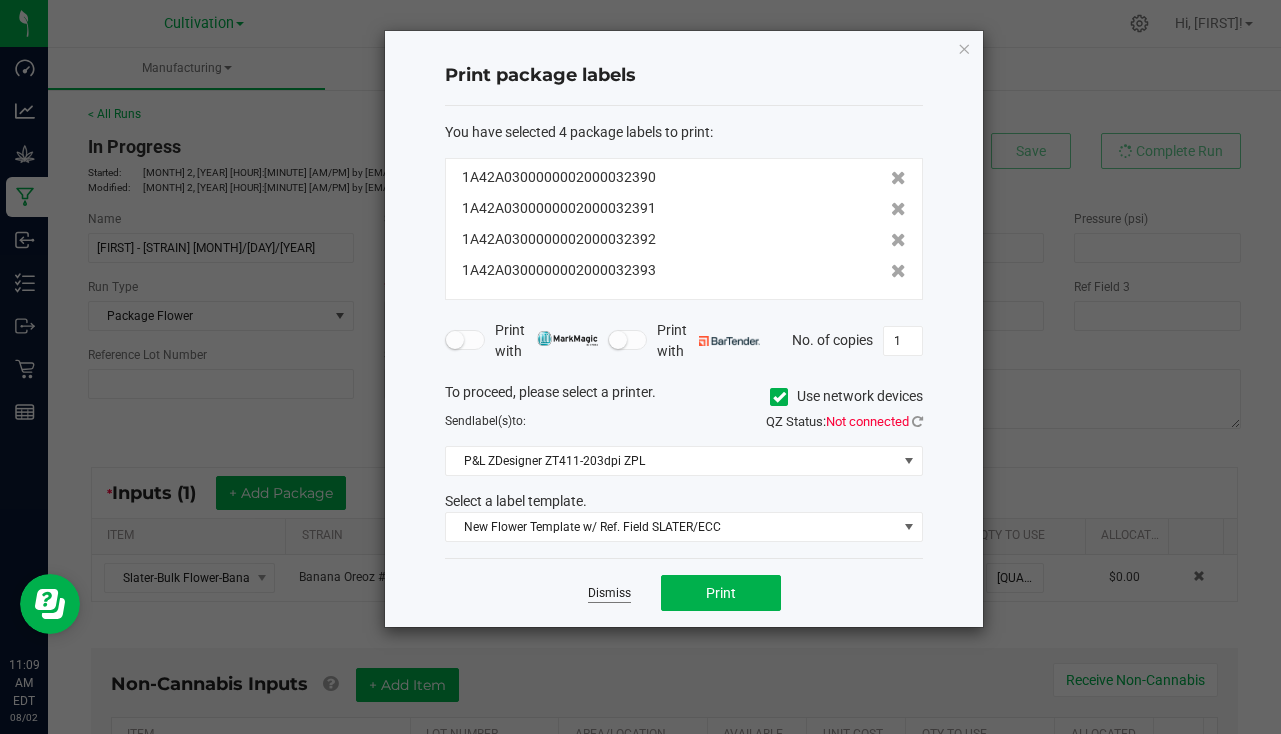 click on "Dismiss" 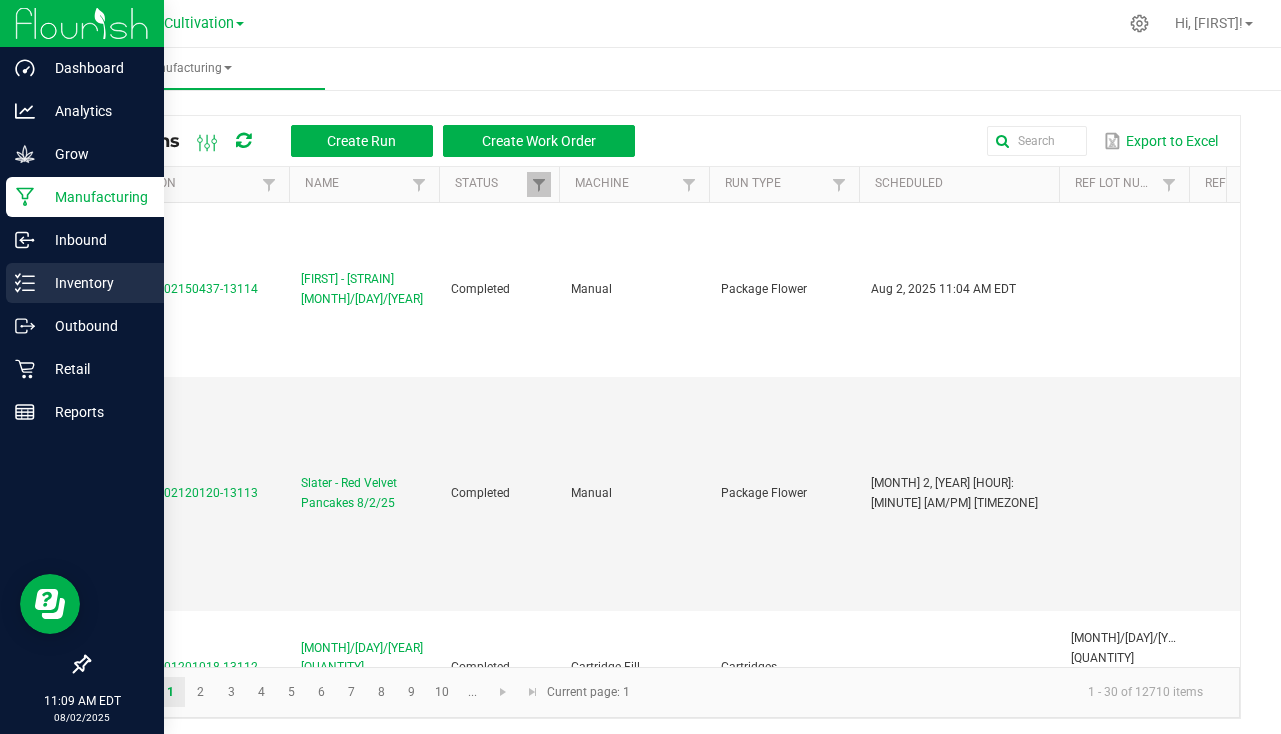click on "Inventory" at bounding box center (95, 283) 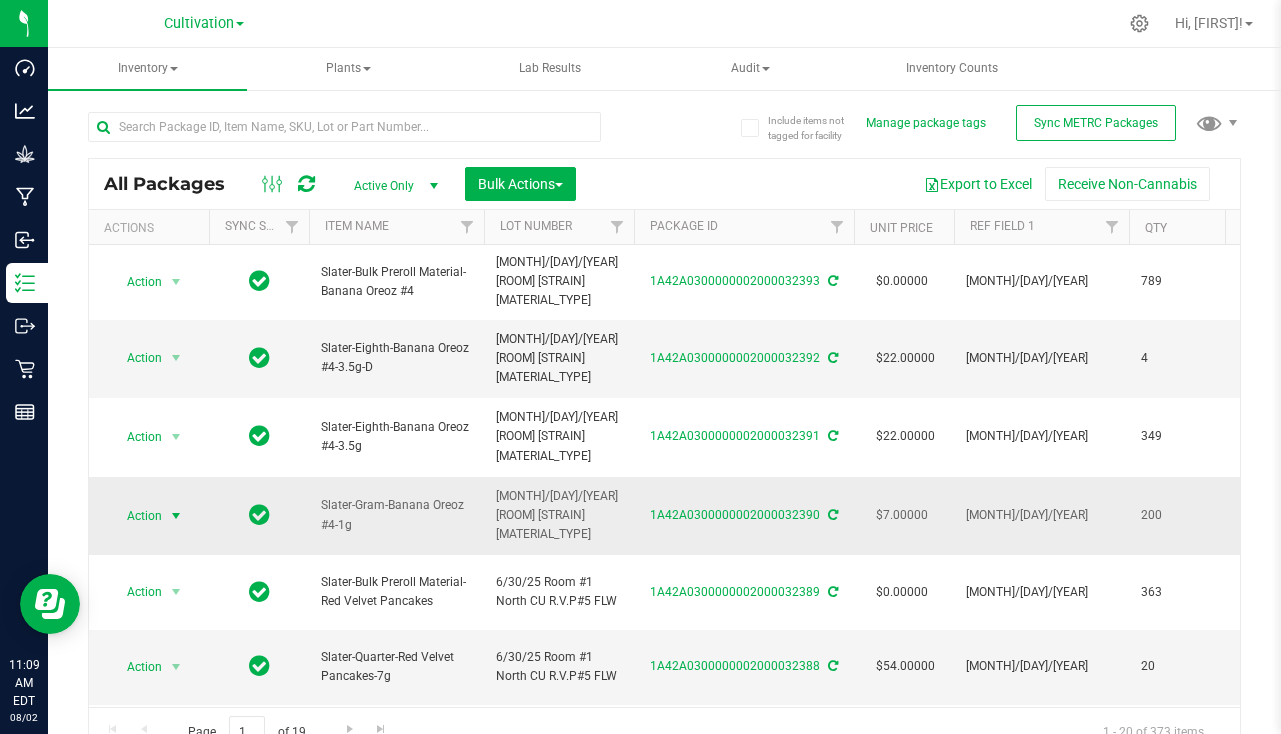 click on "Action" at bounding box center (136, 516) 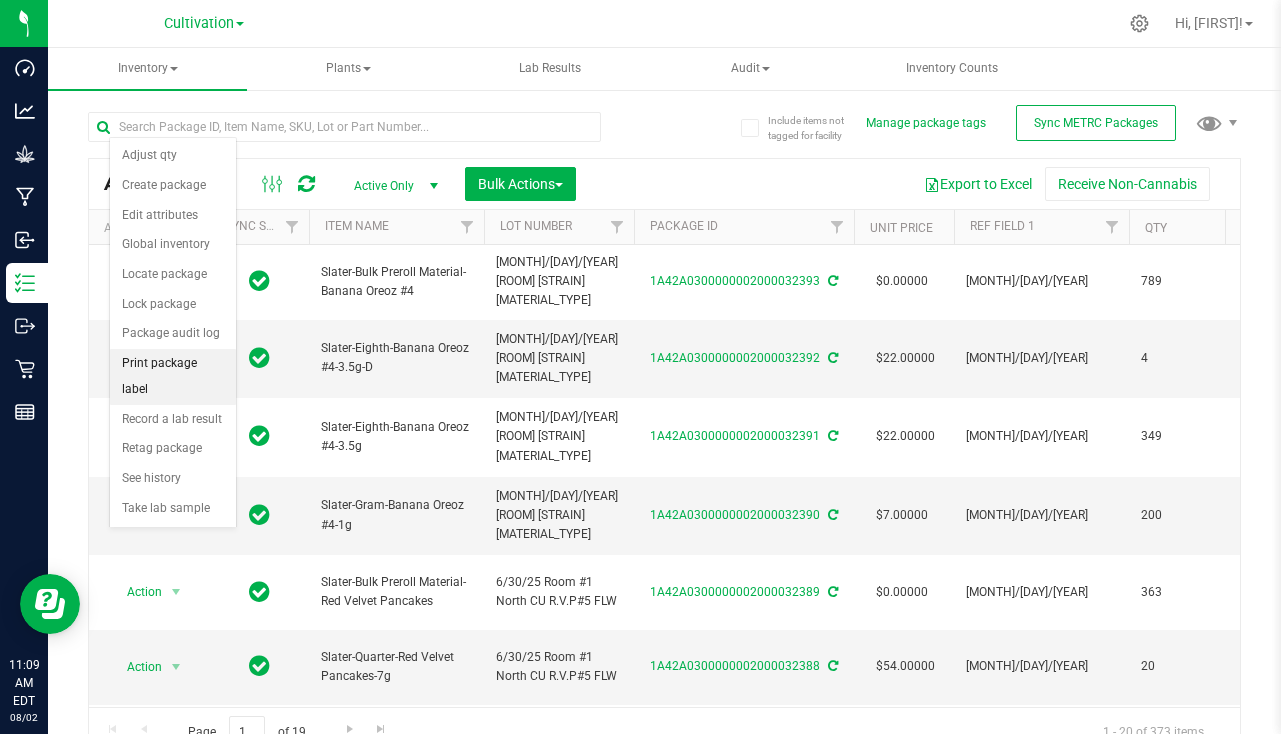 click on "Print package label" at bounding box center (173, 376) 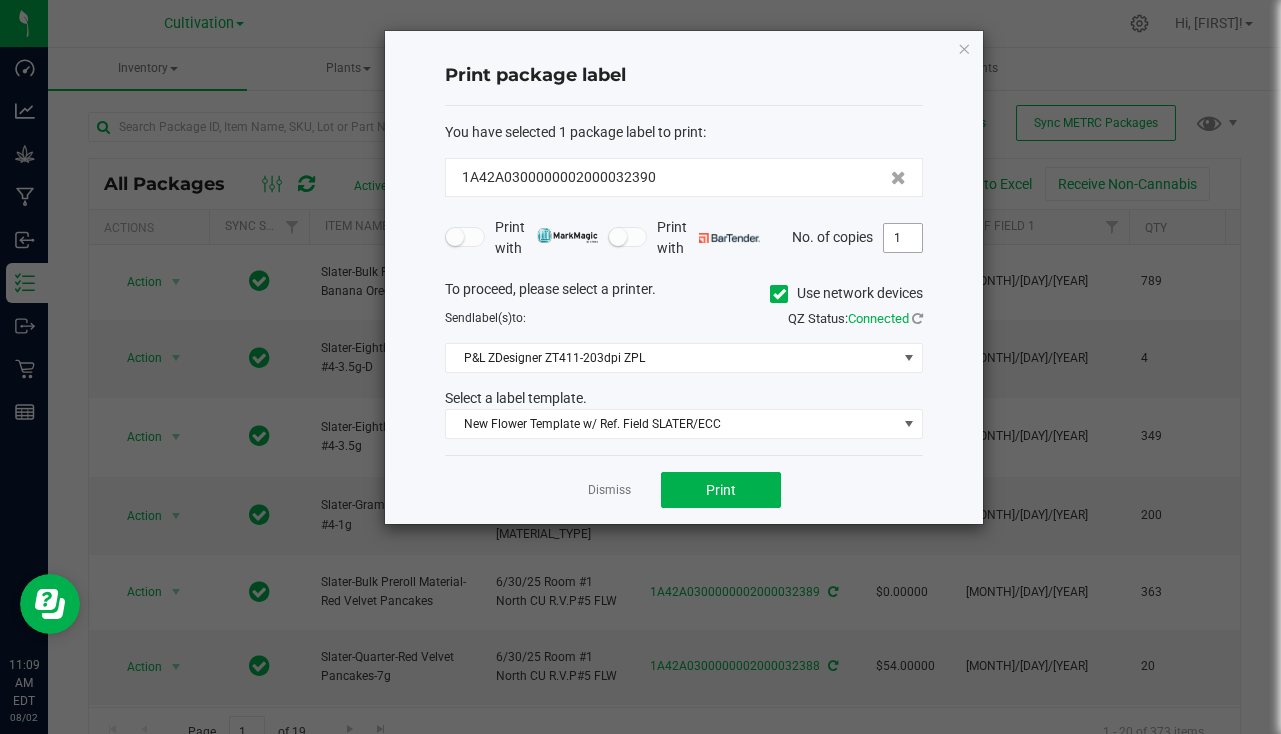 click on "1" at bounding box center (903, 238) 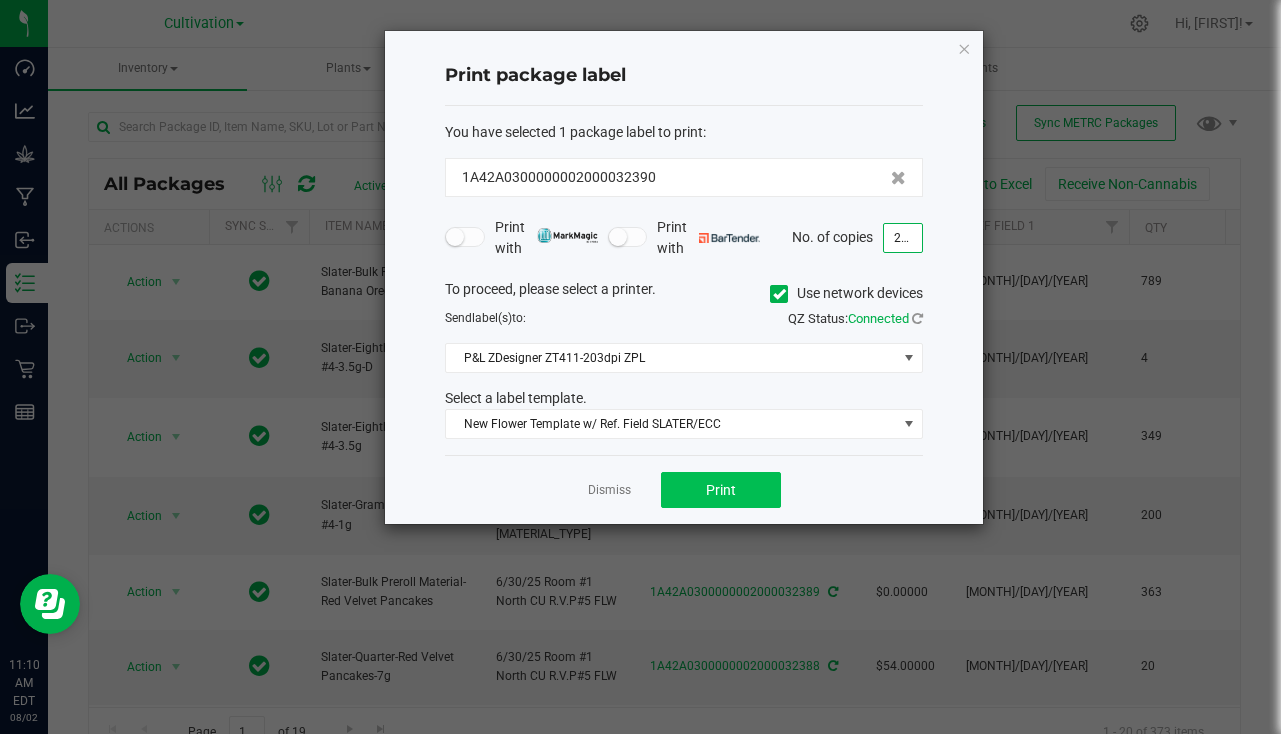 type on "201" 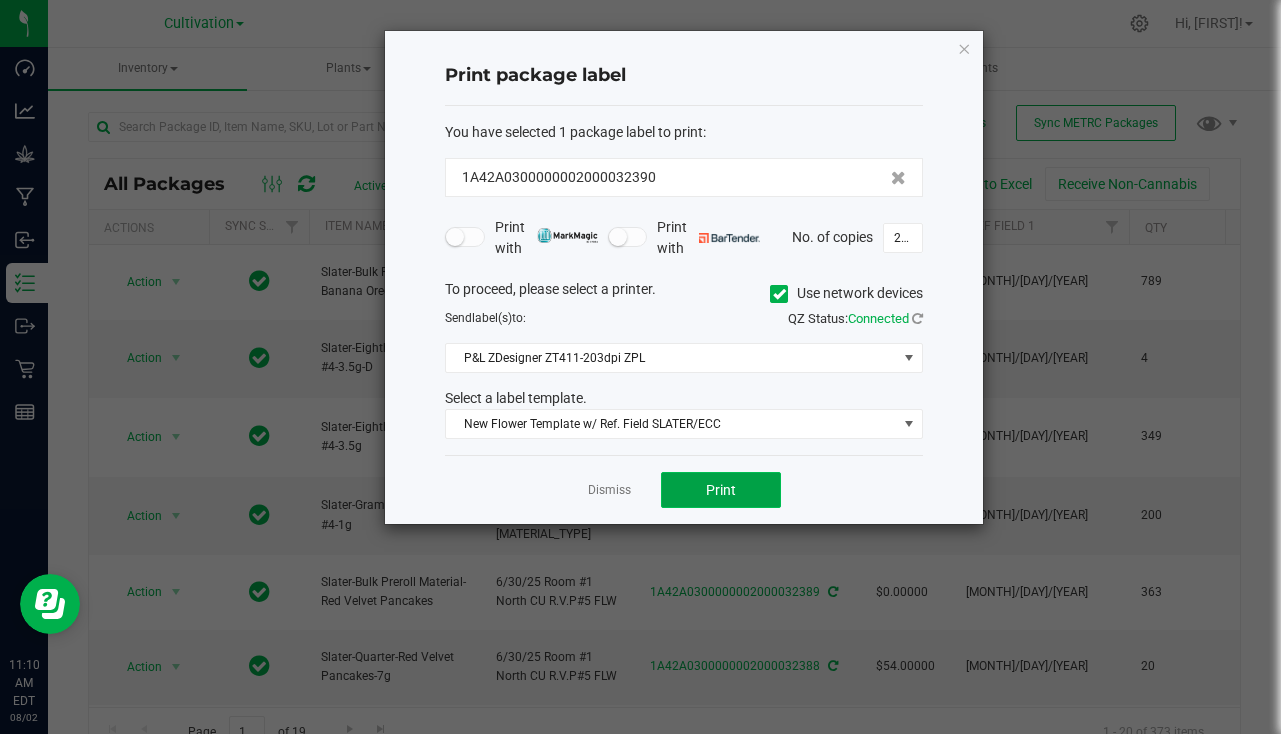 click on "Print" 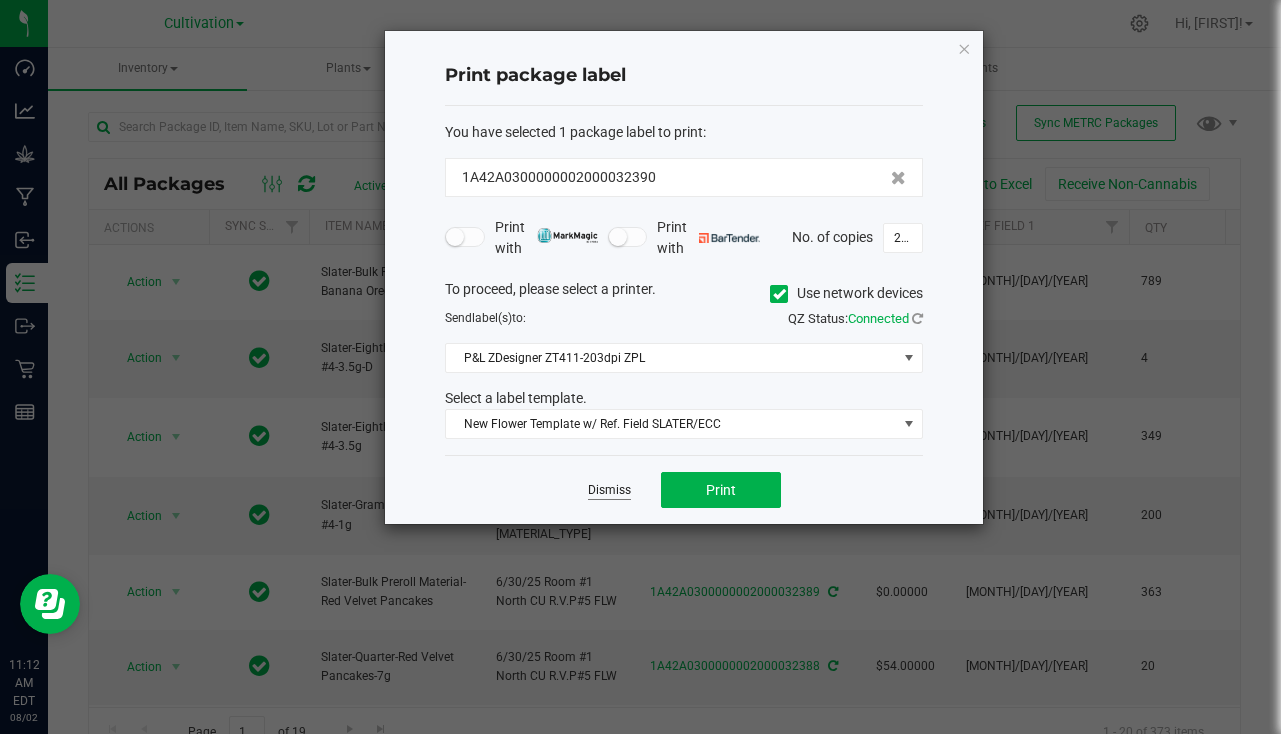 click on "Dismiss" 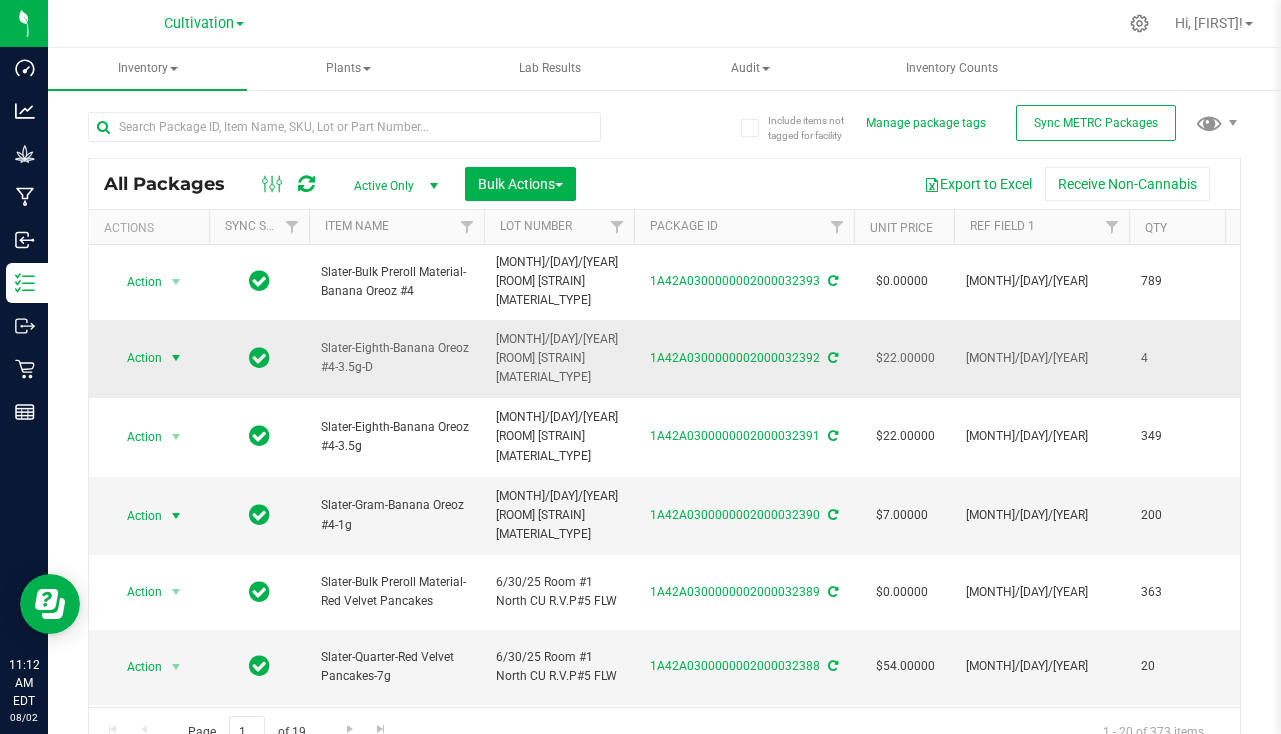 click at bounding box center [176, 358] 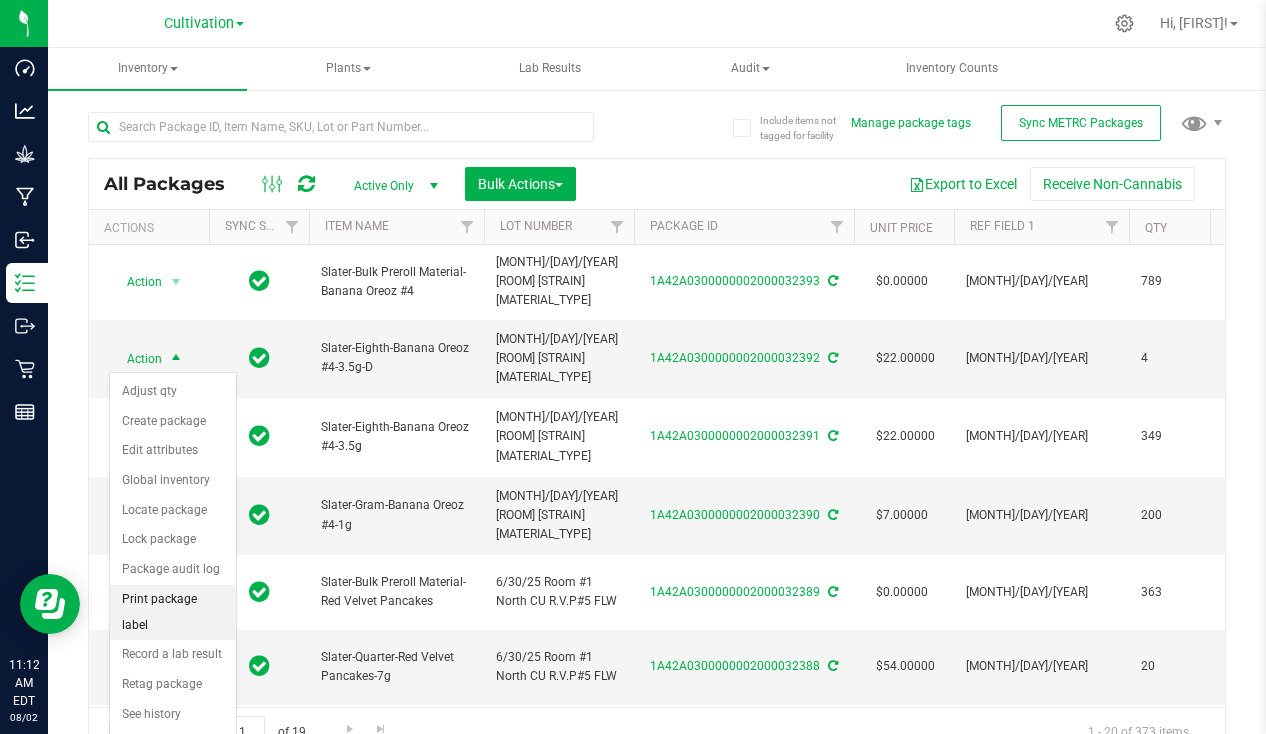 click on "Print package label" at bounding box center (173, 612) 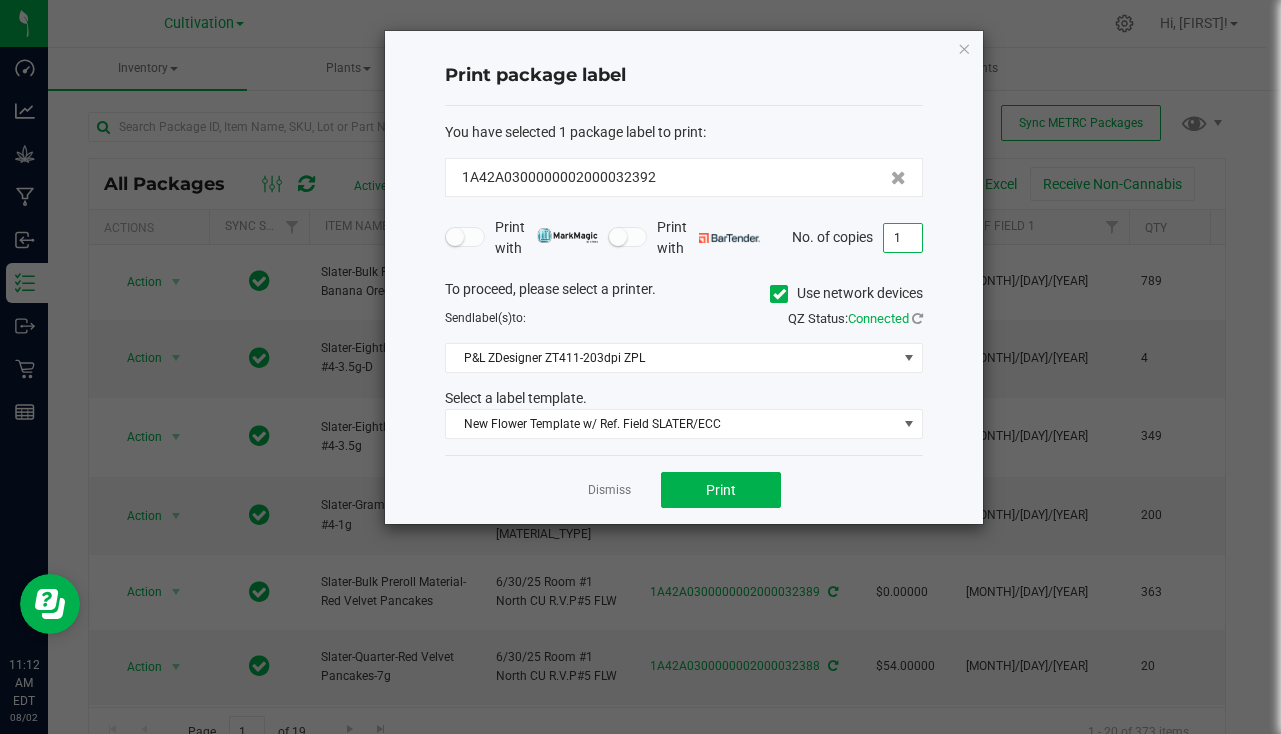 click on "1" at bounding box center [903, 238] 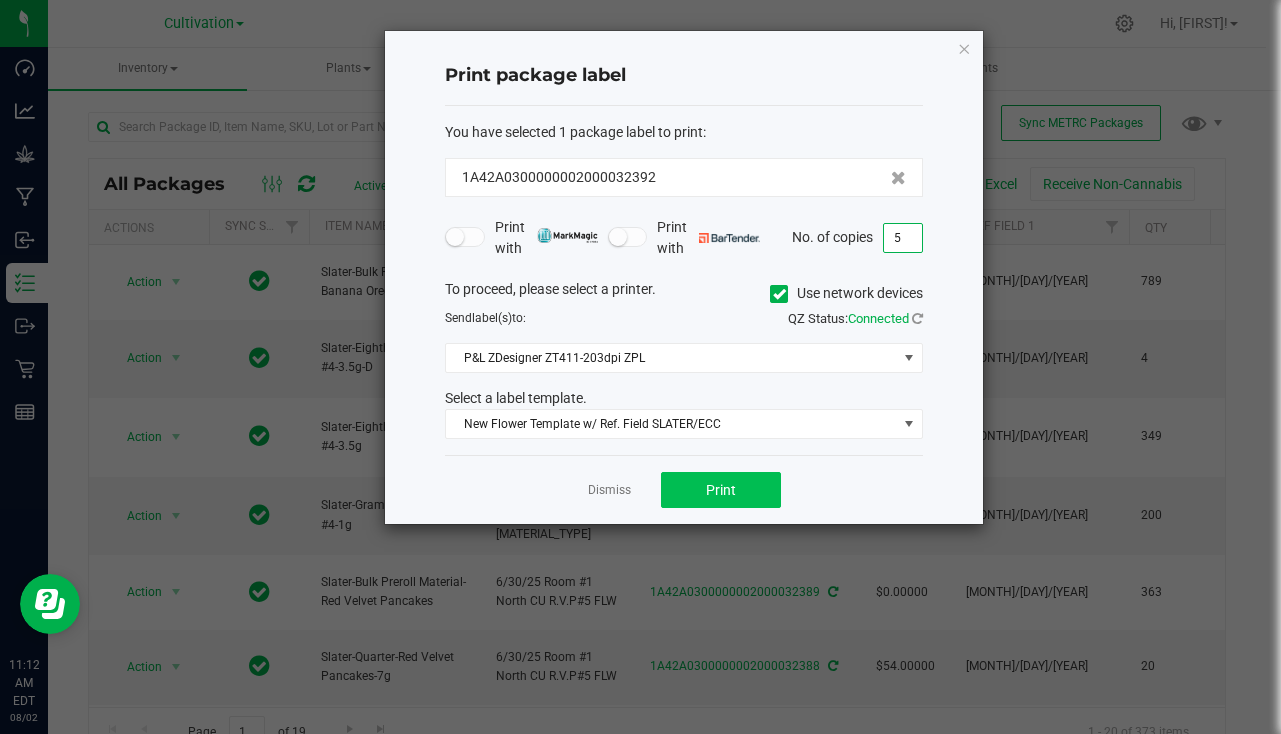 type on "5" 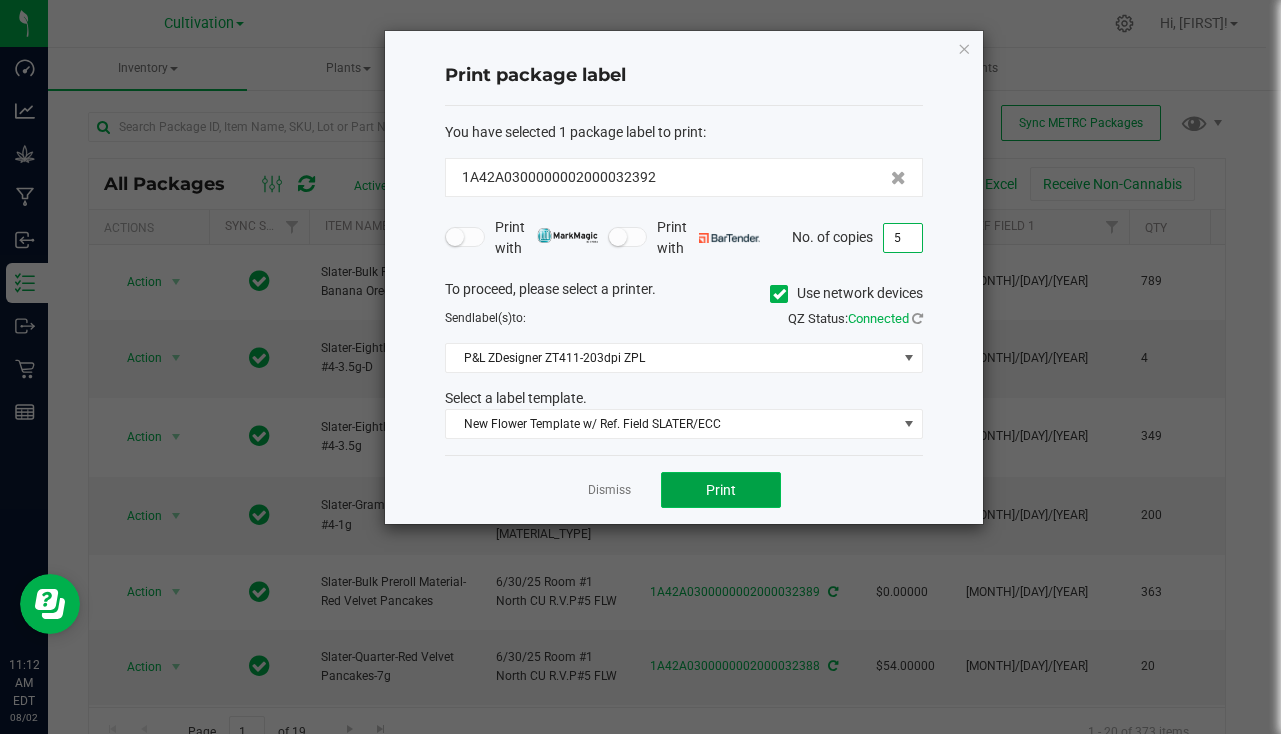 click on "Print" 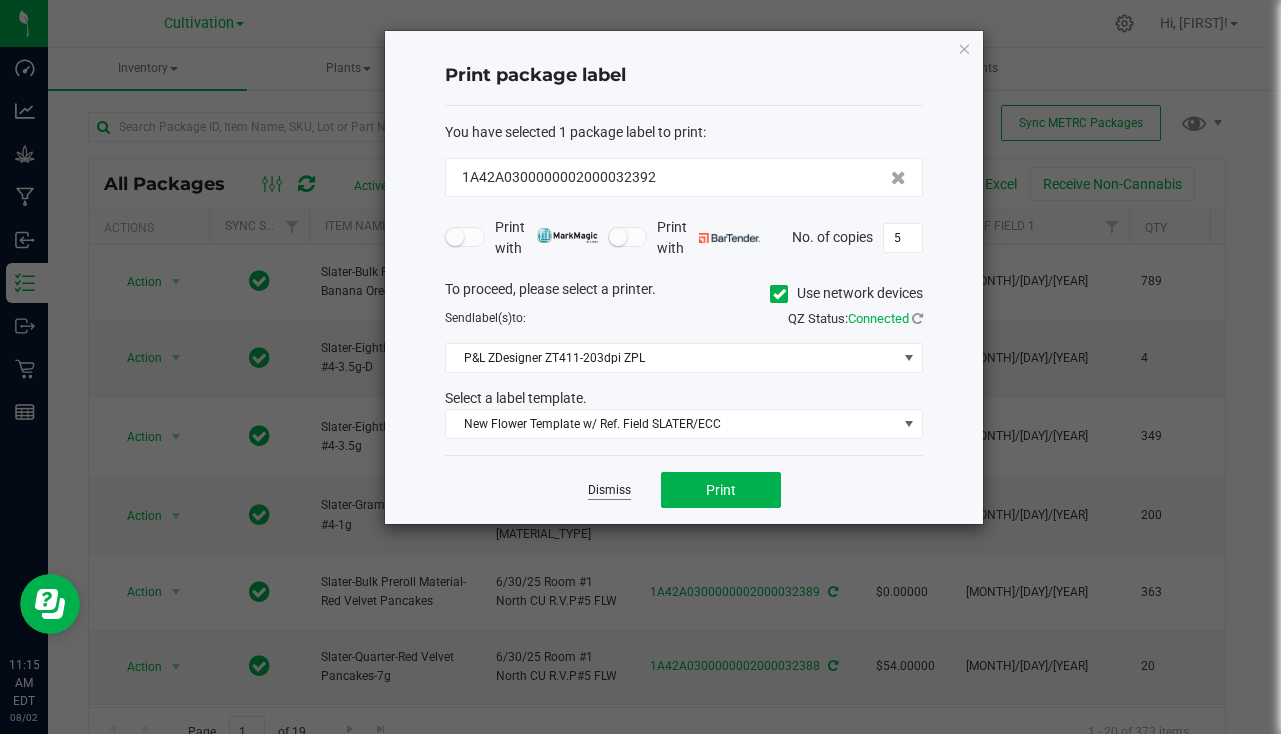 click on "Dismiss" 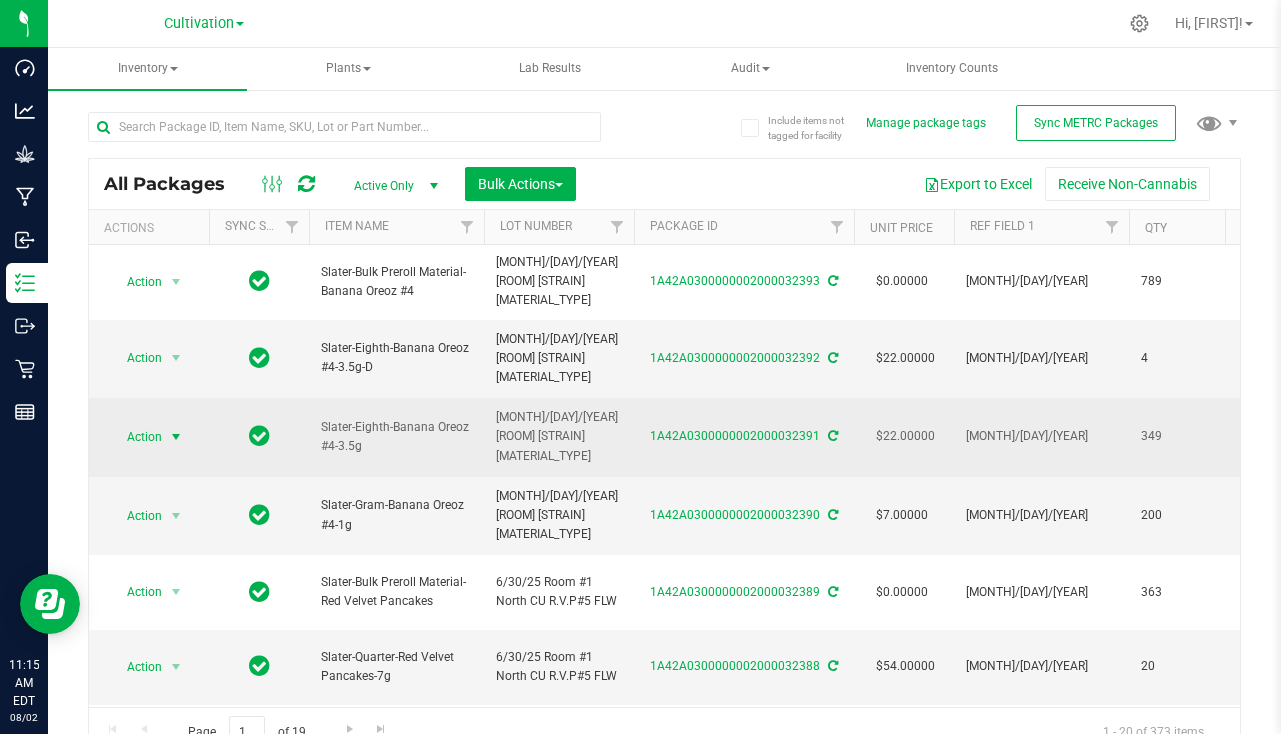 click at bounding box center (176, 437) 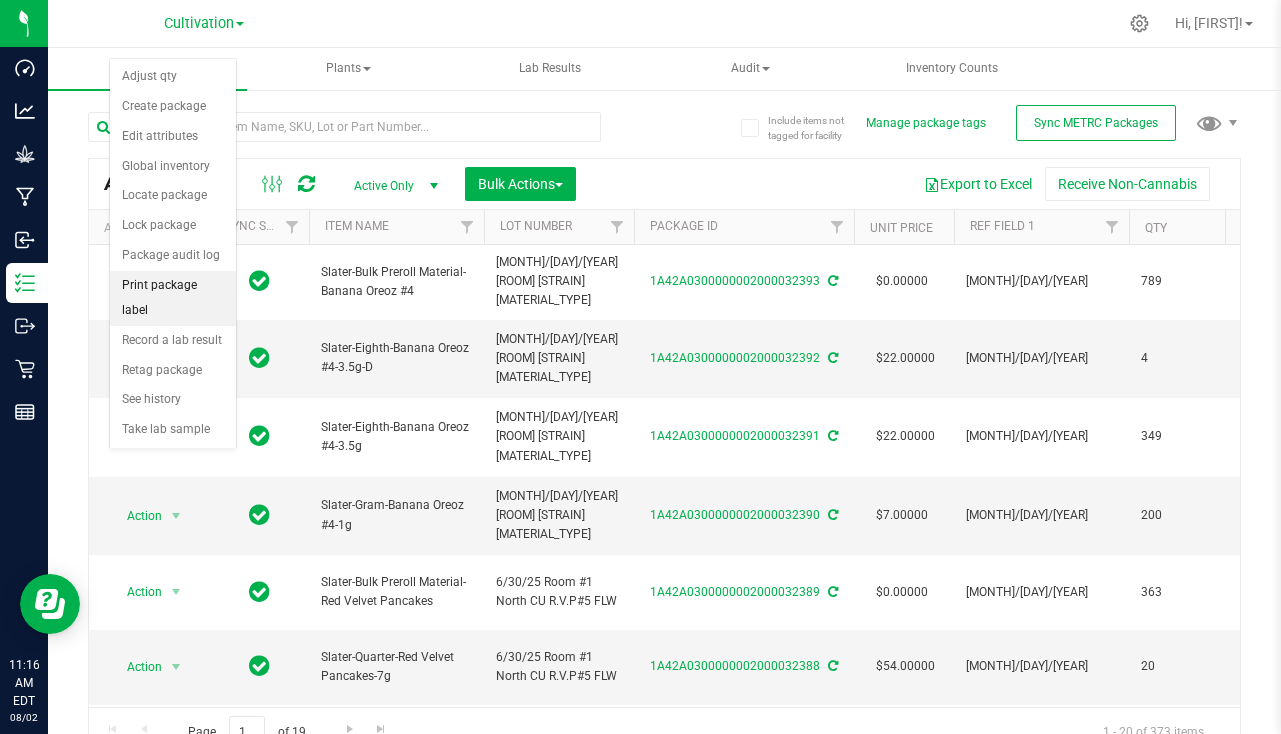 click on "Print package label" at bounding box center [173, 298] 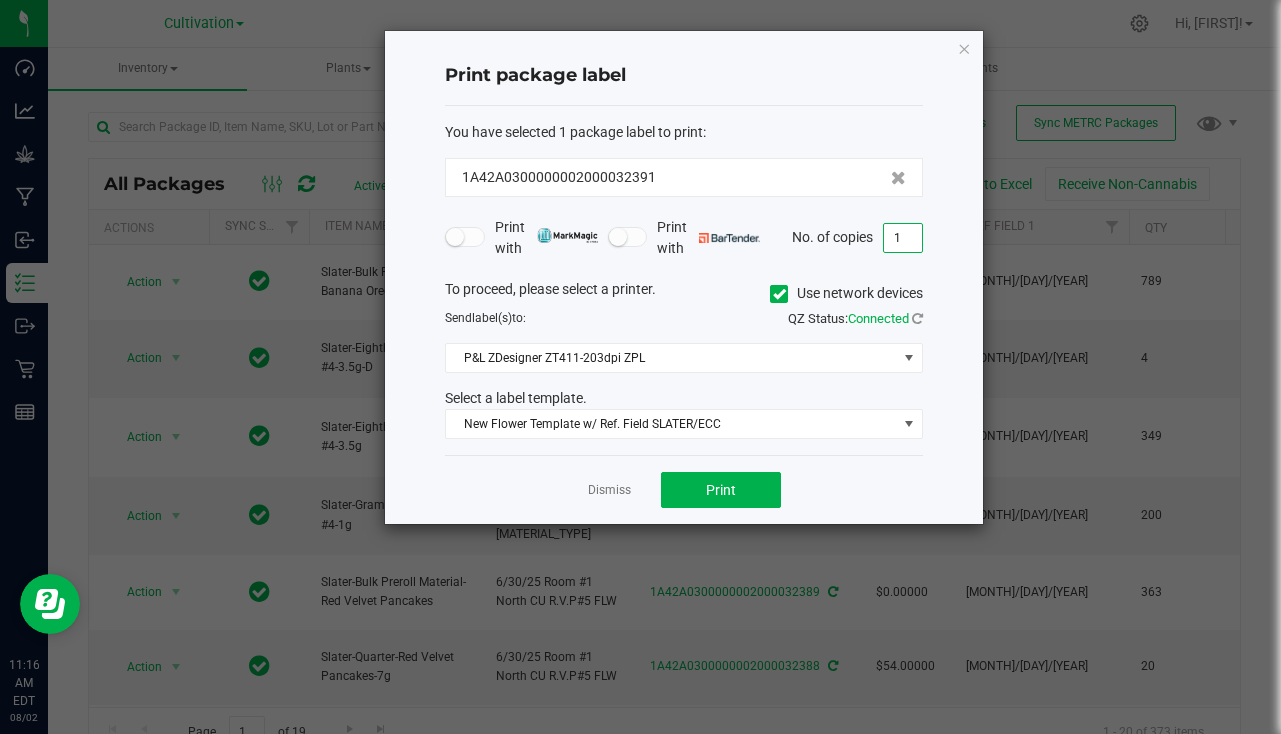 click on "1" at bounding box center (903, 238) 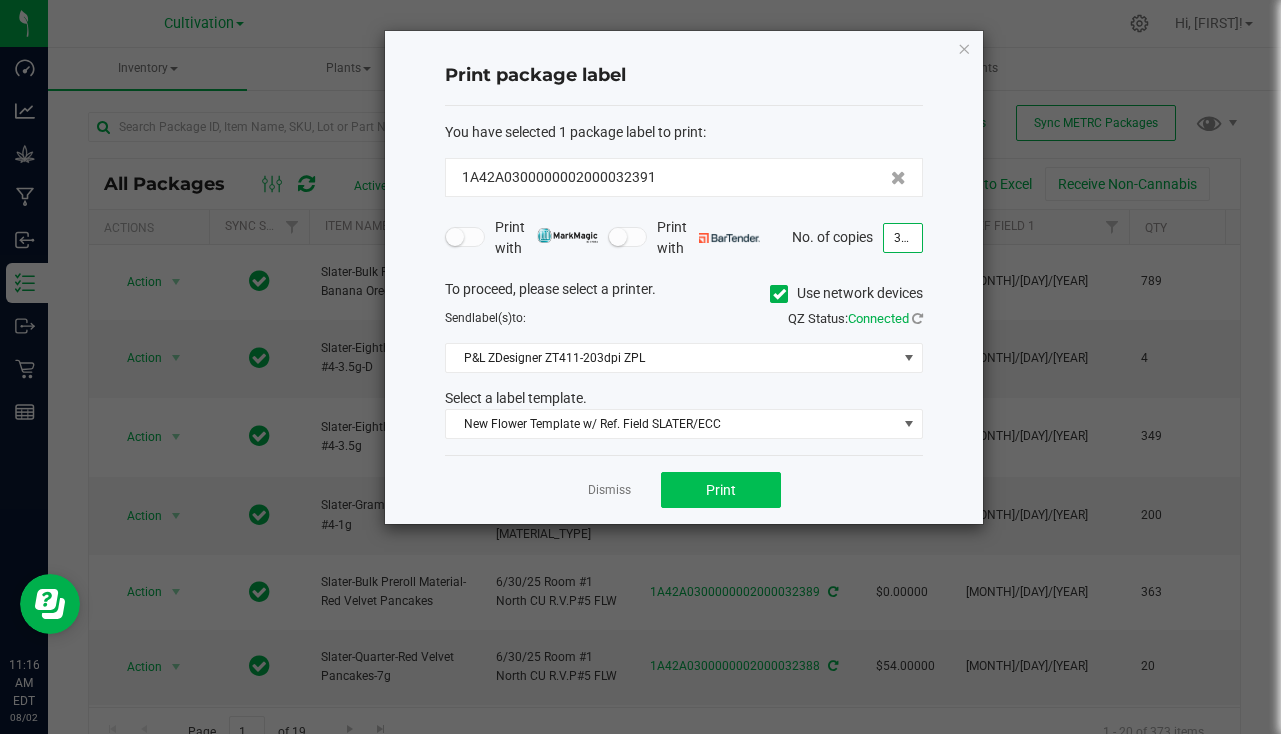type on "350" 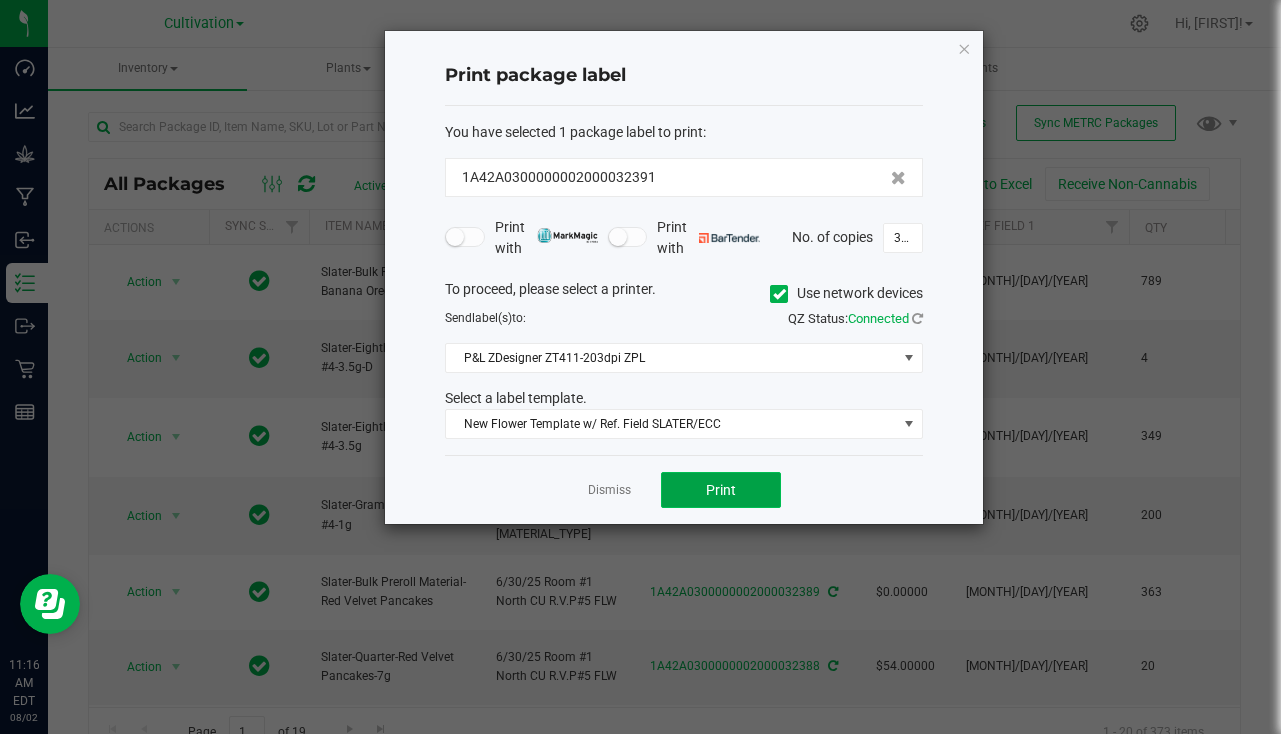 click on "Print" 